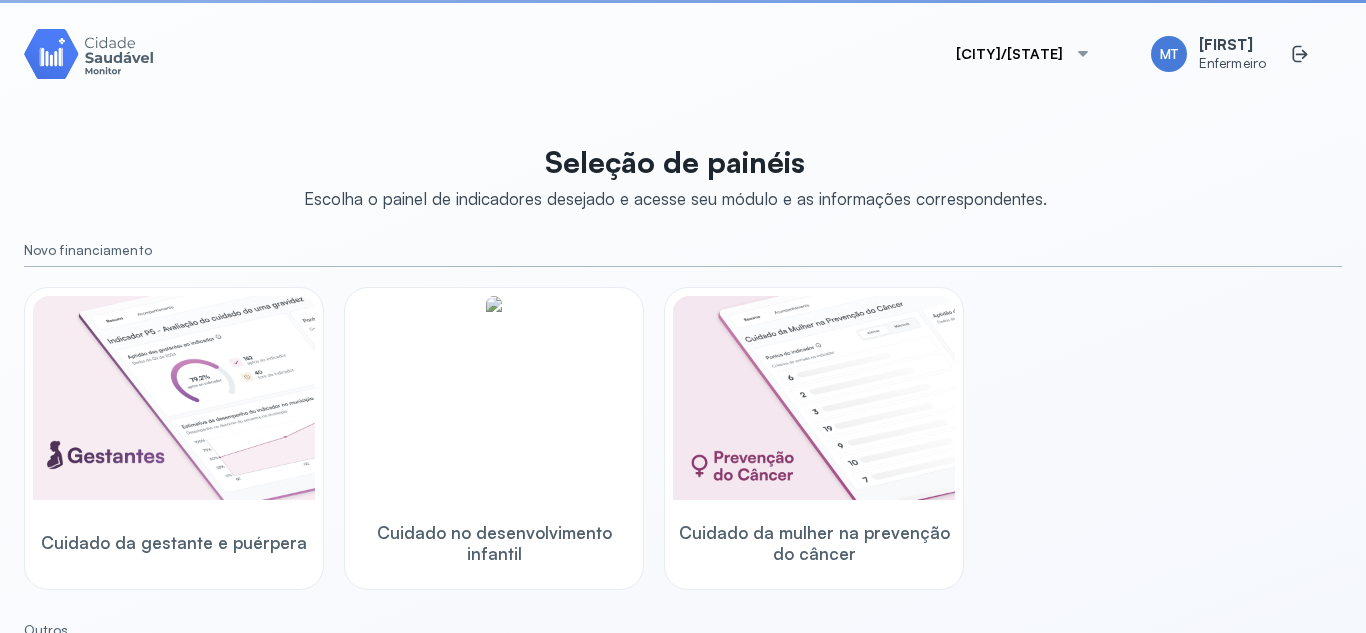scroll, scrollTop: 0, scrollLeft: 0, axis: both 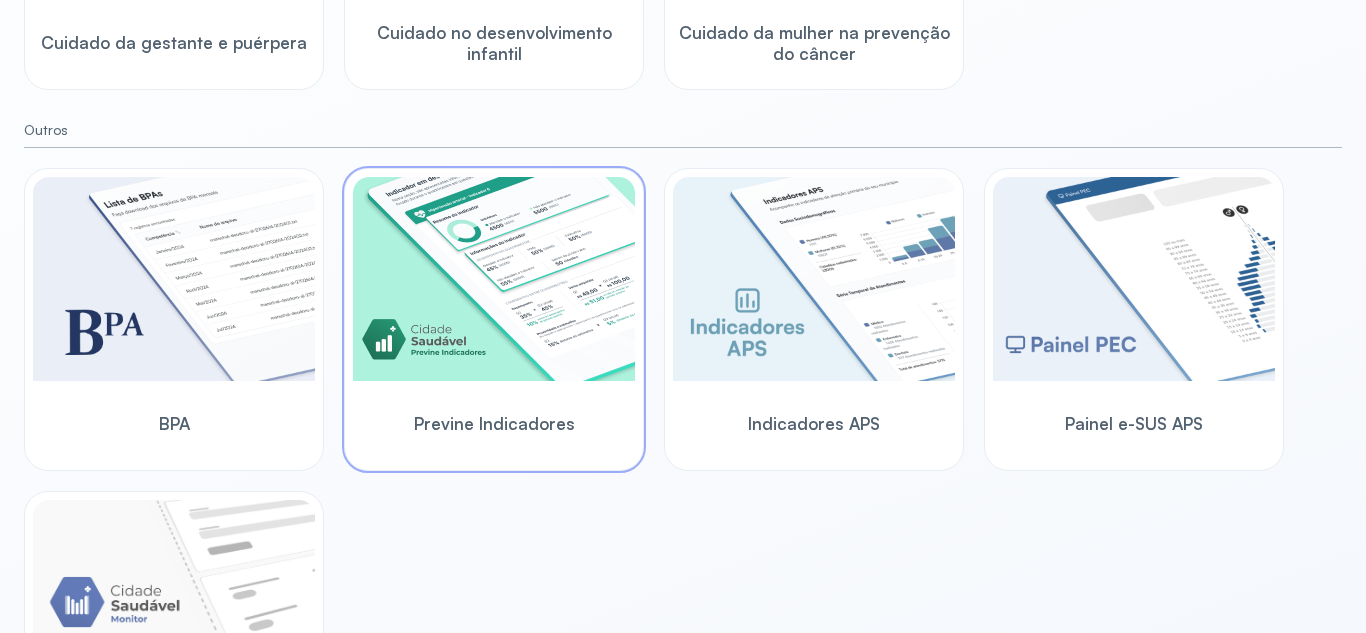 click at bounding box center (494, 279) 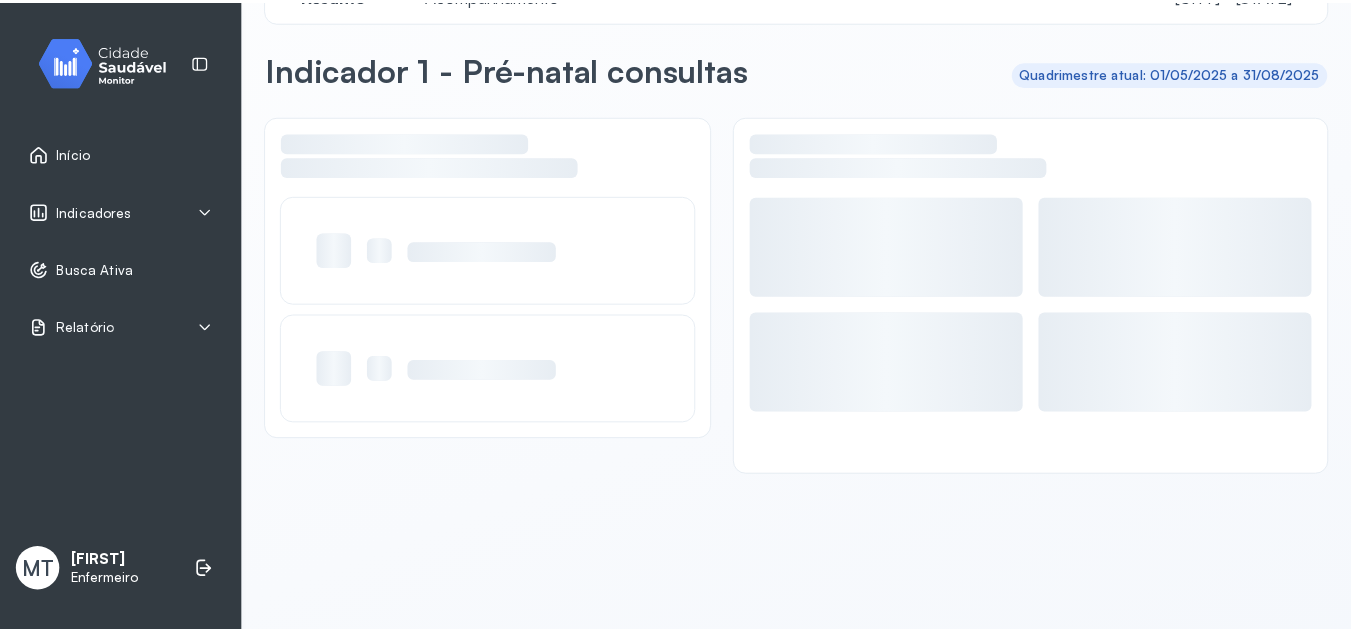scroll, scrollTop: 56, scrollLeft: 0, axis: vertical 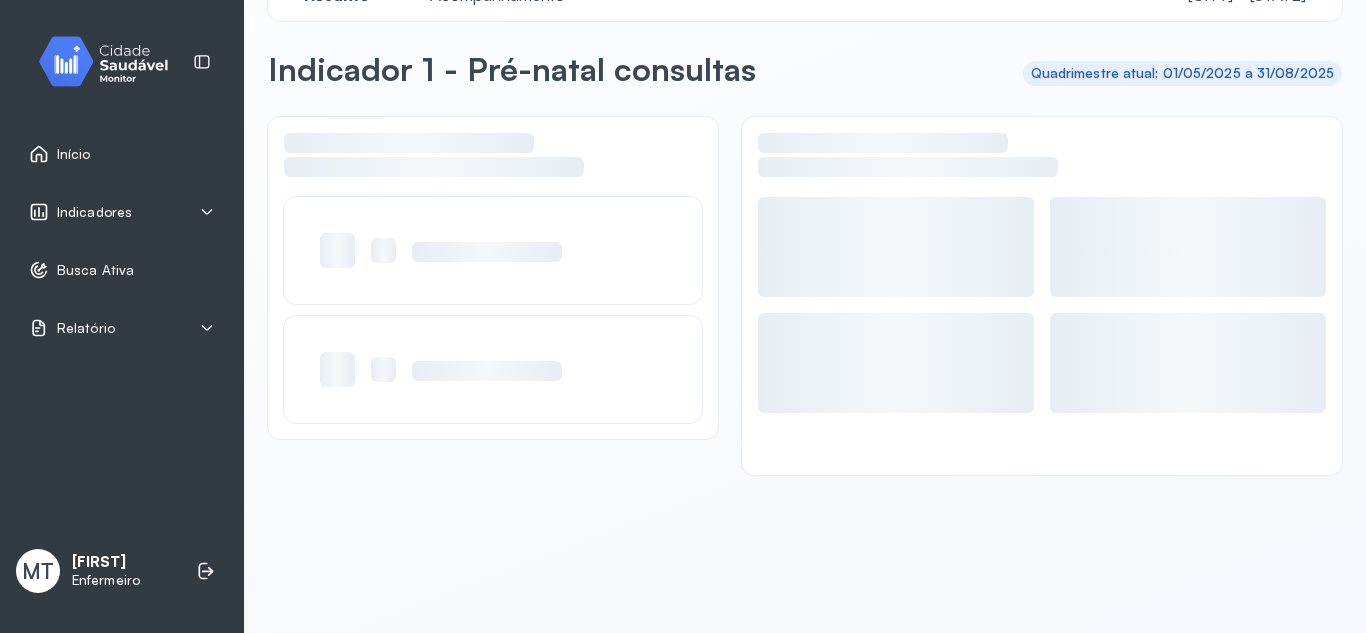 click on "Indicadores" at bounding box center (122, 212) 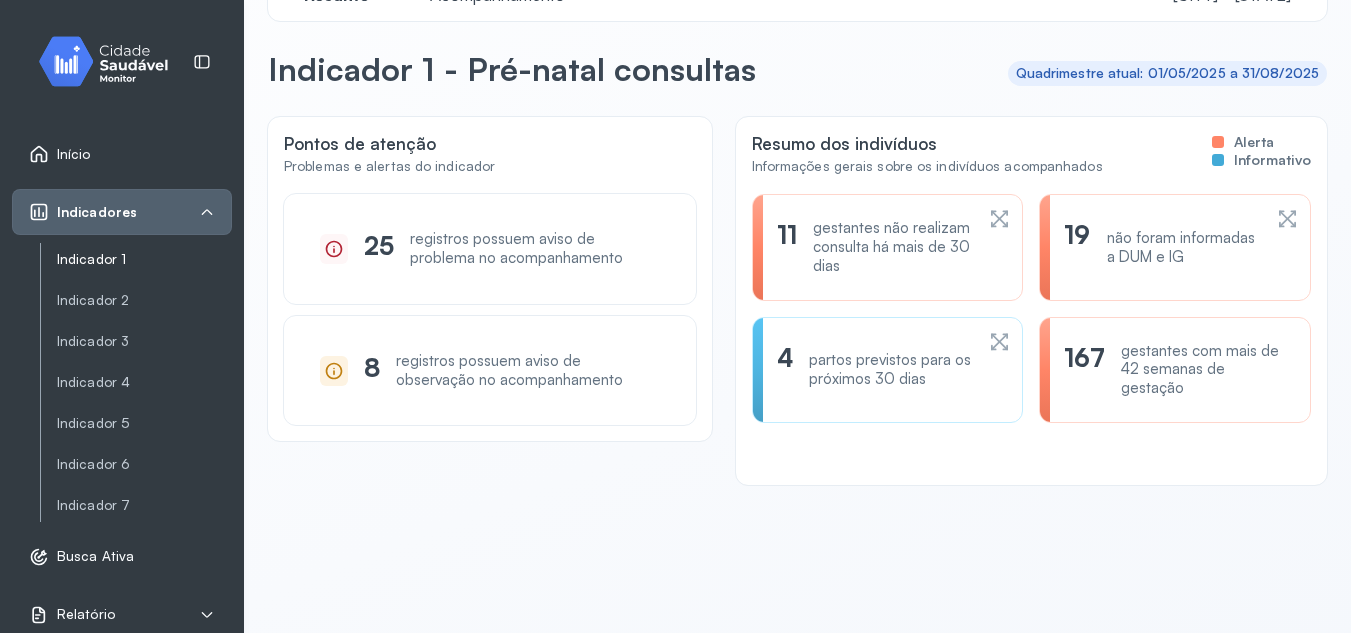 click on "Indicador 1" at bounding box center [144, 259] 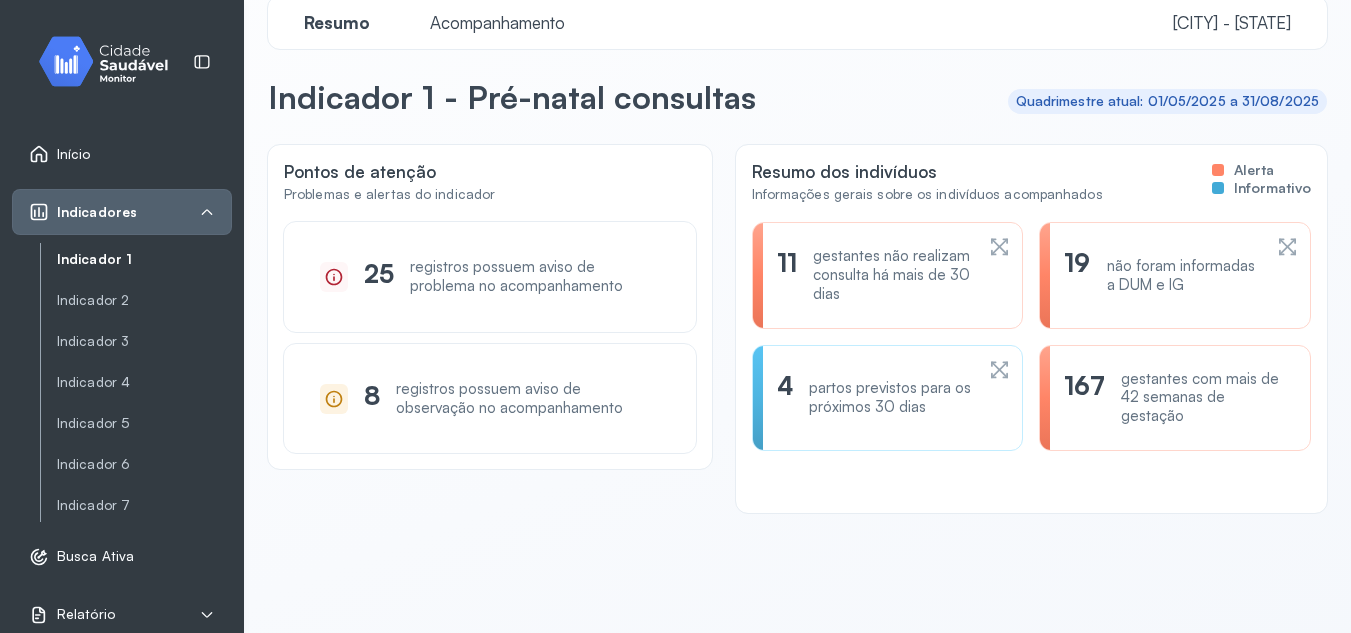 scroll, scrollTop: 0, scrollLeft: 0, axis: both 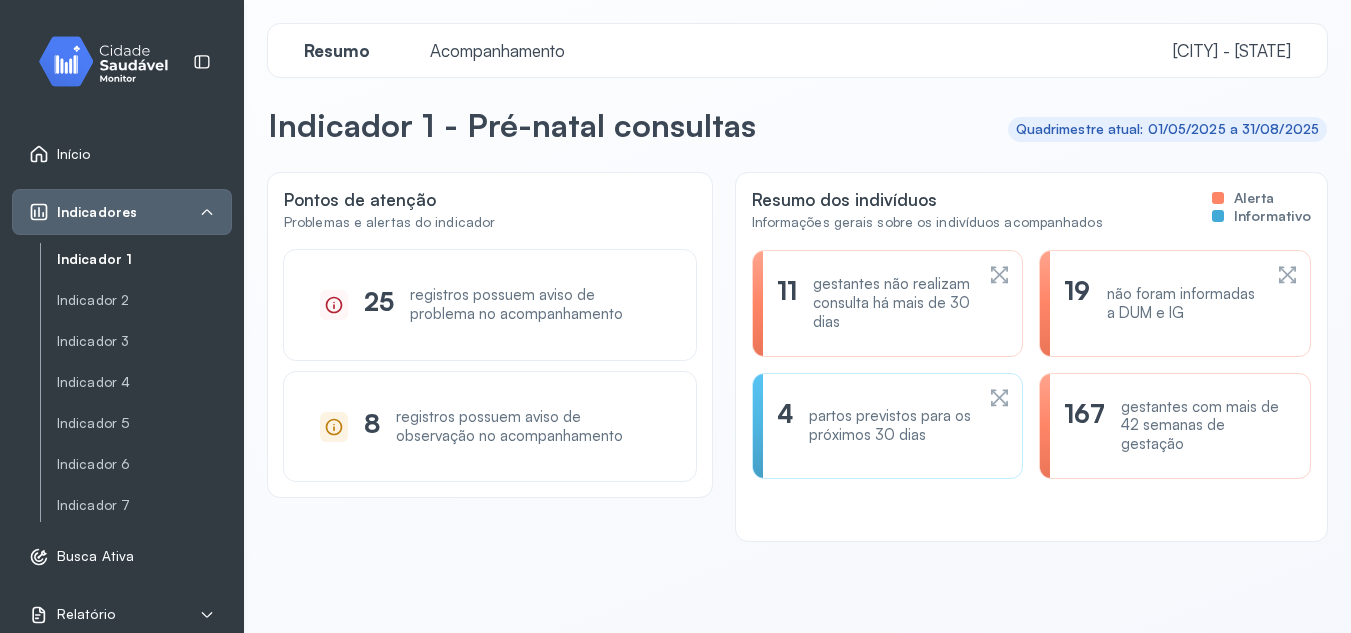 click on "Acompanhamento" at bounding box center [497, 50] 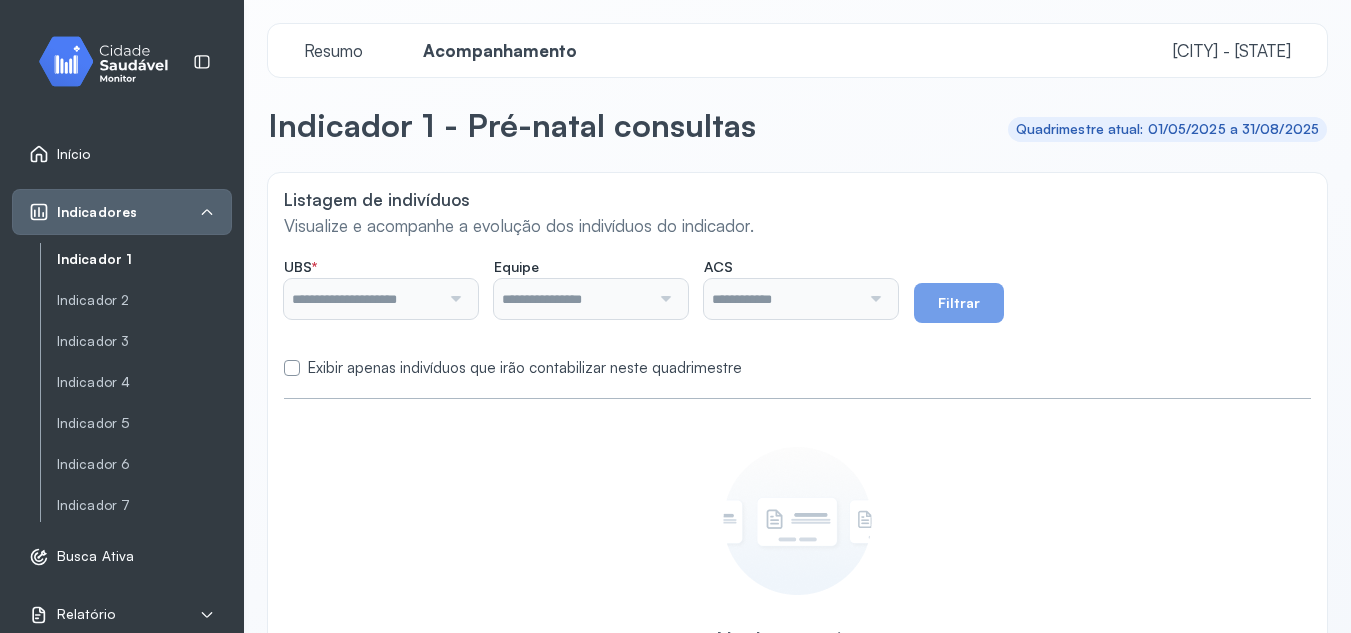 type on "**********" 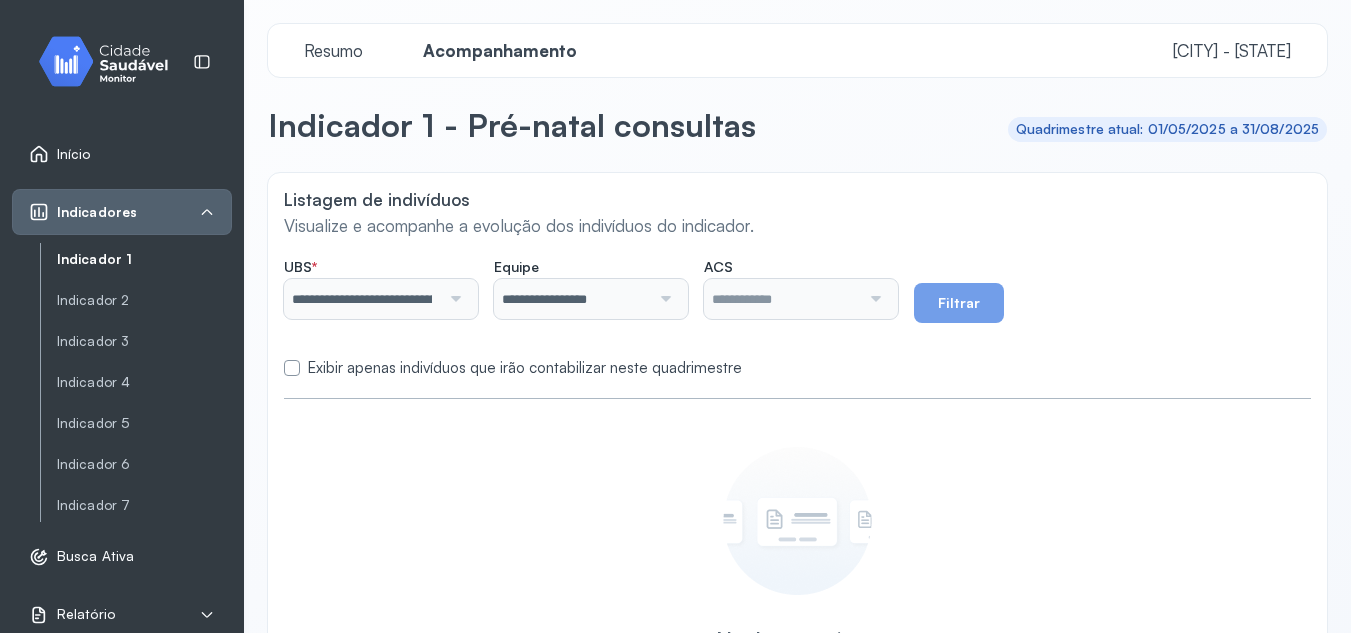 type on "**********" 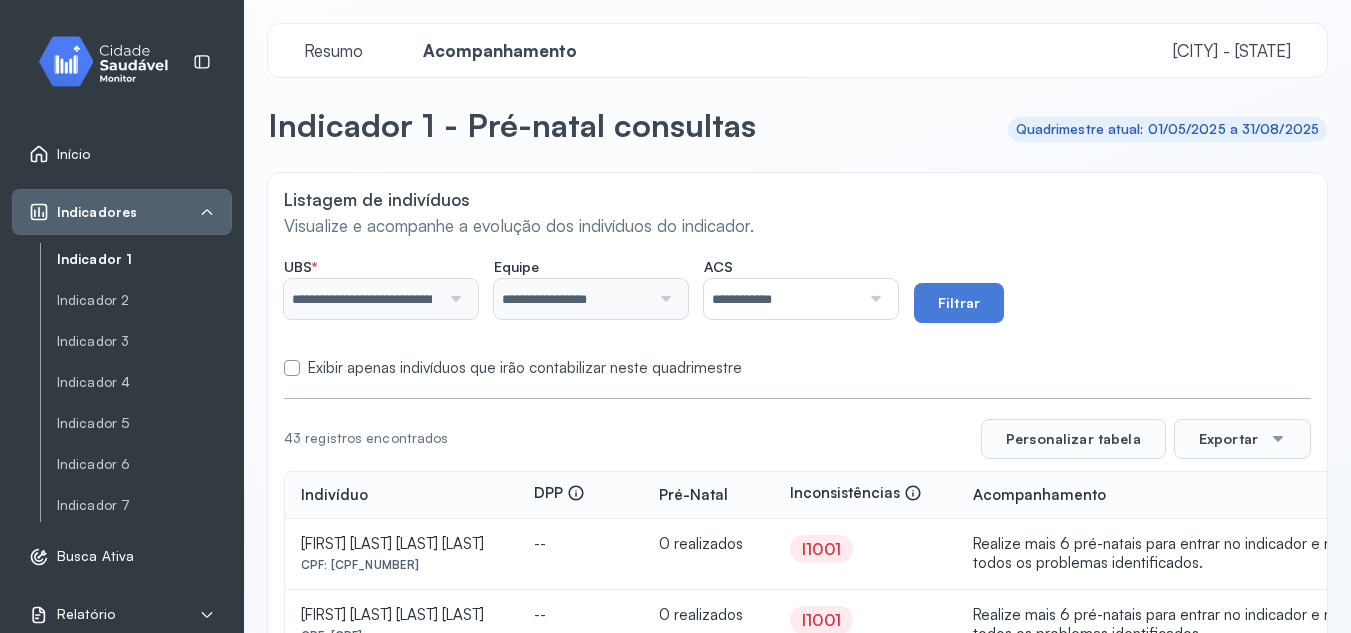click at bounding box center (873, 299) 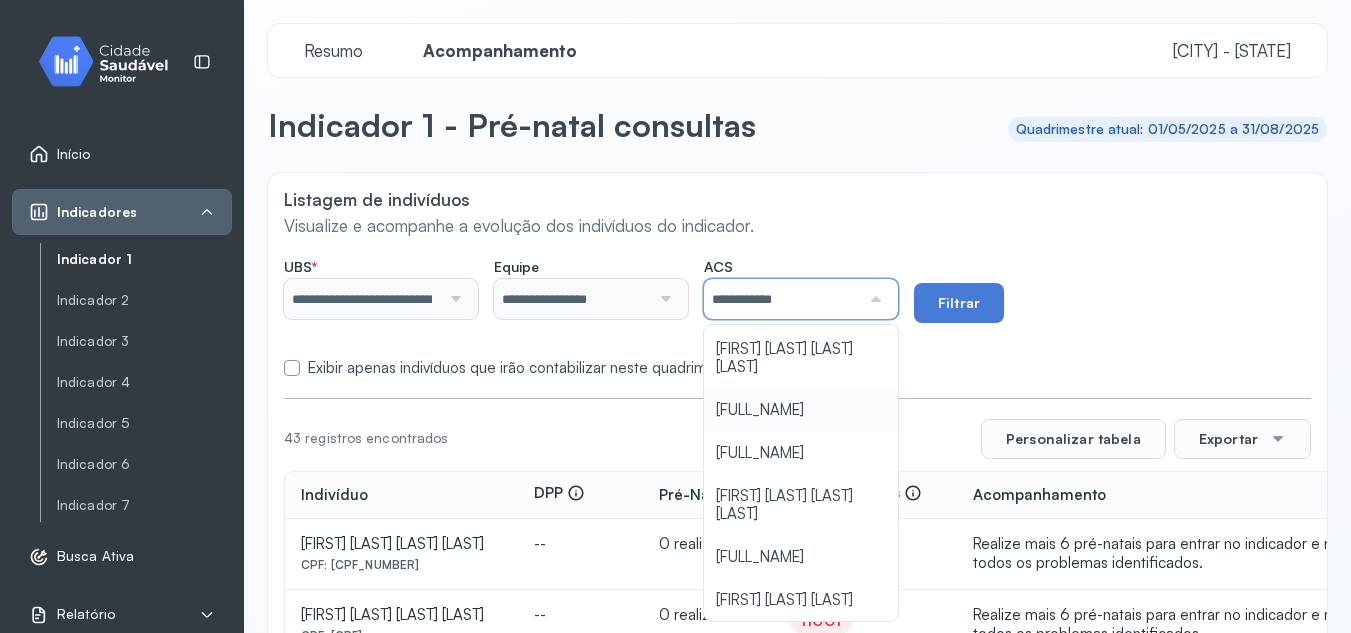 scroll, scrollTop: 381, scrollLeft: 0, axis: vertical 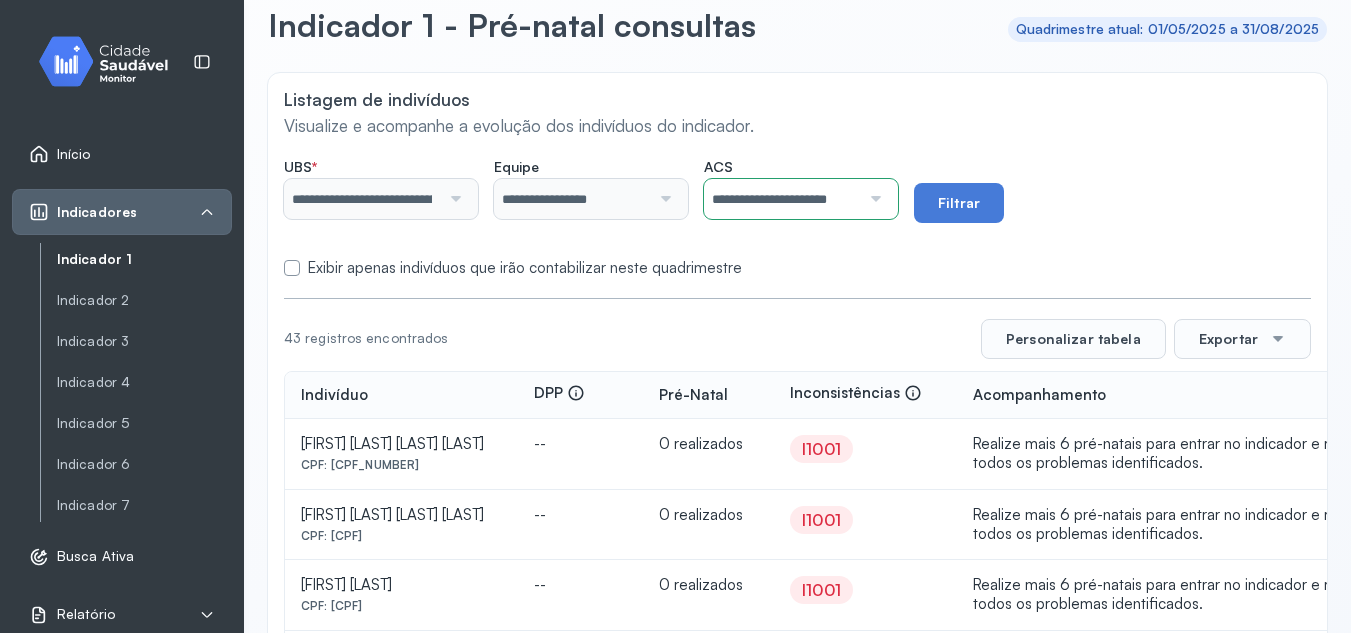 click on "**********" 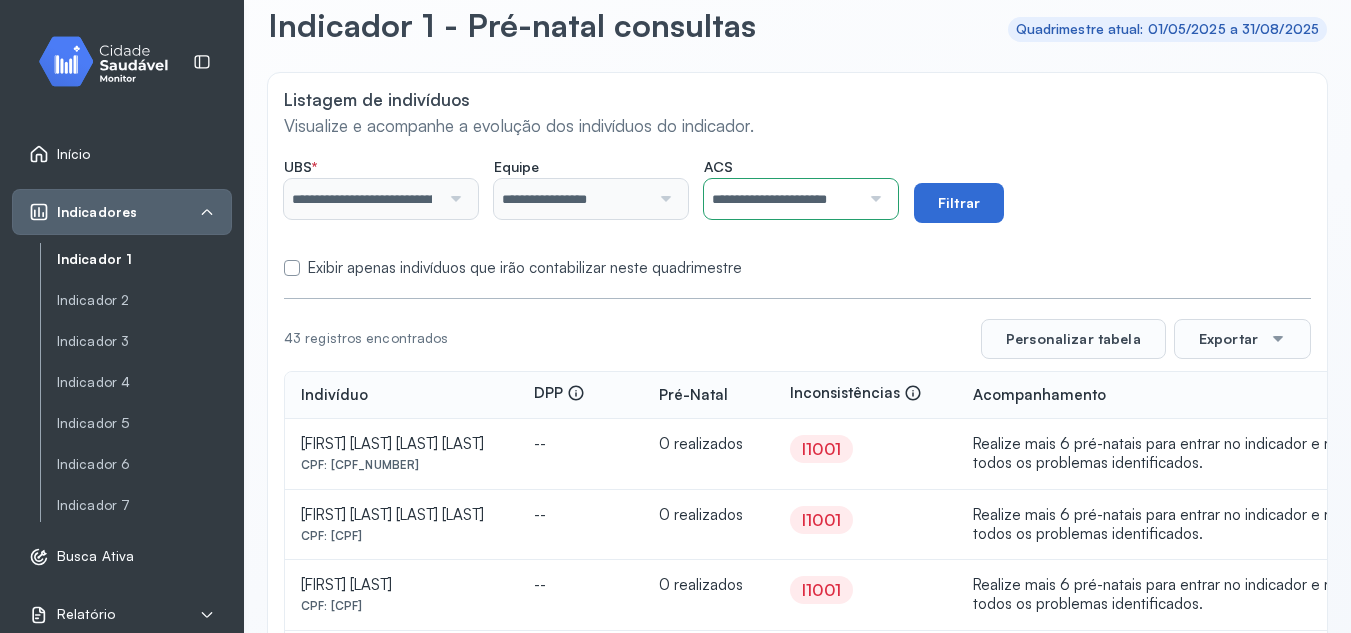 click on "Filtrar" at bounding box center (959, 203) 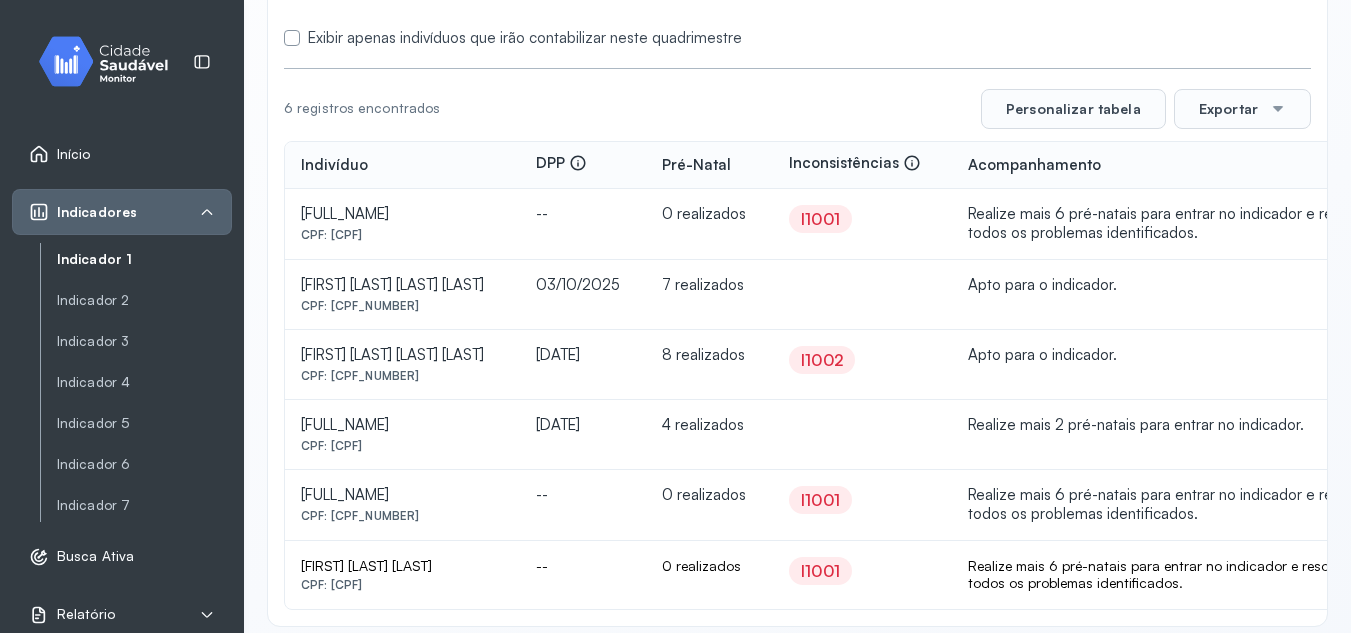 scroll, scrollTop: 365, scrollLeft: 0, axis: vertical 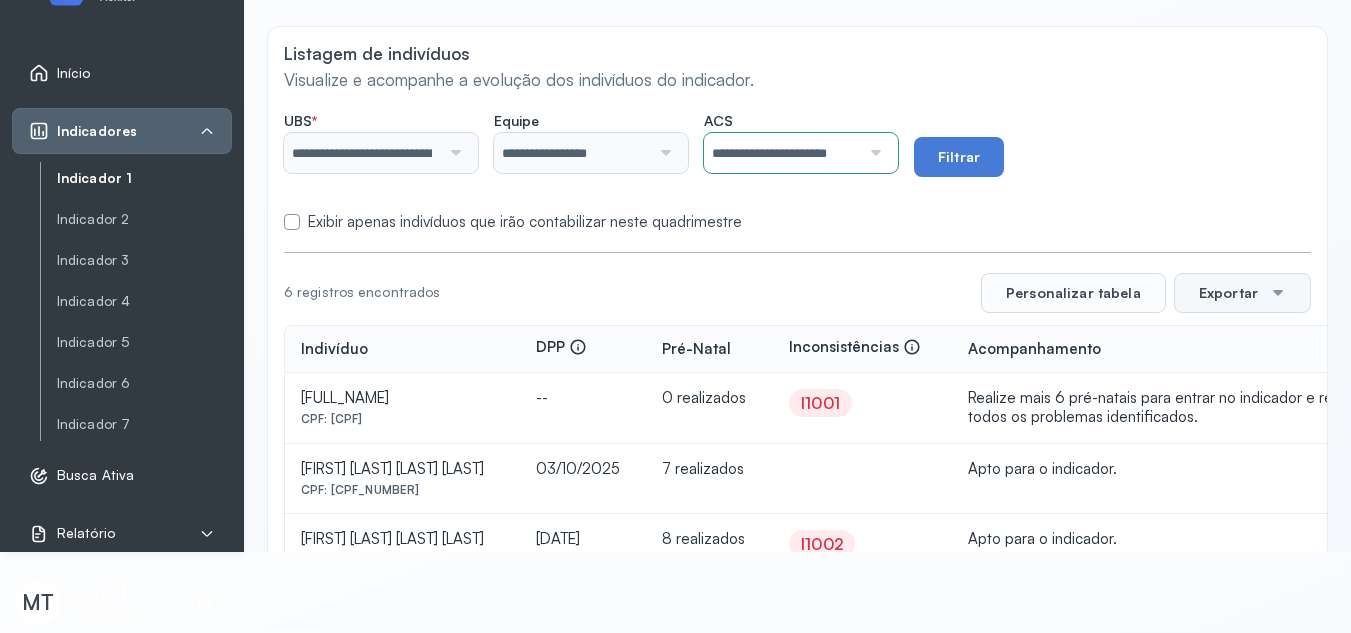 click on "Exportar" at bounding box center (1242, 293) 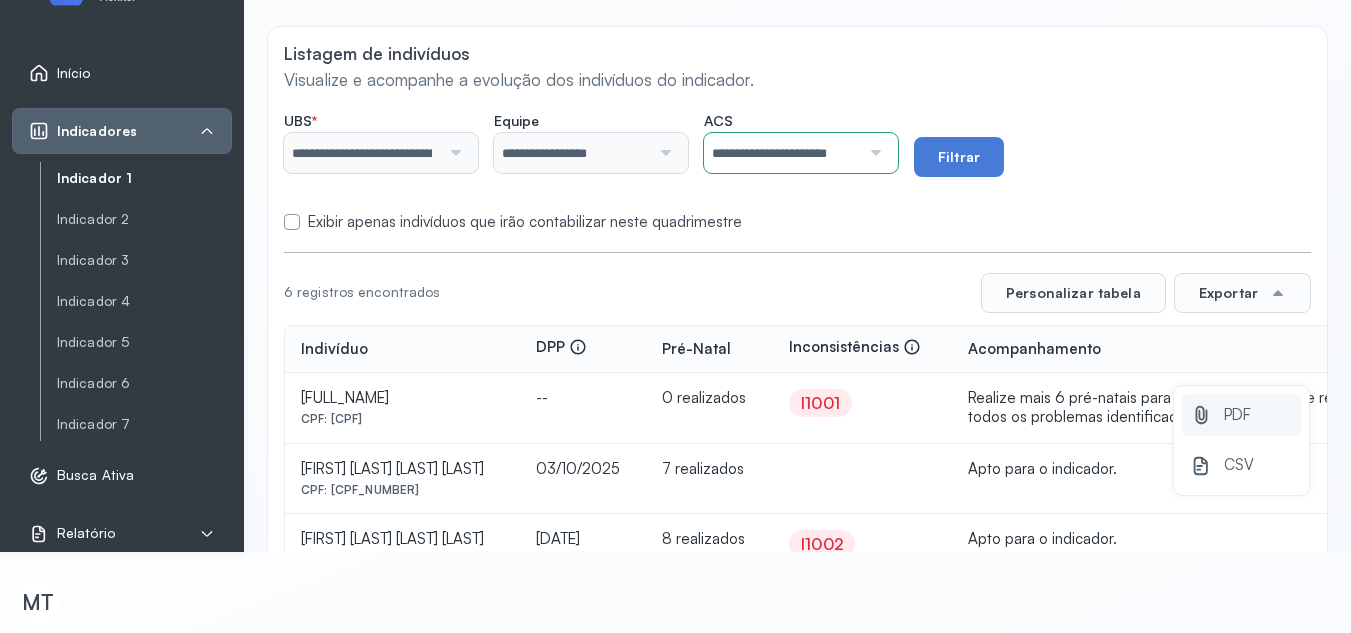 click on "PDF" at bounding box center [1237, 415] 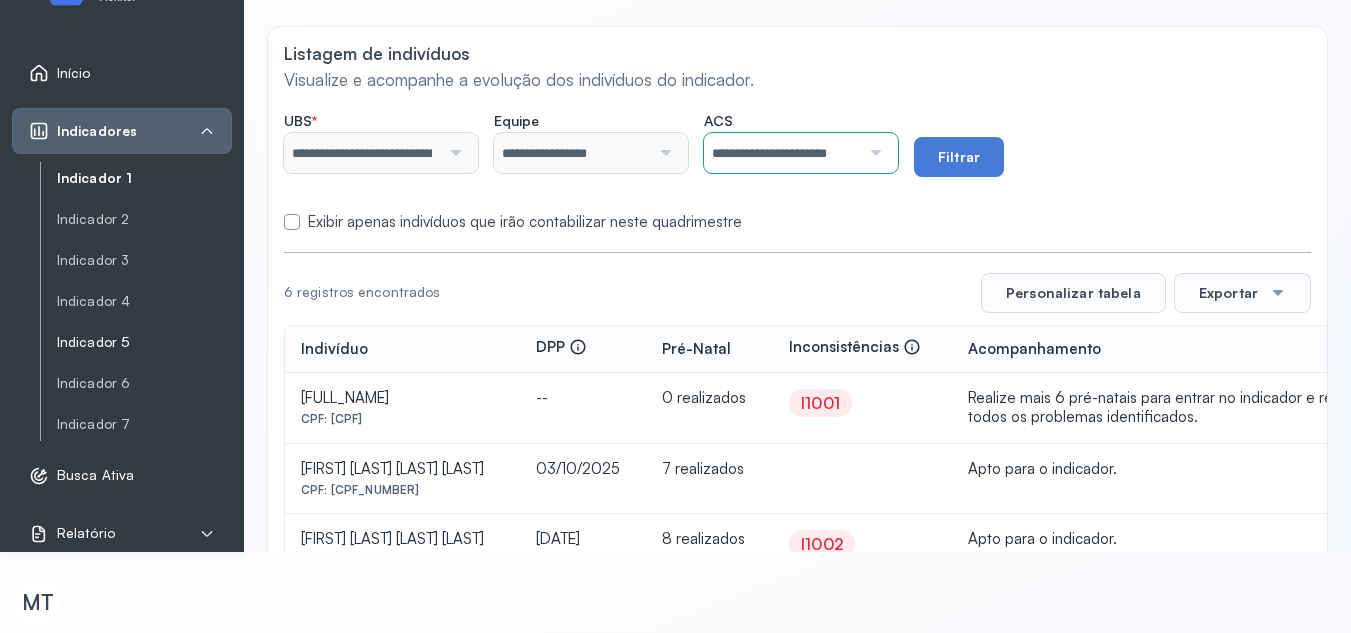 click on "Indicador 5" at bounding box center [144, 342] 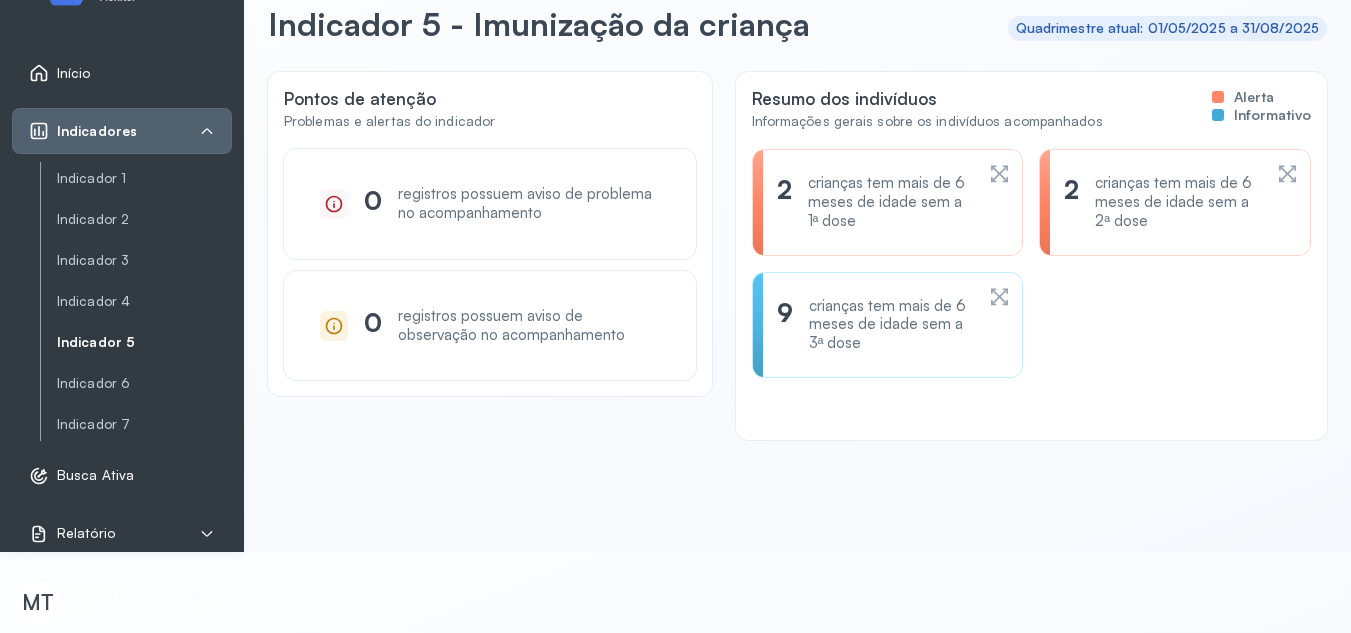 scroll, scrollTop: 0, scrollLeft: 0, axis: both 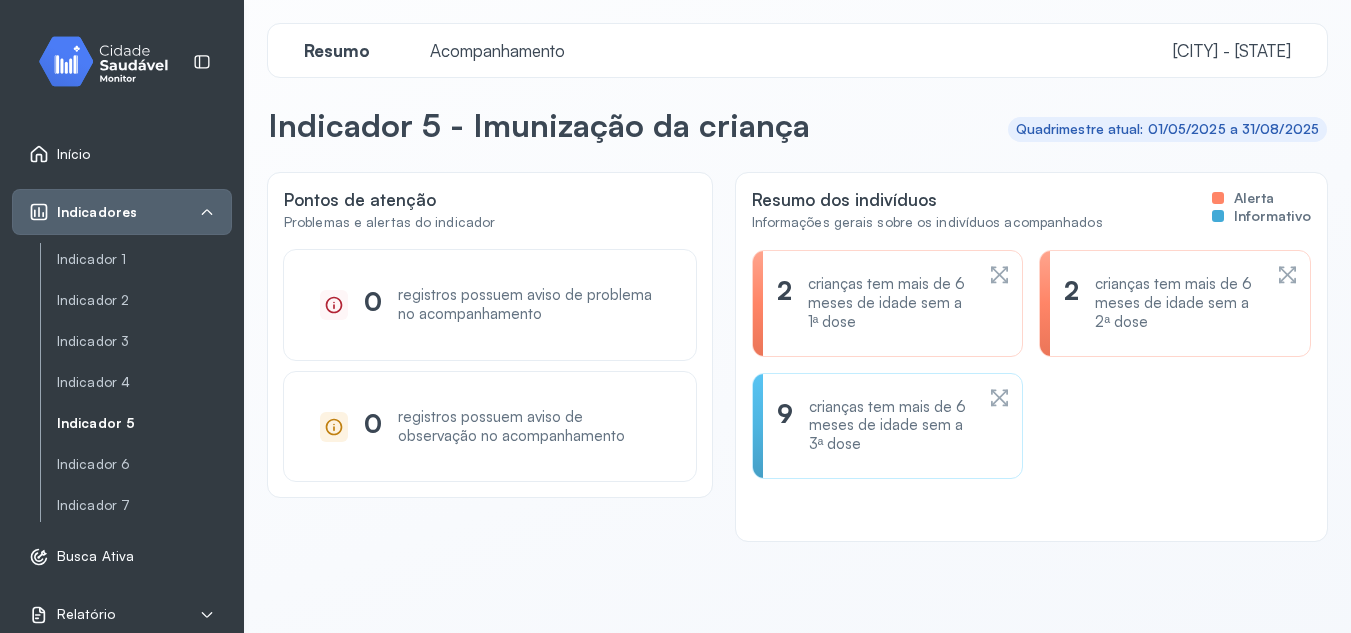 click on "Acompanhamento" at bounding box center (497, 51) 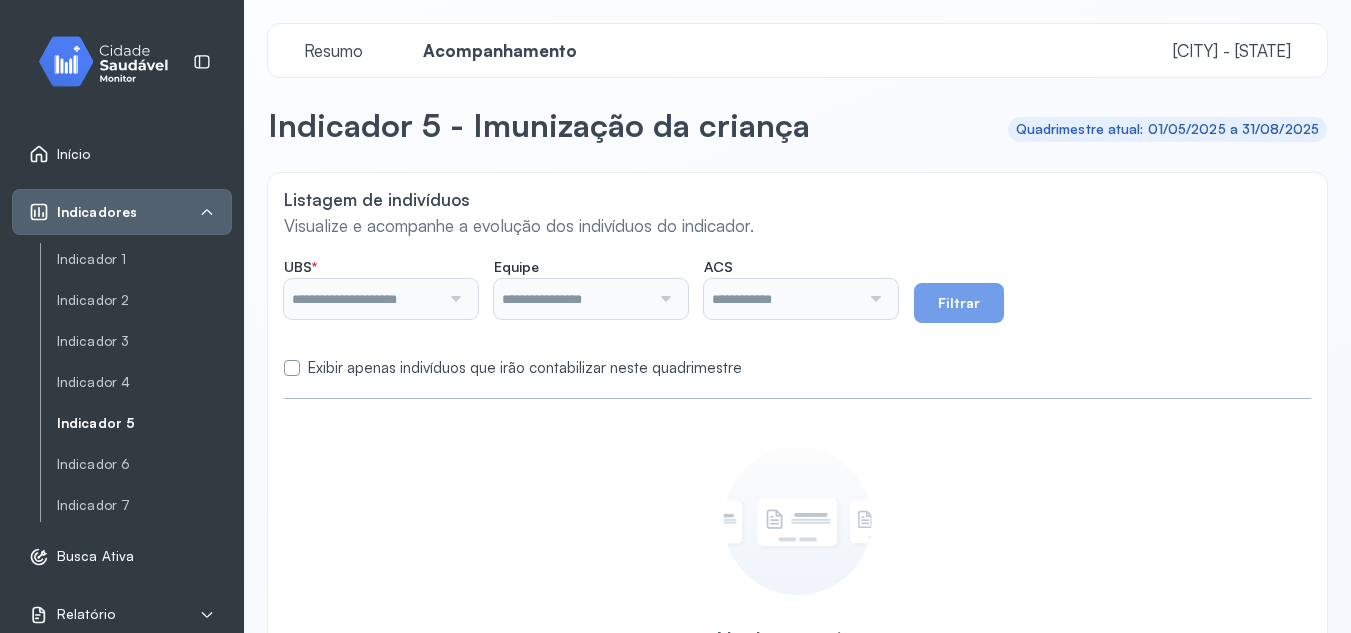 type on "**********" 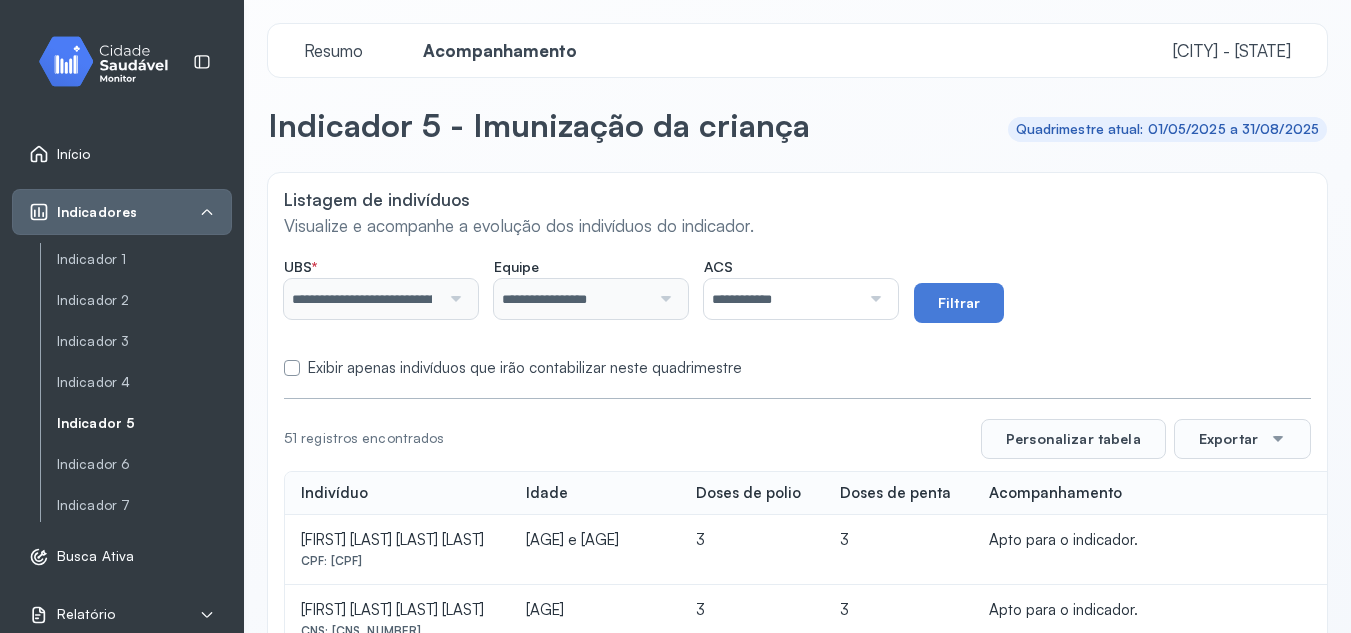 click at bounding box center [873, 299] 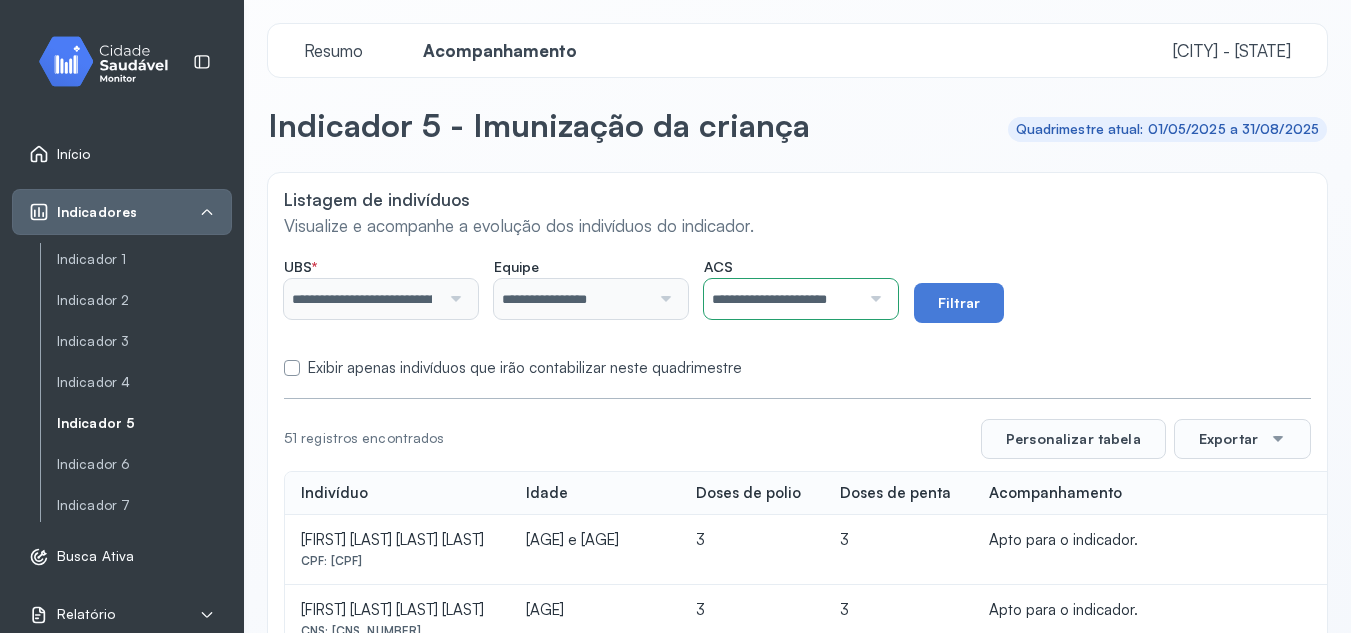 click on "**********" 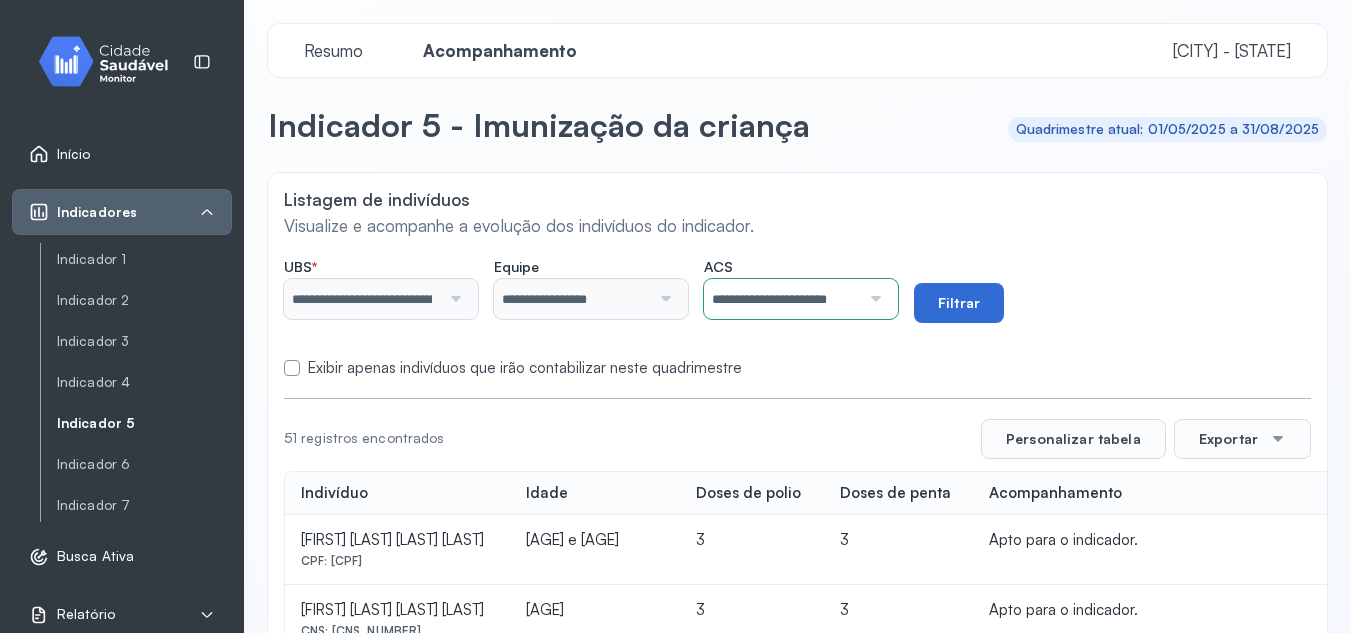 click on "Filtrar" at bounding box center (959, 303) 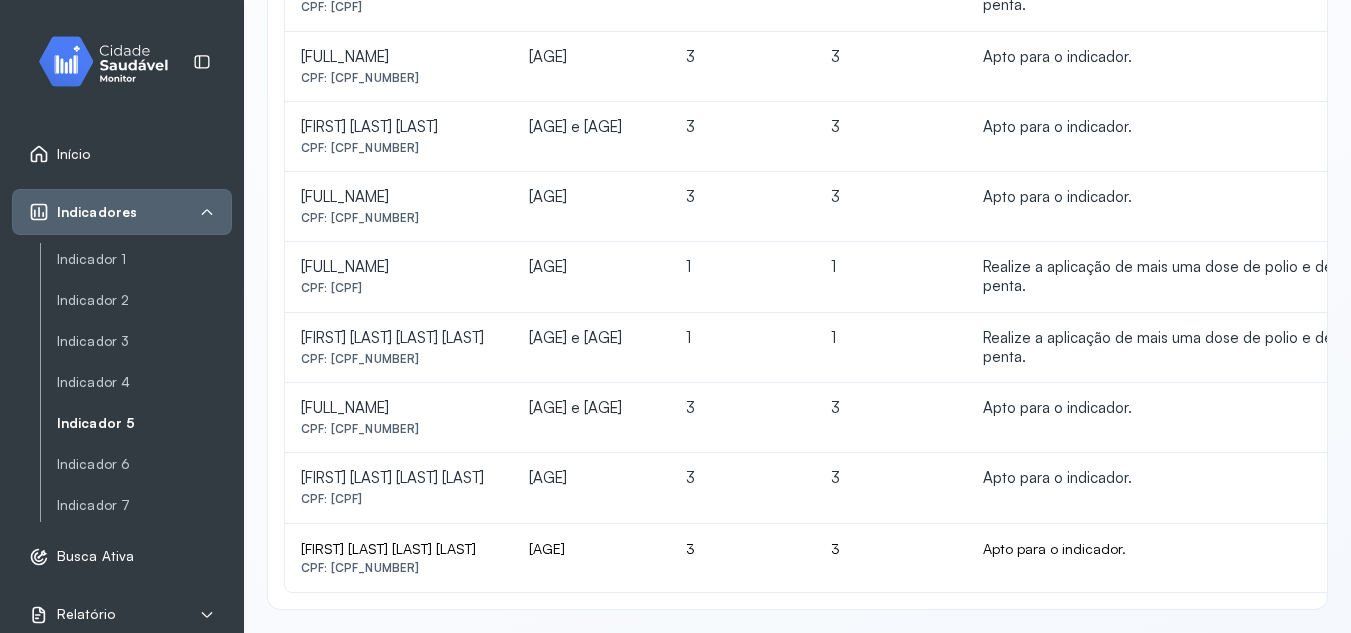 scroll, scrollTop: 661, scrollLeft: 0, axis: vertical 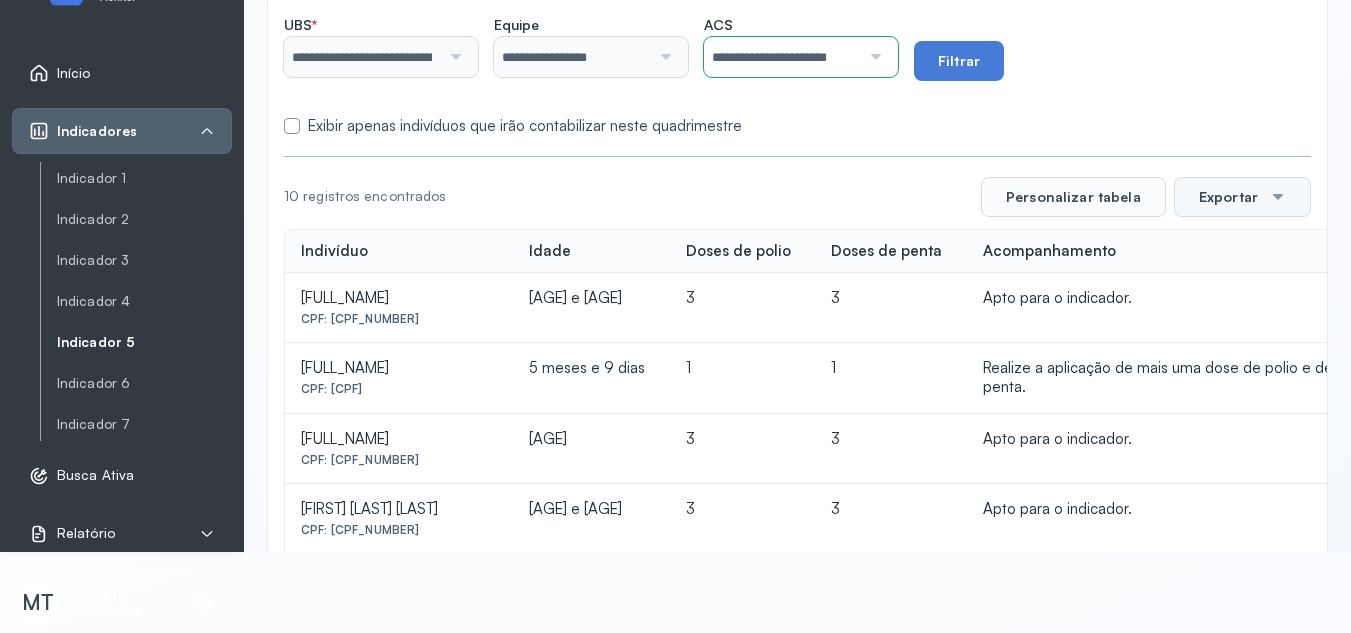 click on "Exportar" at bounding box center (1242, 197) 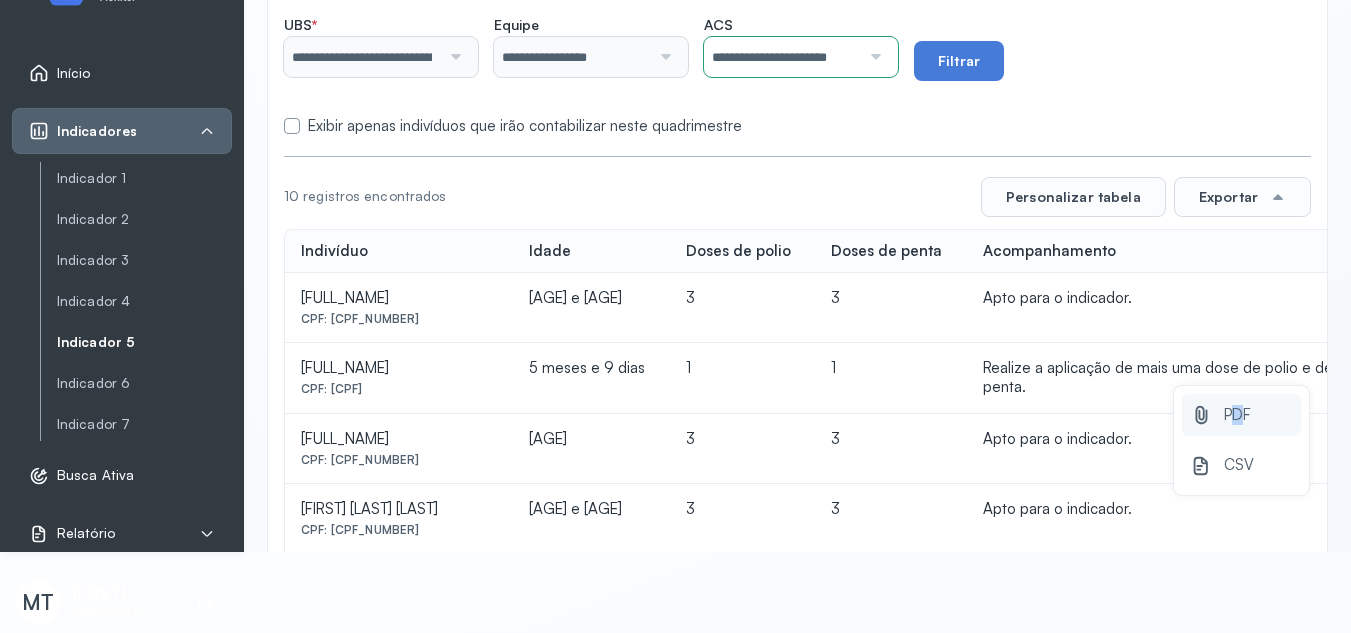 click on "PDF" at bounding box center (1237, 415) 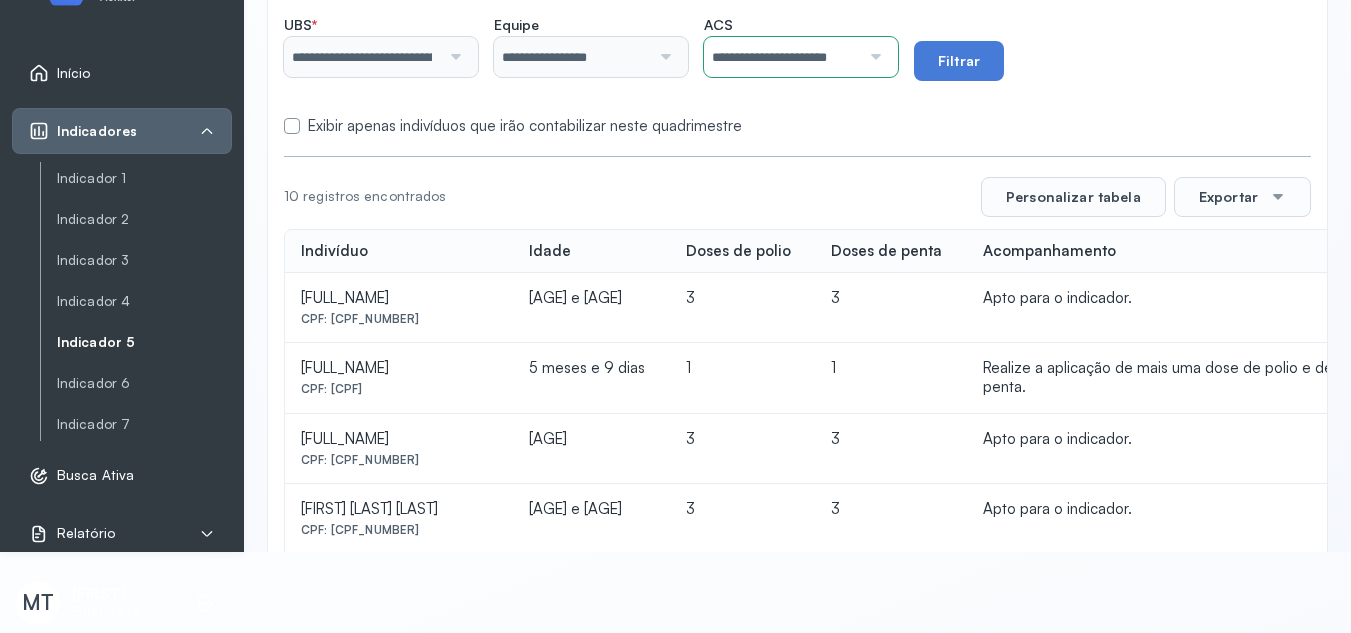 scroll, scrollTop: 0, scrollLeft: 0, axis: both 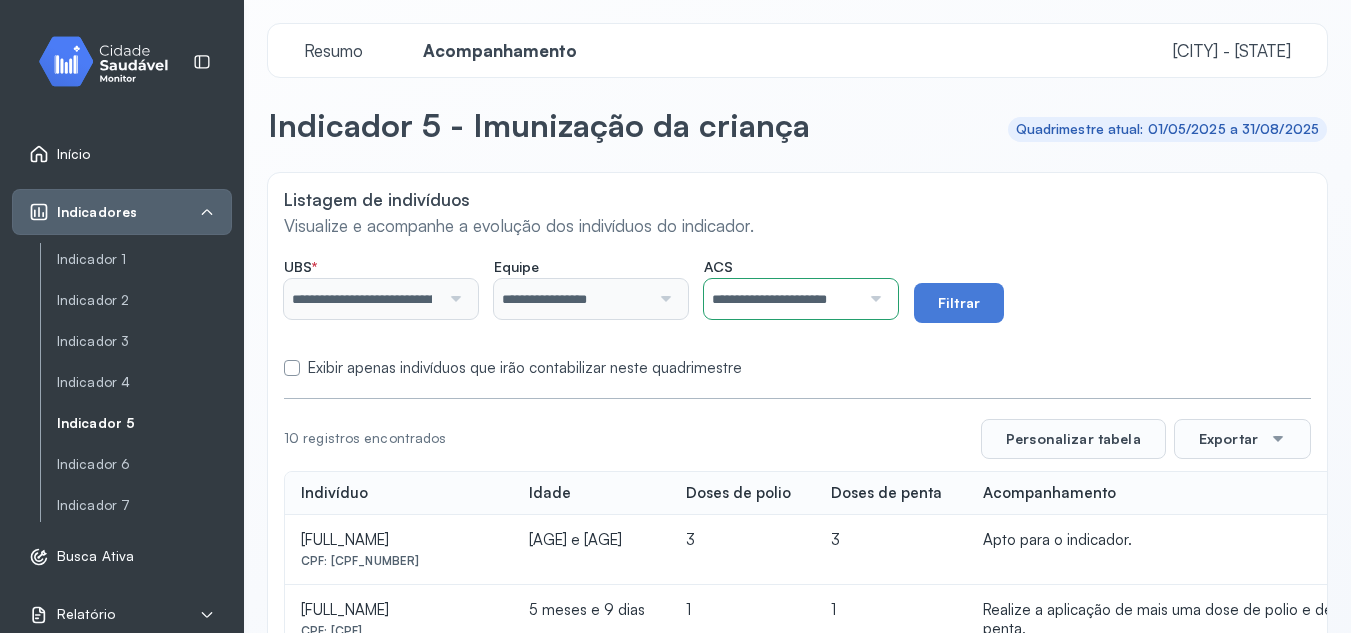click on "Início" at bounding box center [74, 154] 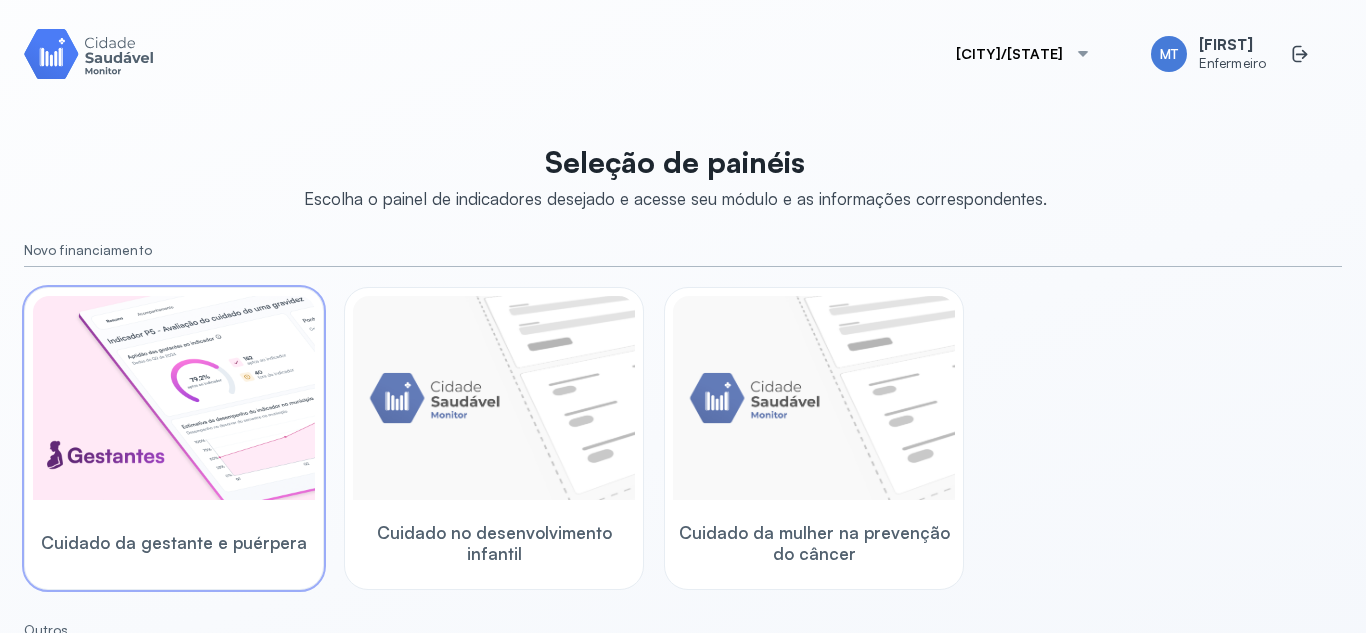 click at bounding box center (174, 398) 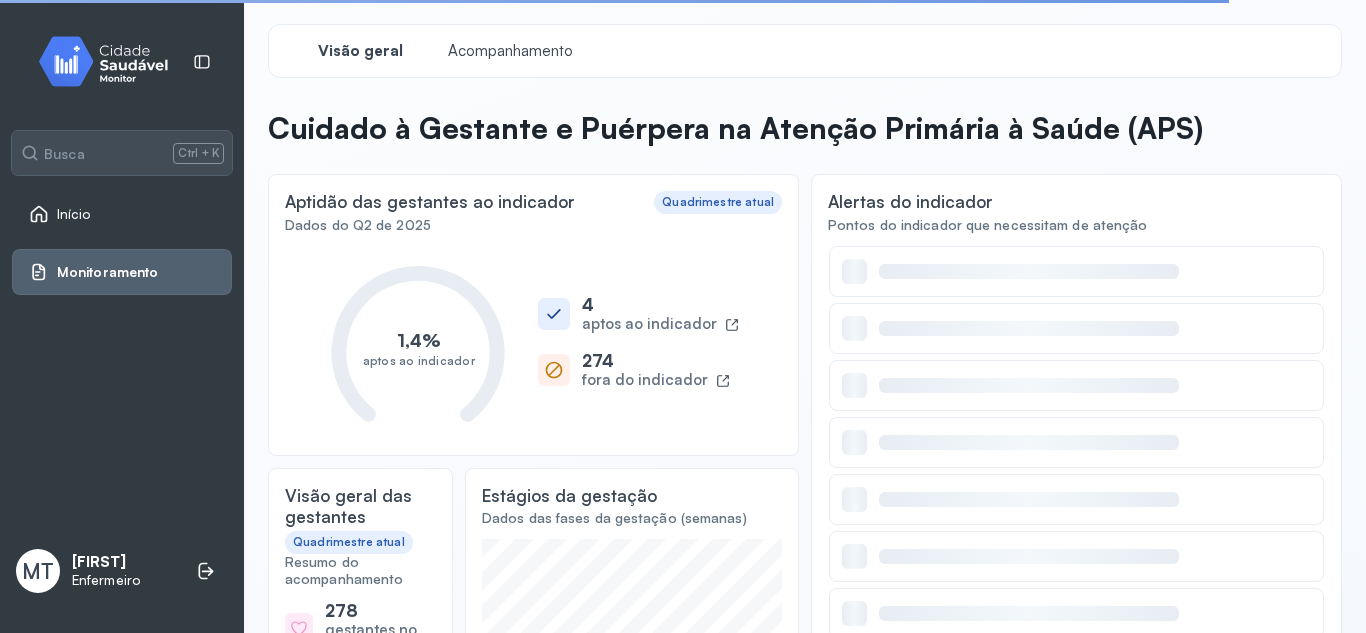 click on "Acompanhamento" at bounding box center [510, 51] 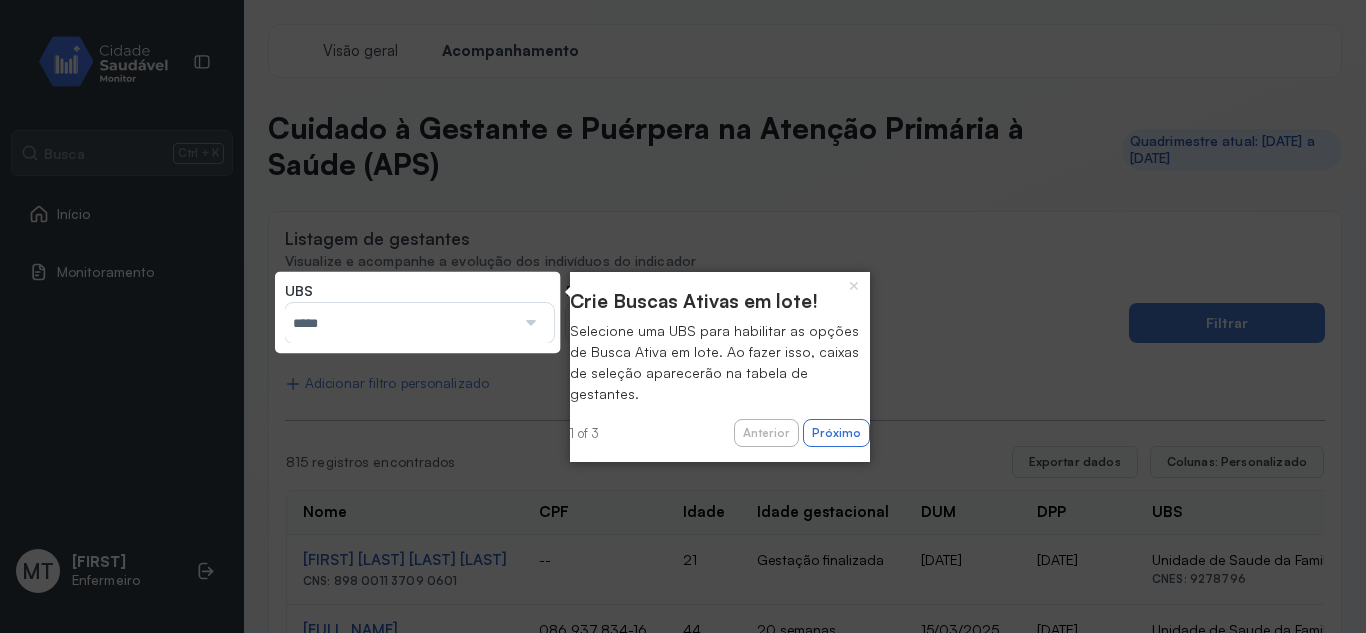 click at bounding box center (528, 323) 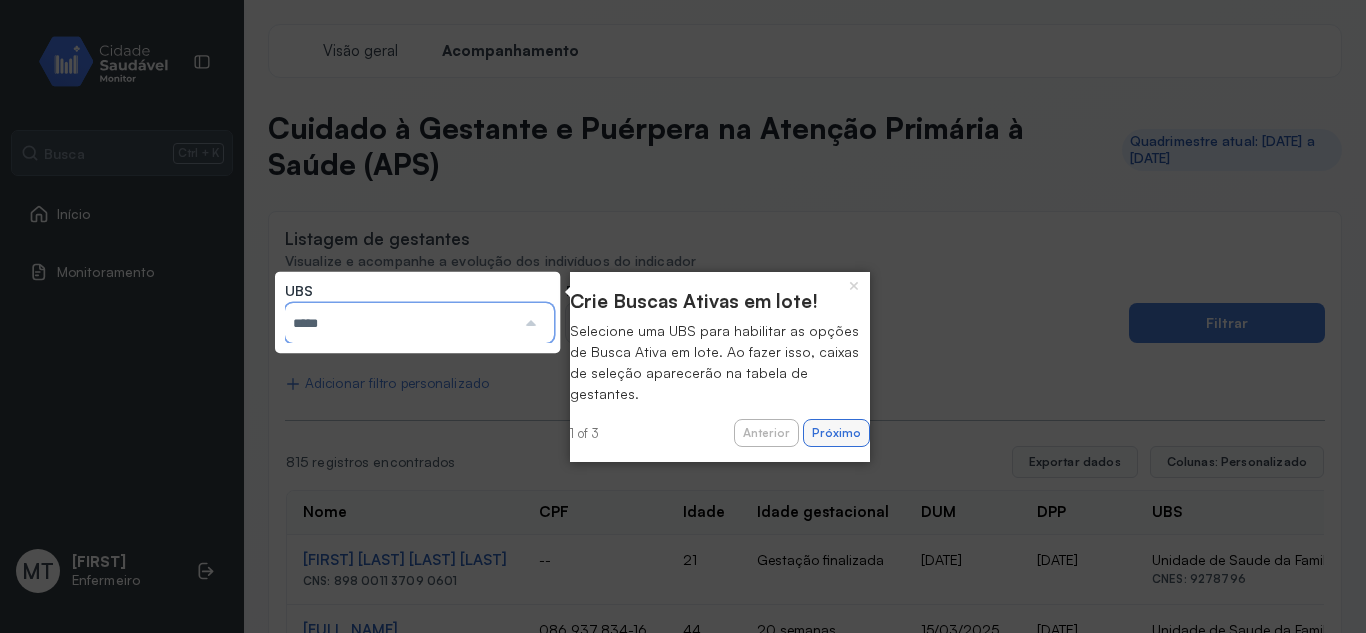 click on "Próximo" at bounding box center [836, 433] 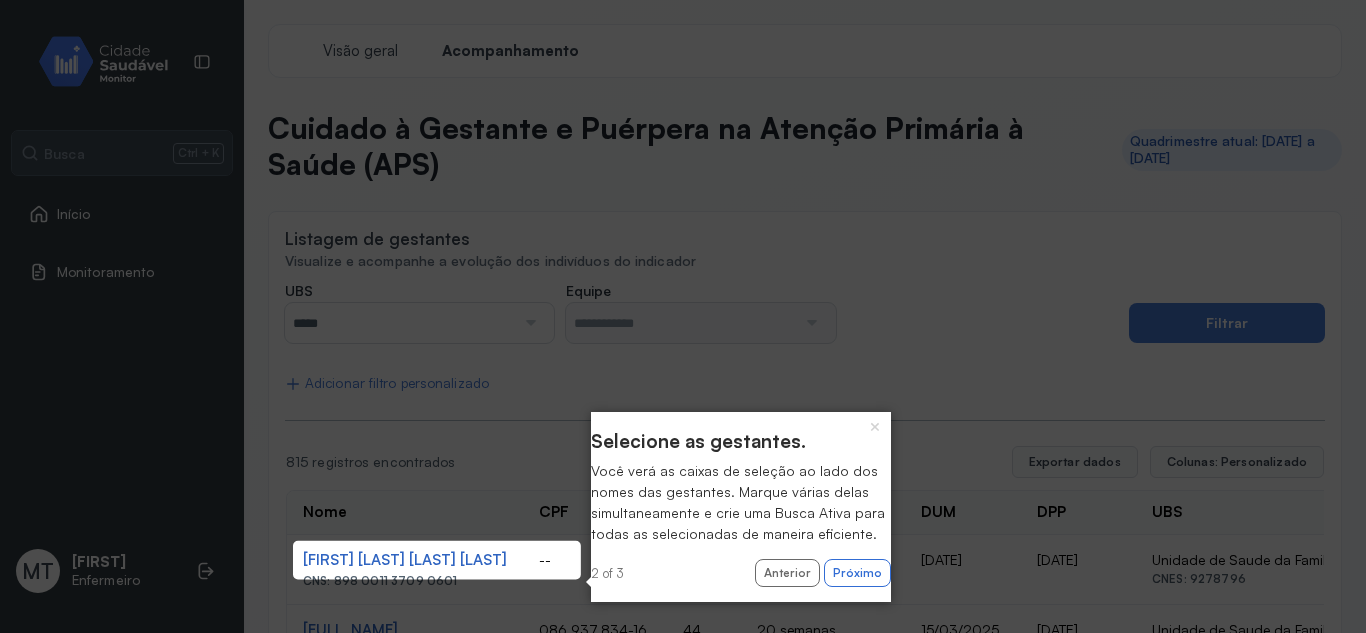 click 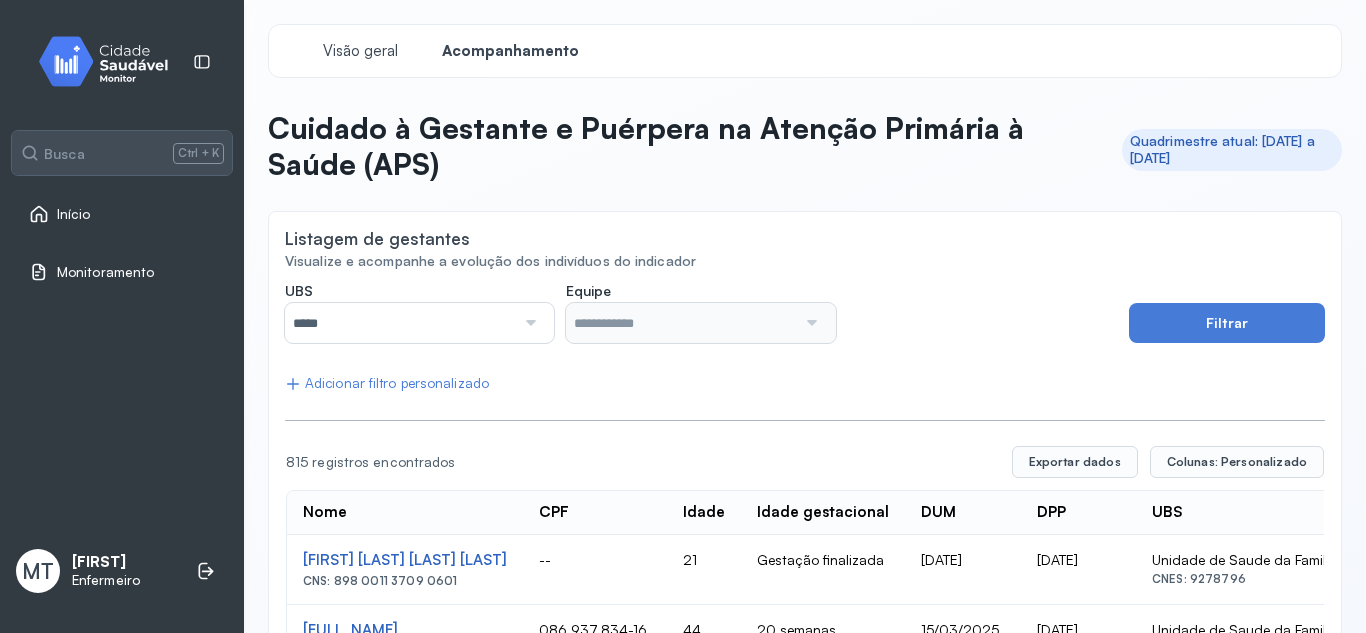 click at bounding box center [528, 323] 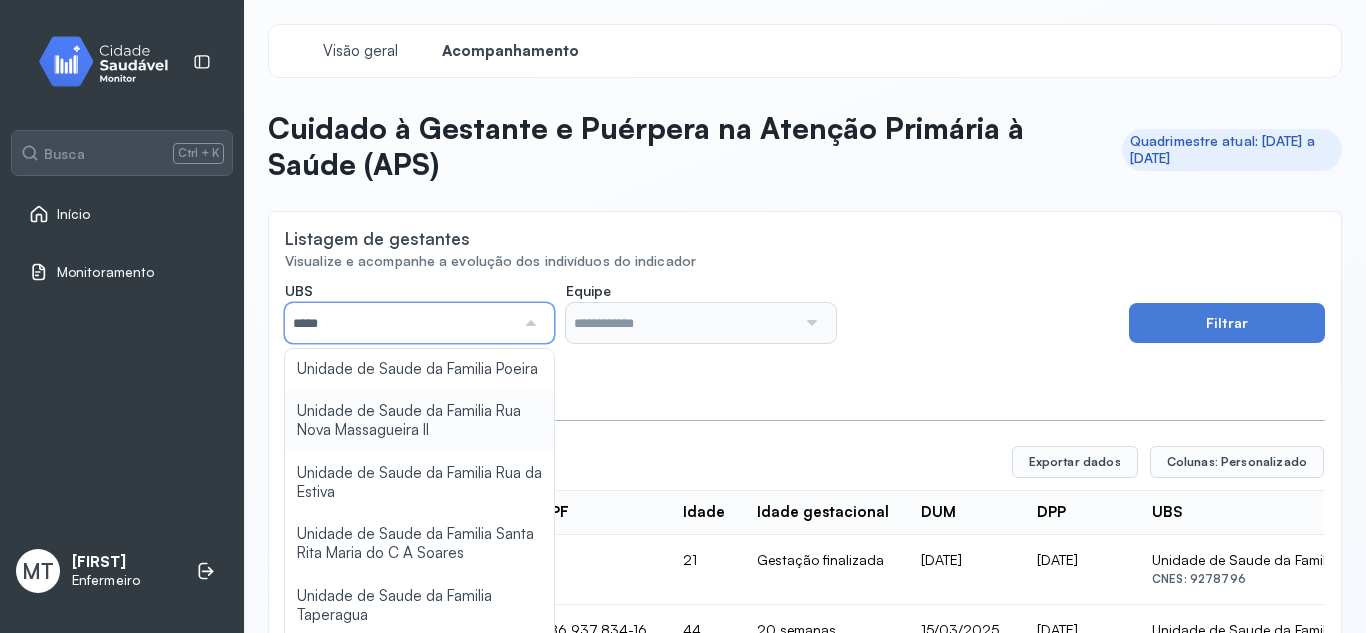 scroll, scrollTop: 500, scrollLeft: 0, axis: vertical 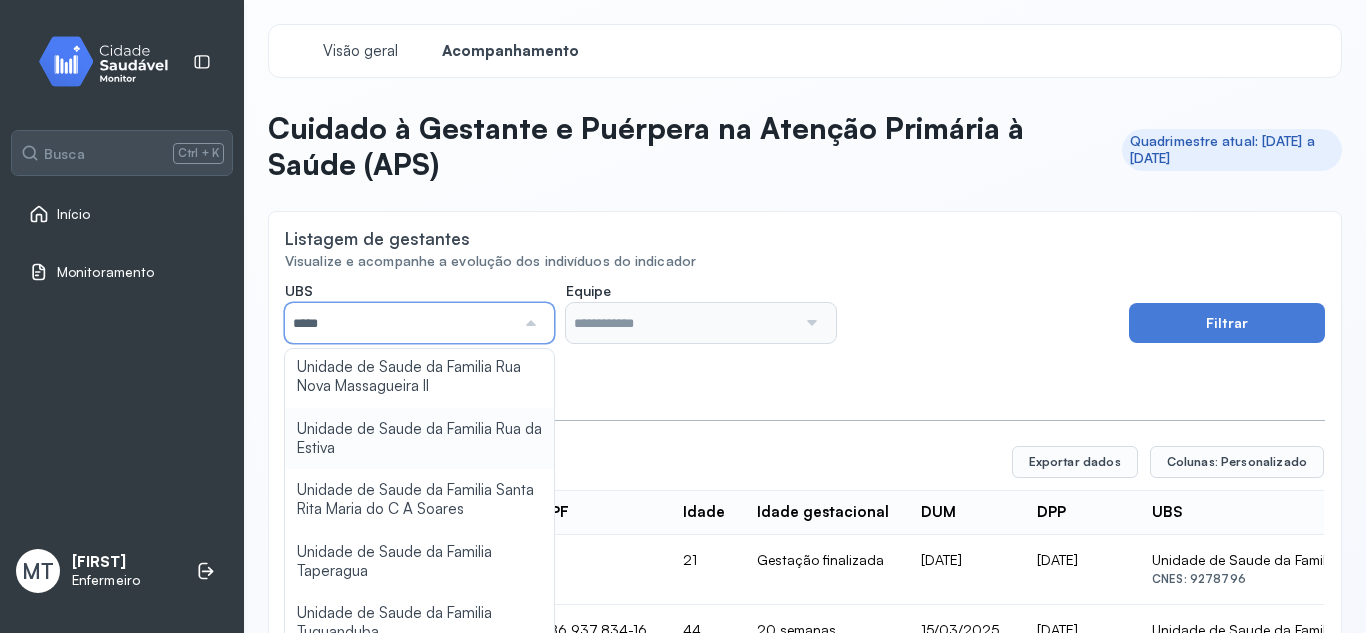 type on "*****" 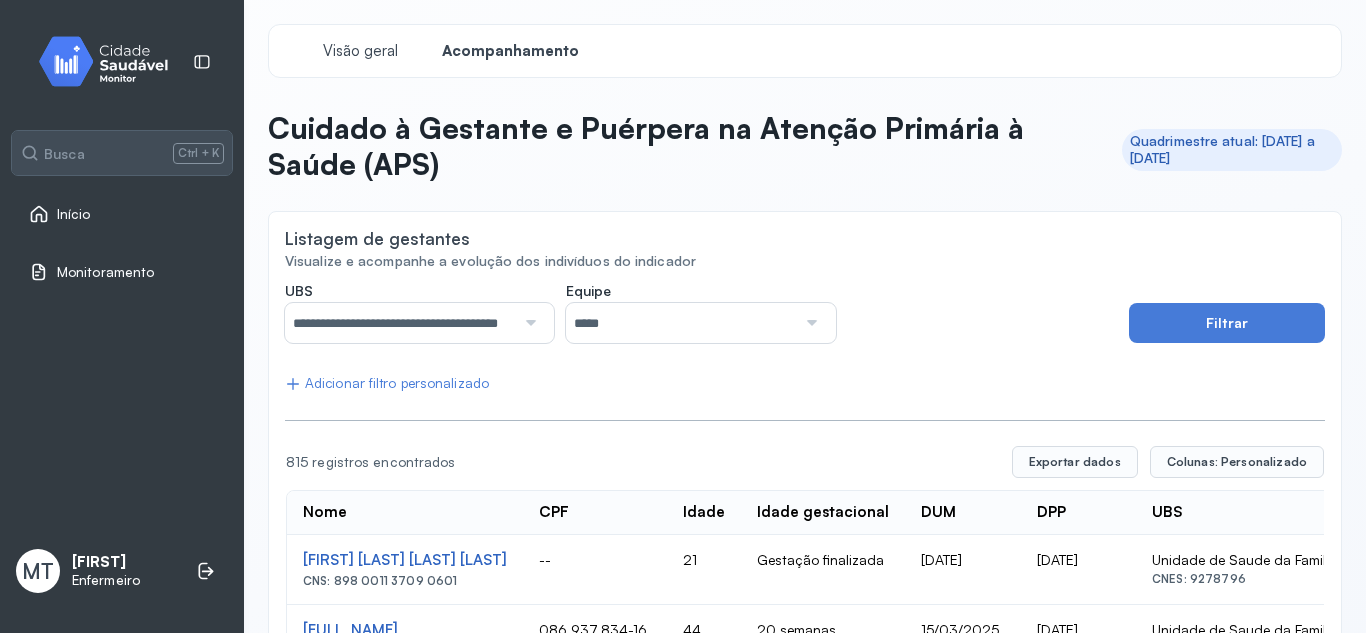 click on "**********" 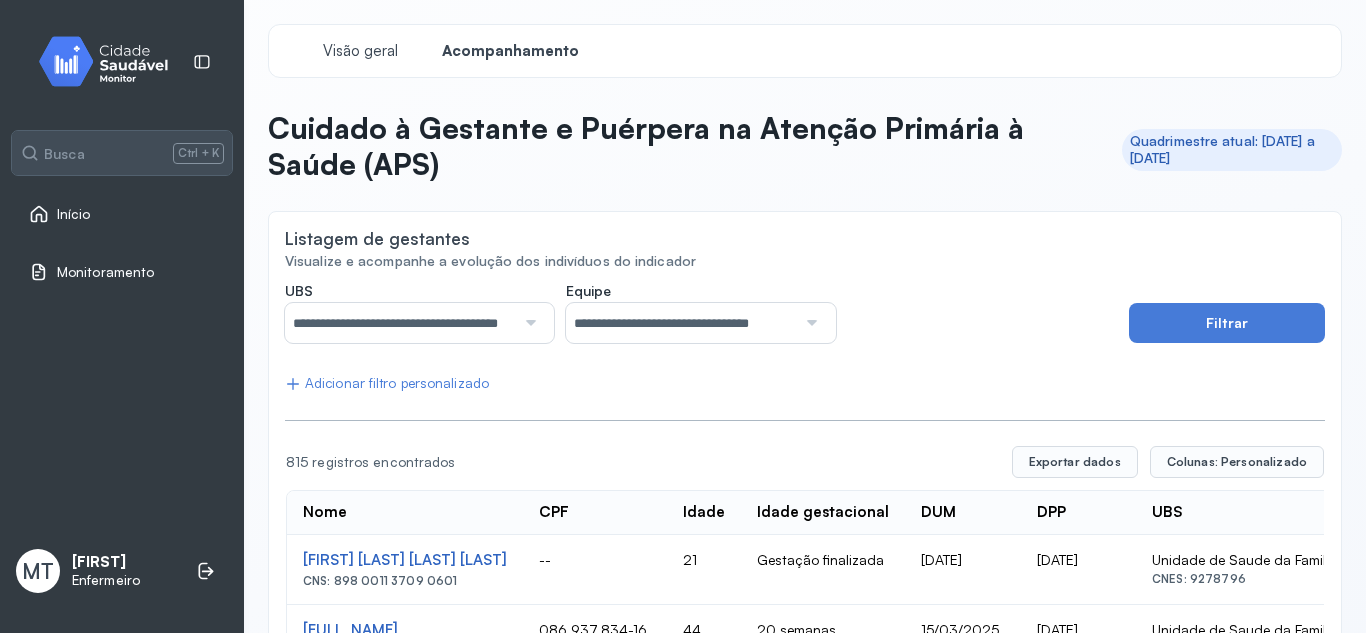 click on "**********" 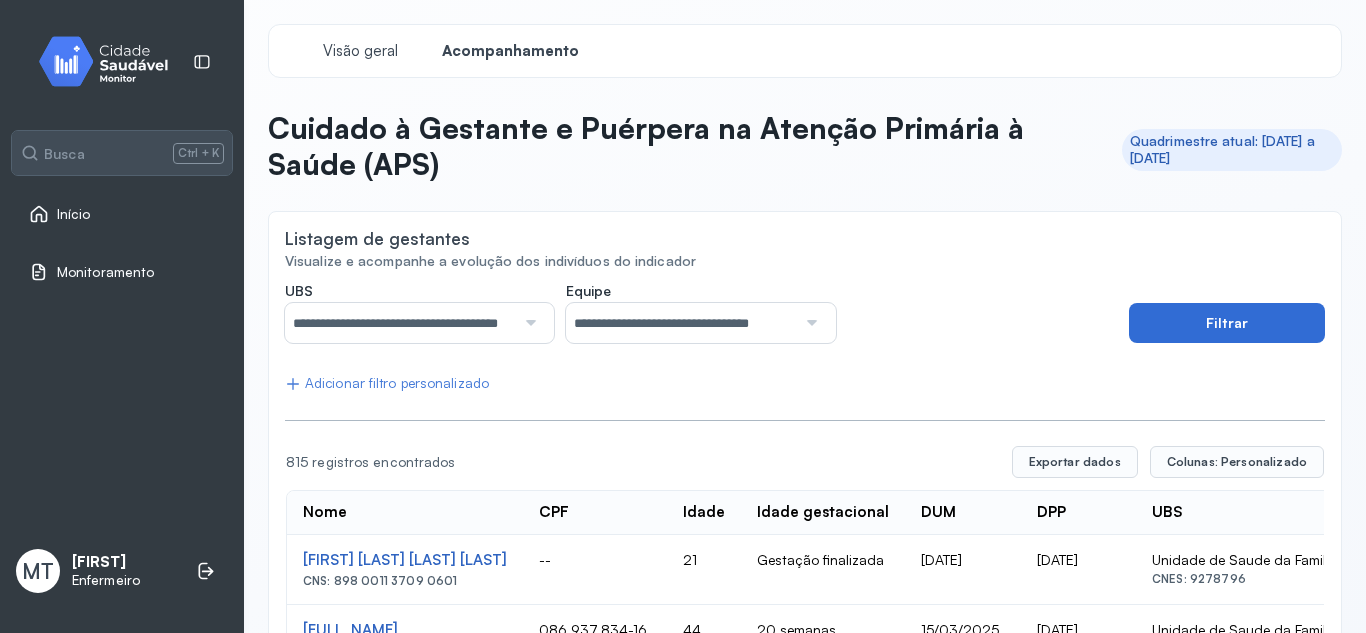 click on "Filtrar" at bounding box center [1227, 323] 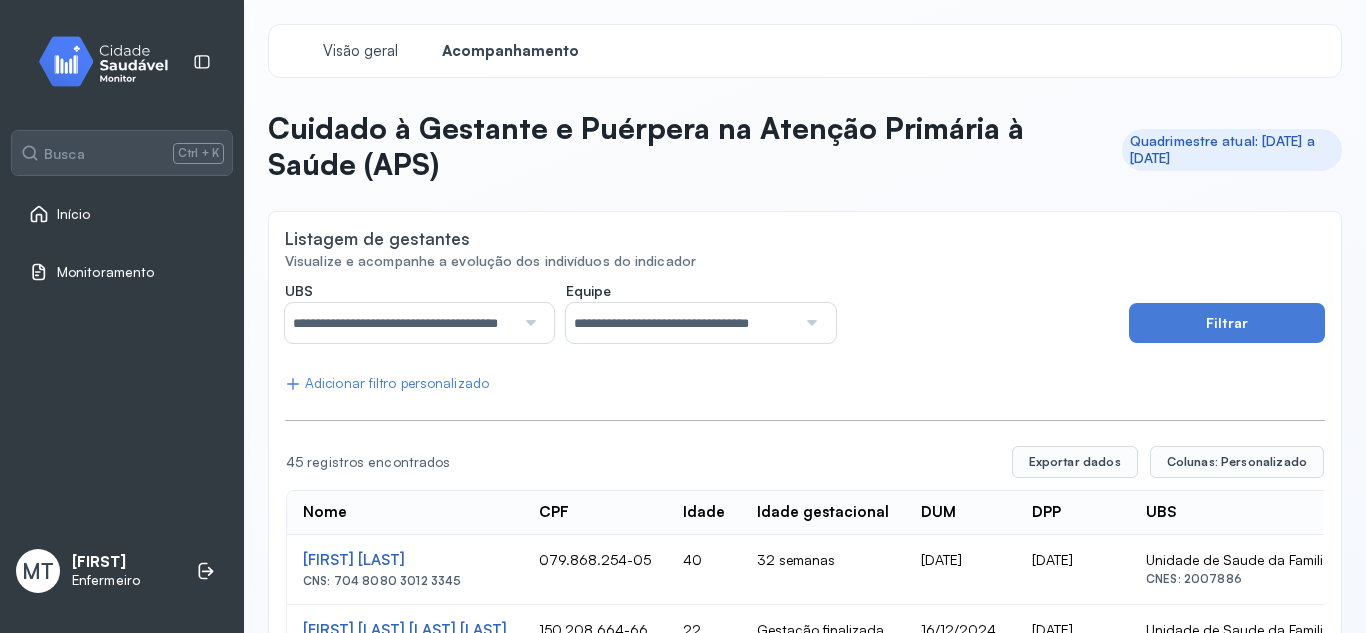 click on "Acompanhamento" at bounding box center [510, 51] 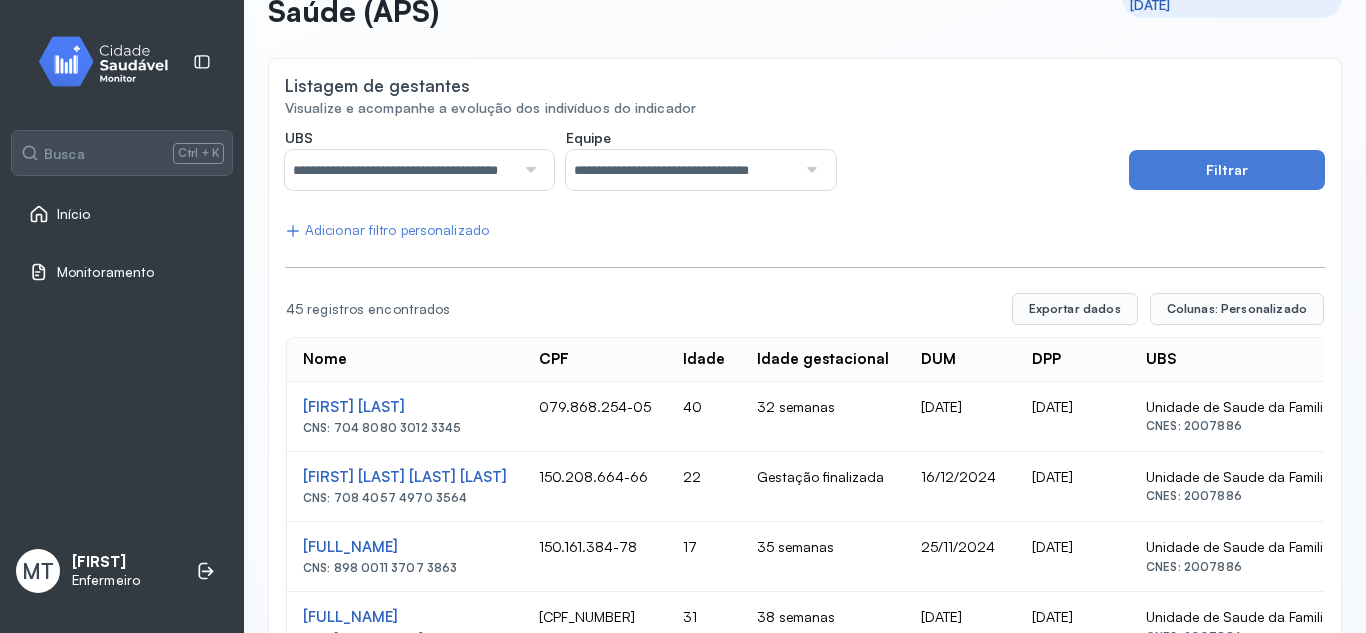 scroll, scrollTop: 0, scrollLeft: 0, axis: both 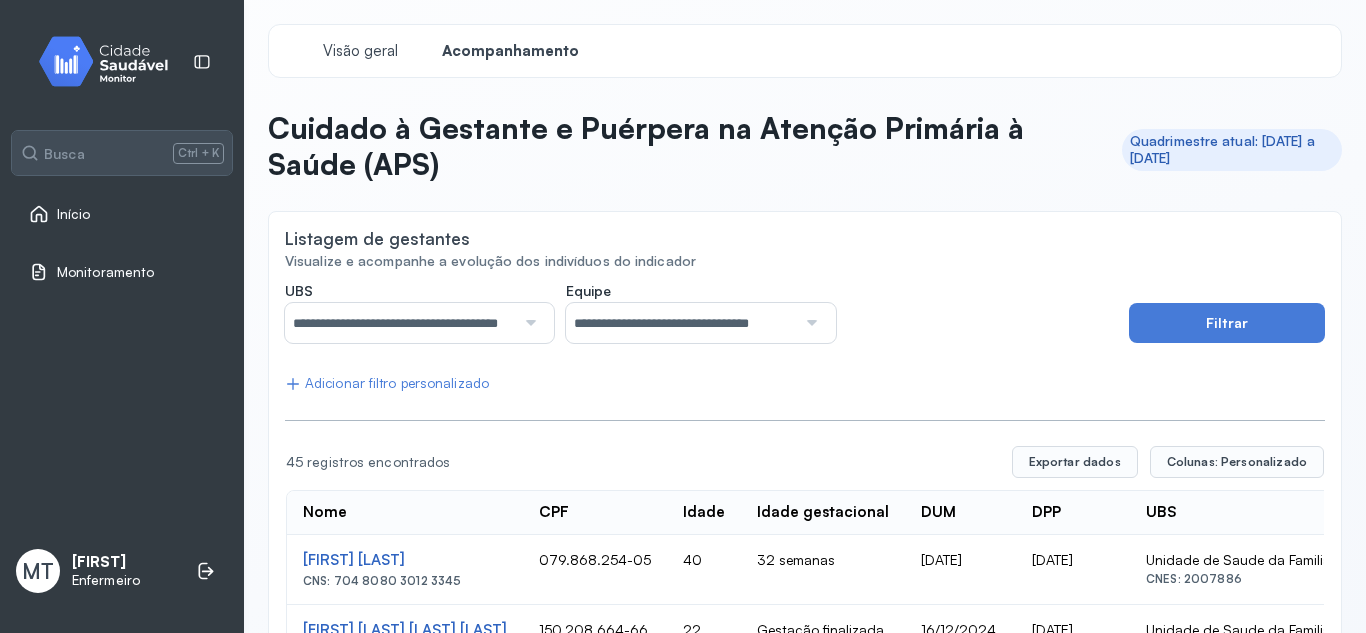 click on "Acompanhamento" at bounding box center [510, 51] 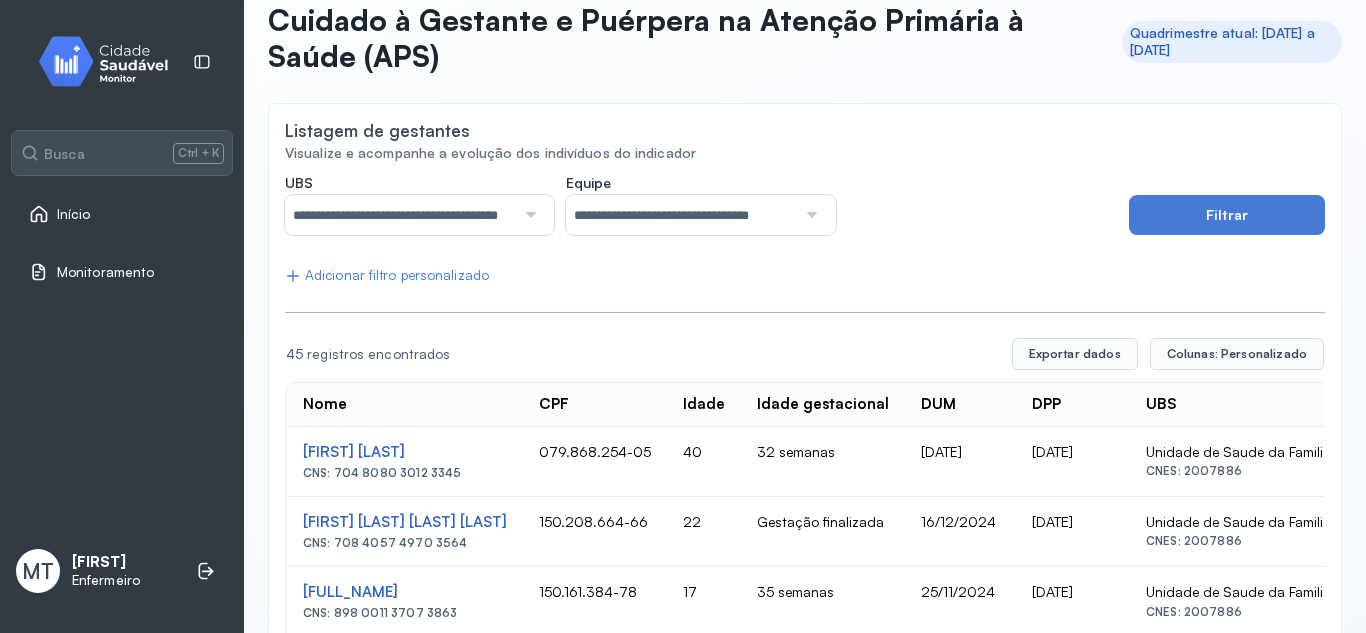 scroll, scrollTop: 200, scrollLeft: 0, axis: vertical 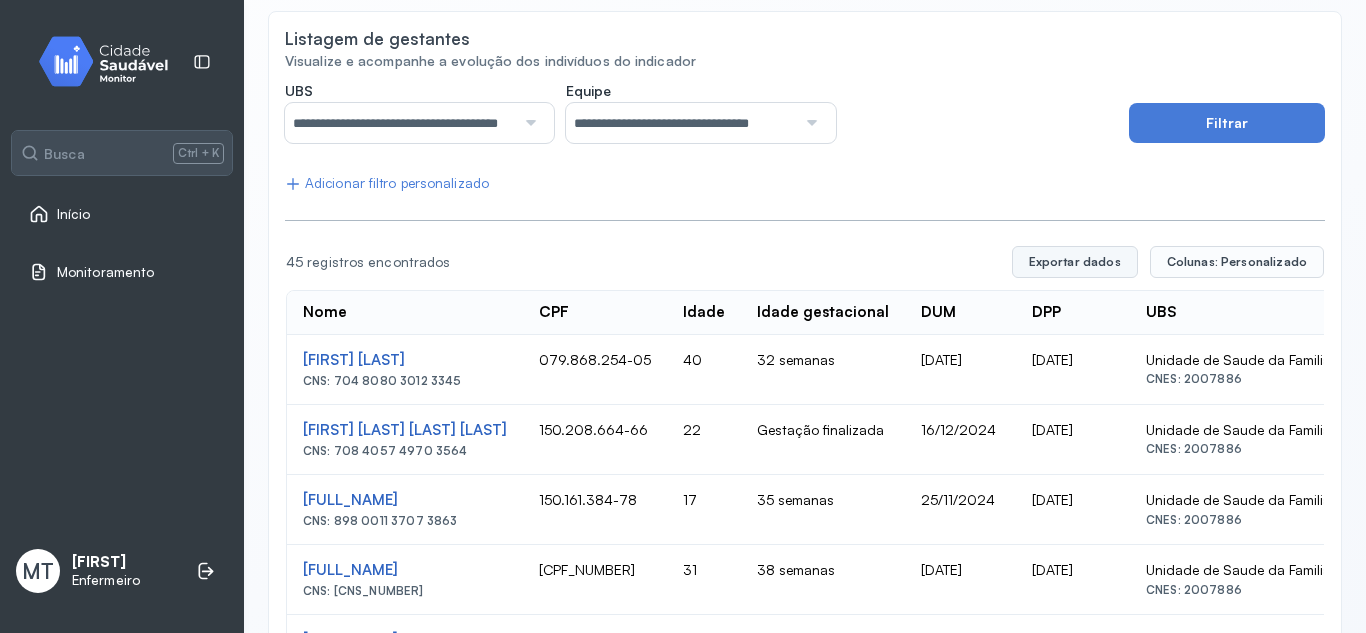 click on "Exportar dados" 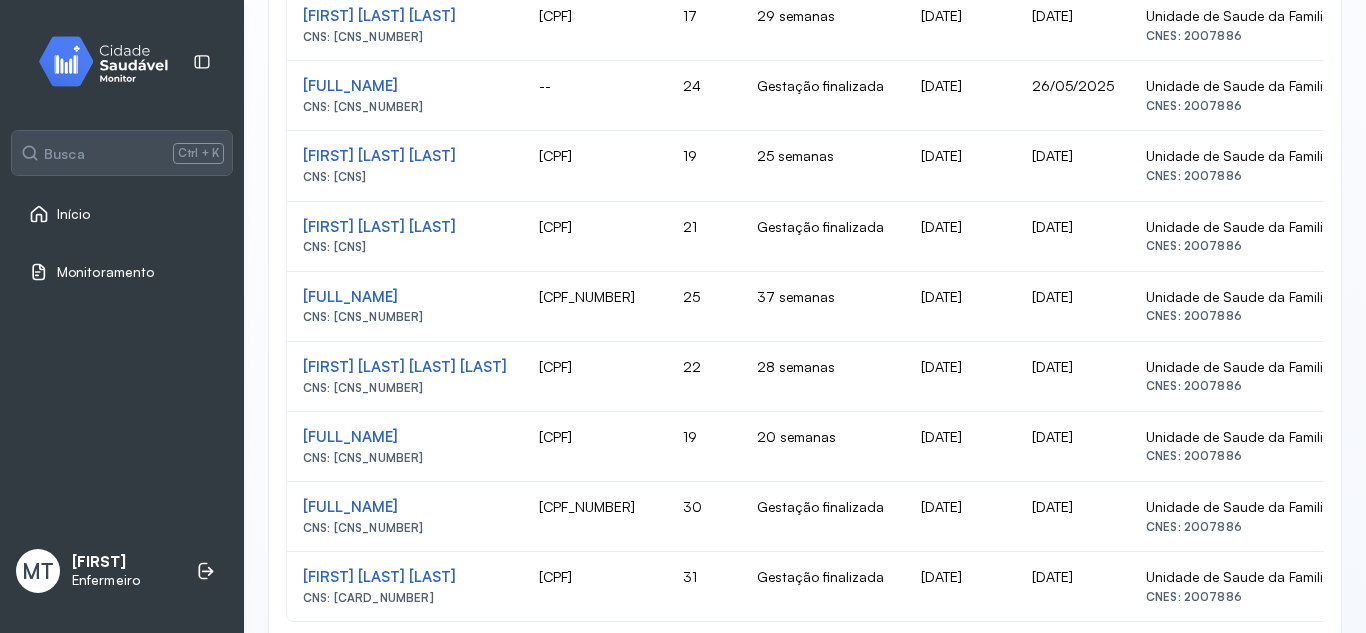 scroll, scrollTop: 1300, scrollLeft: 0, axis: vertical 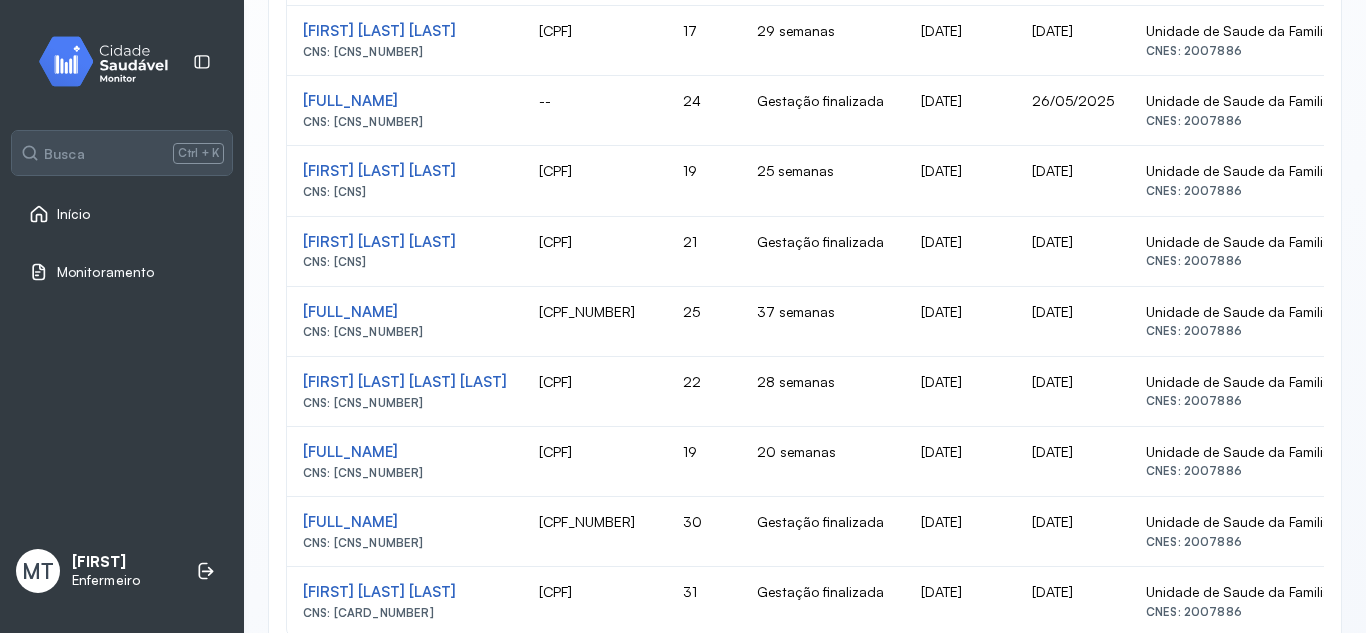 click on "Início" at bounding box center (74, 214) 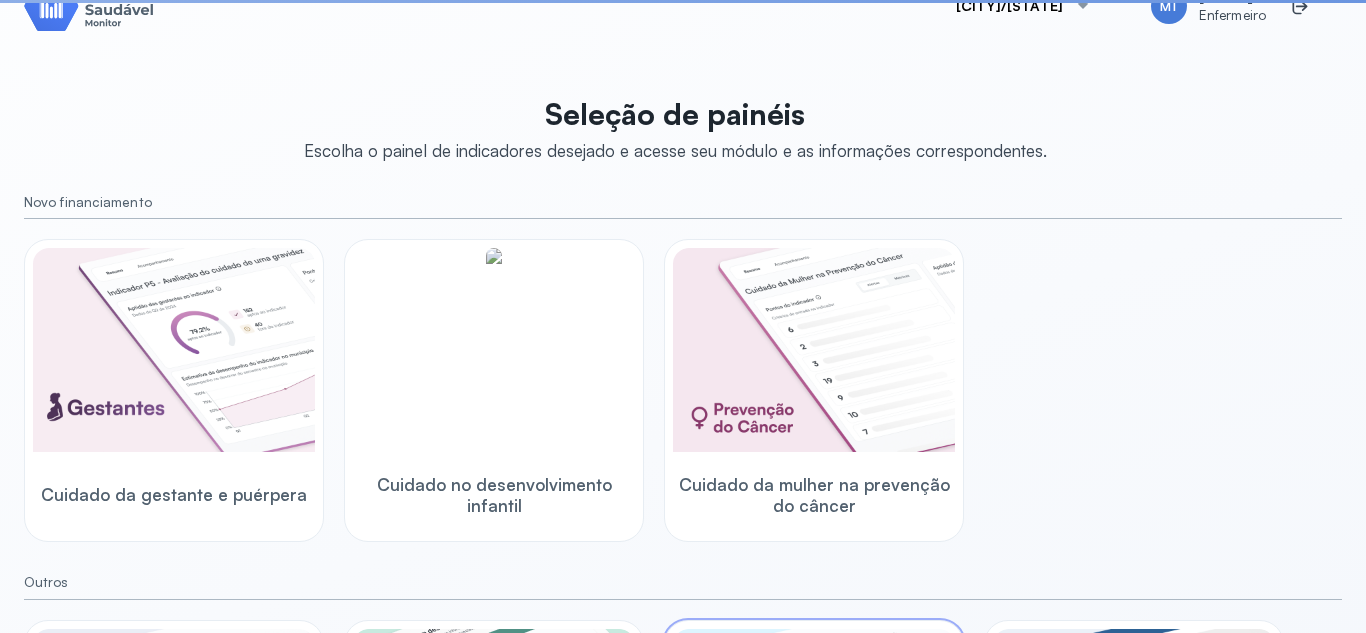 scroll, scrollTop: 661, scrollLeft: 0, axis: vertical 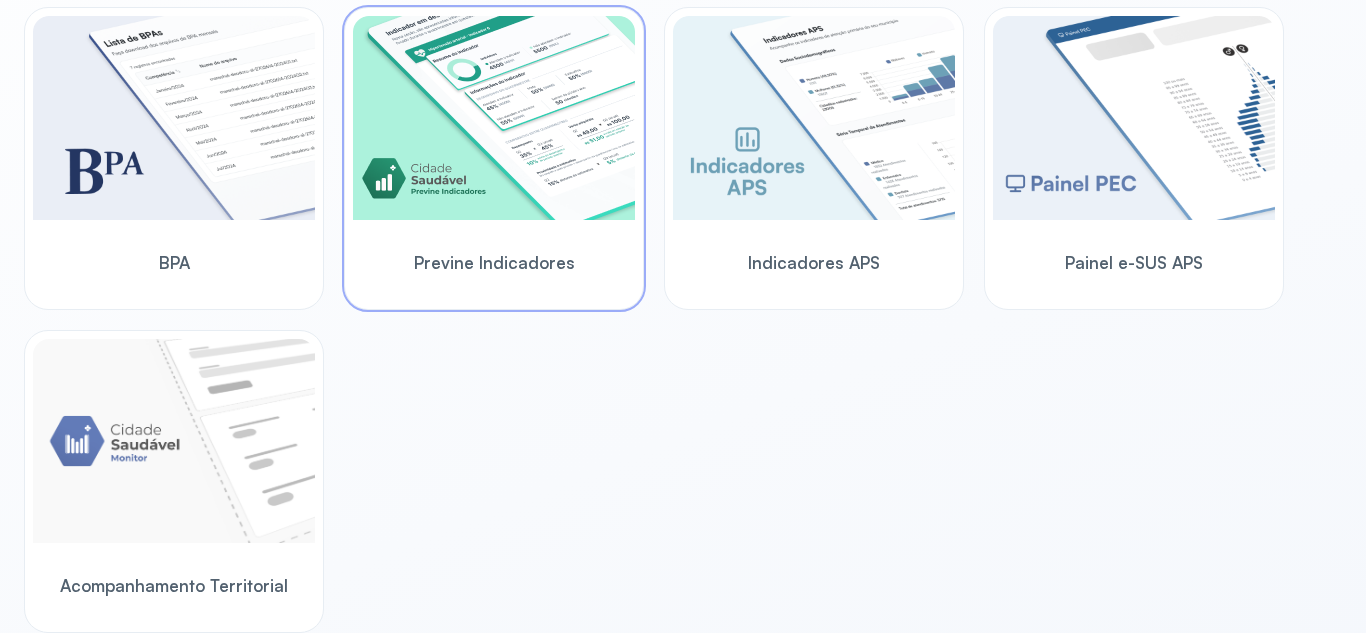 click at bounding box center [494, 118] 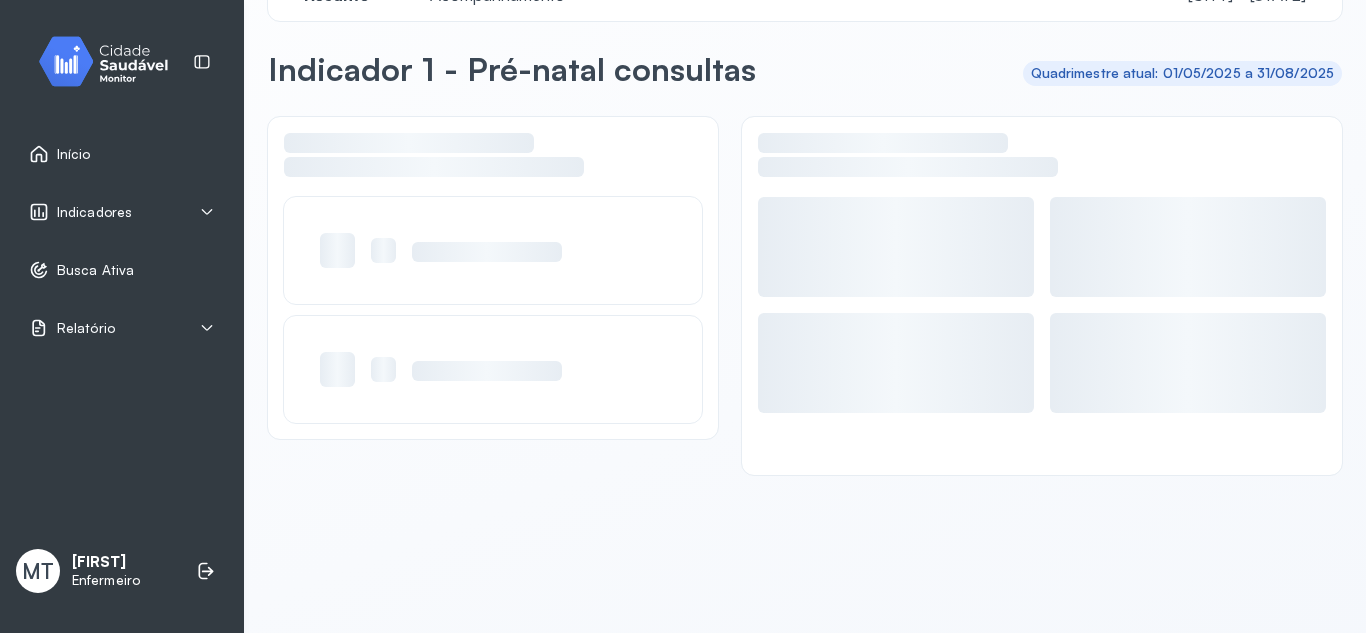scroll, scrollTop: 56, scrollLeft: 0, axis: vertical 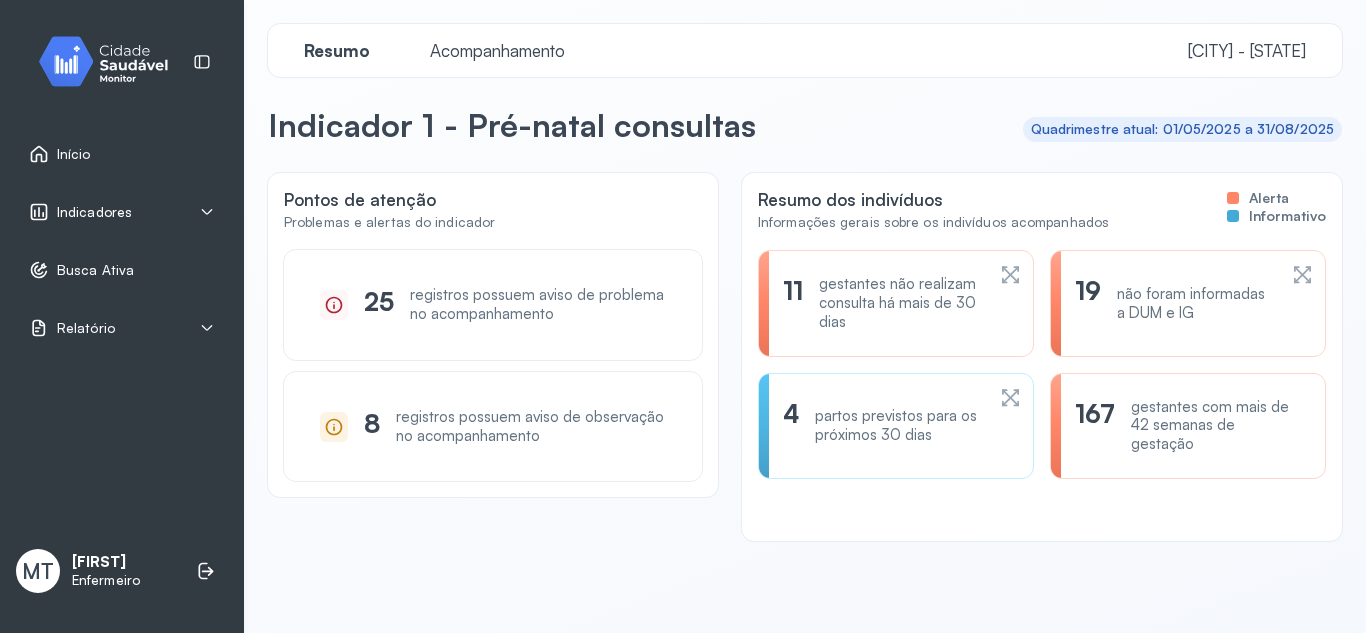 click 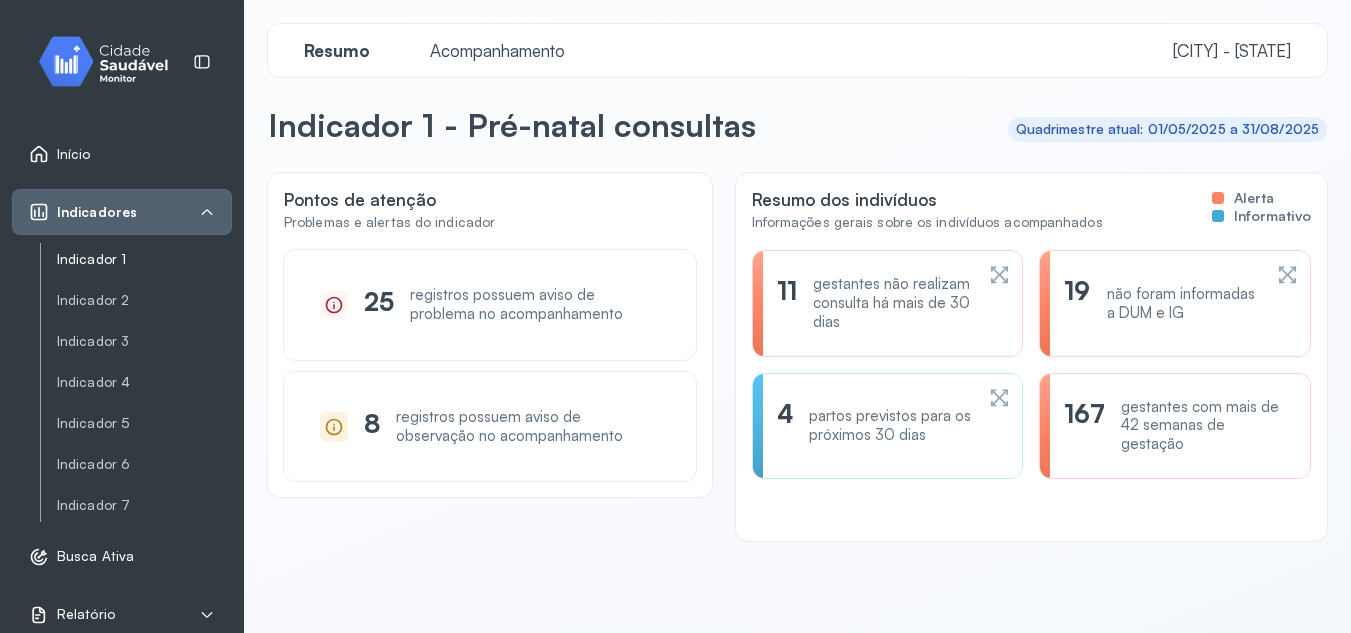 click on "Indicador 1" at bounding box center (144, 259) 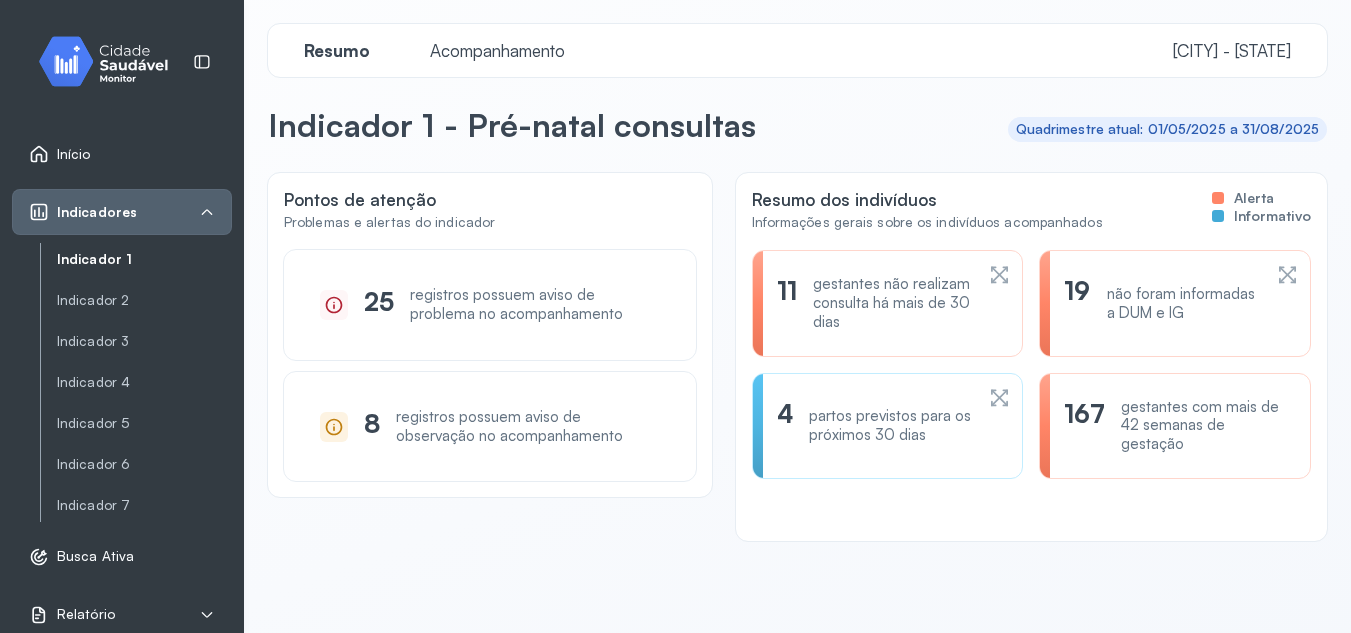 click on "Acompanhamento" at bounding box center (497, 50) 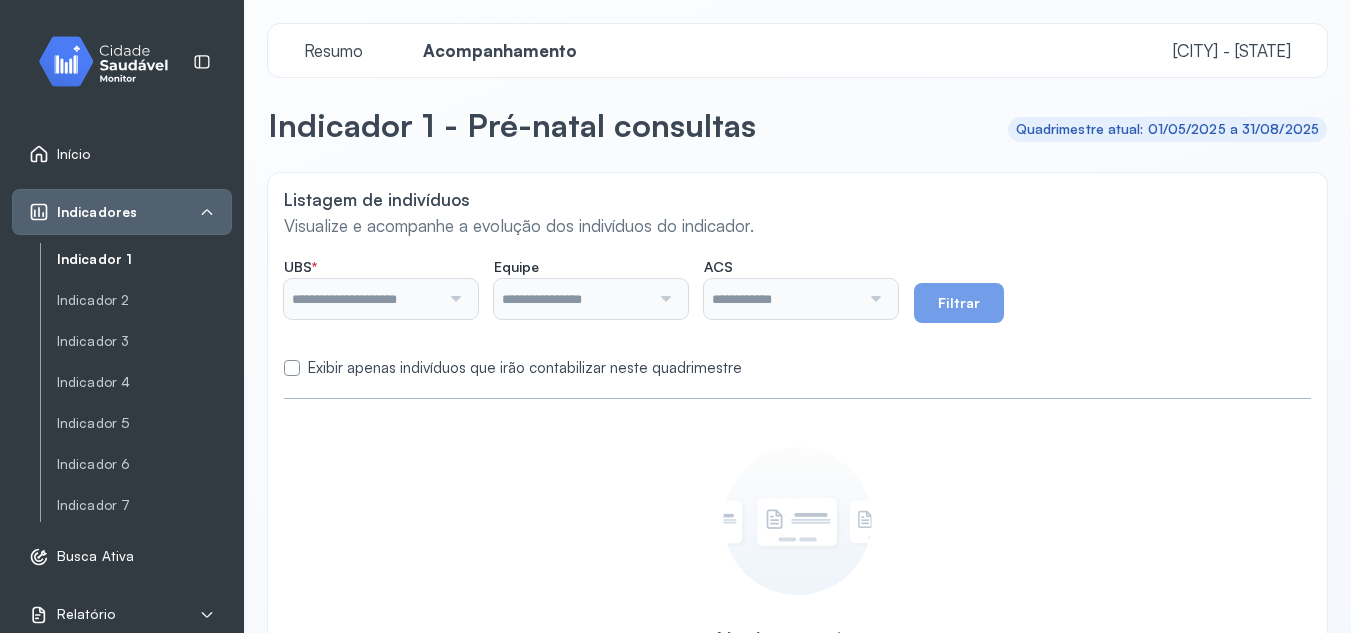 type on "**********" 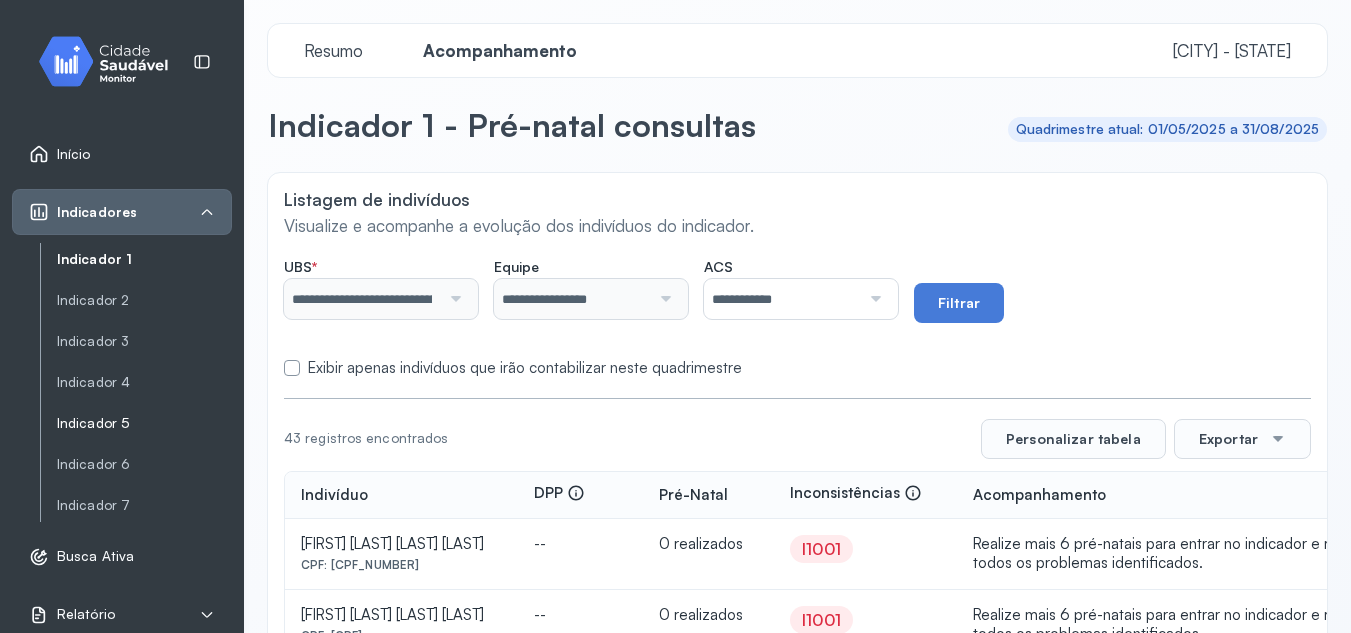 click on "Indicador 5" at bounding box center [144, 423] 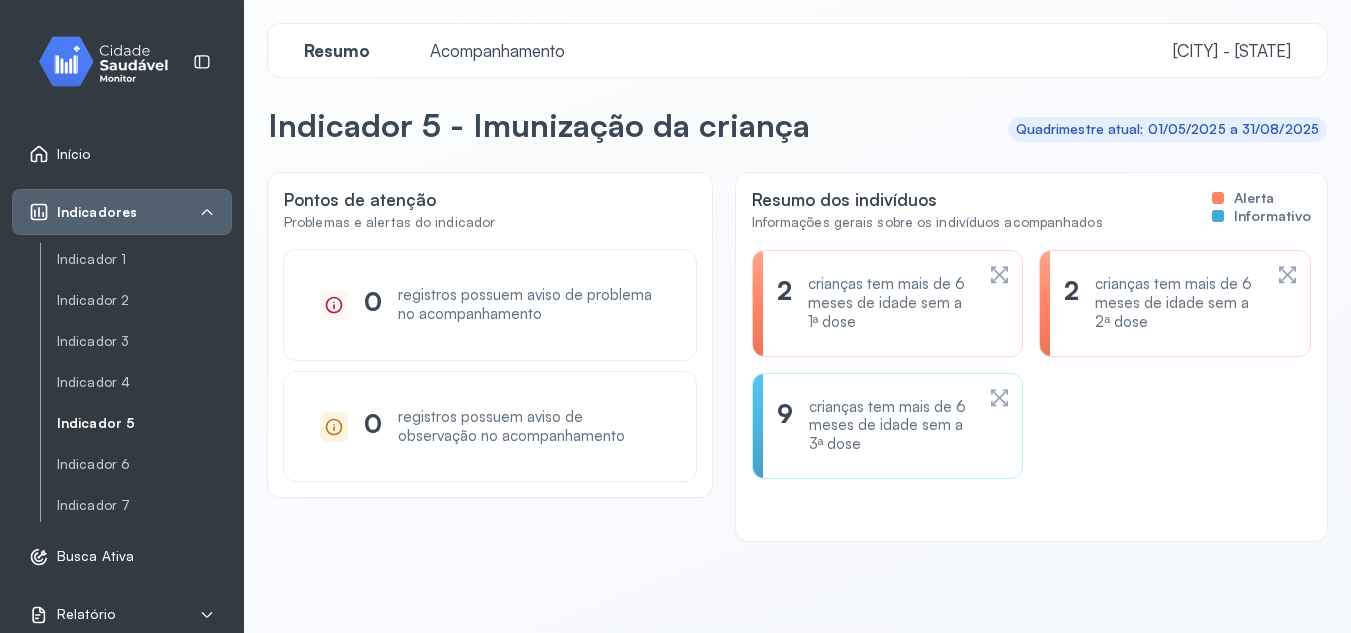 click on "Acompanhamento" at bounding box center [497, 50] 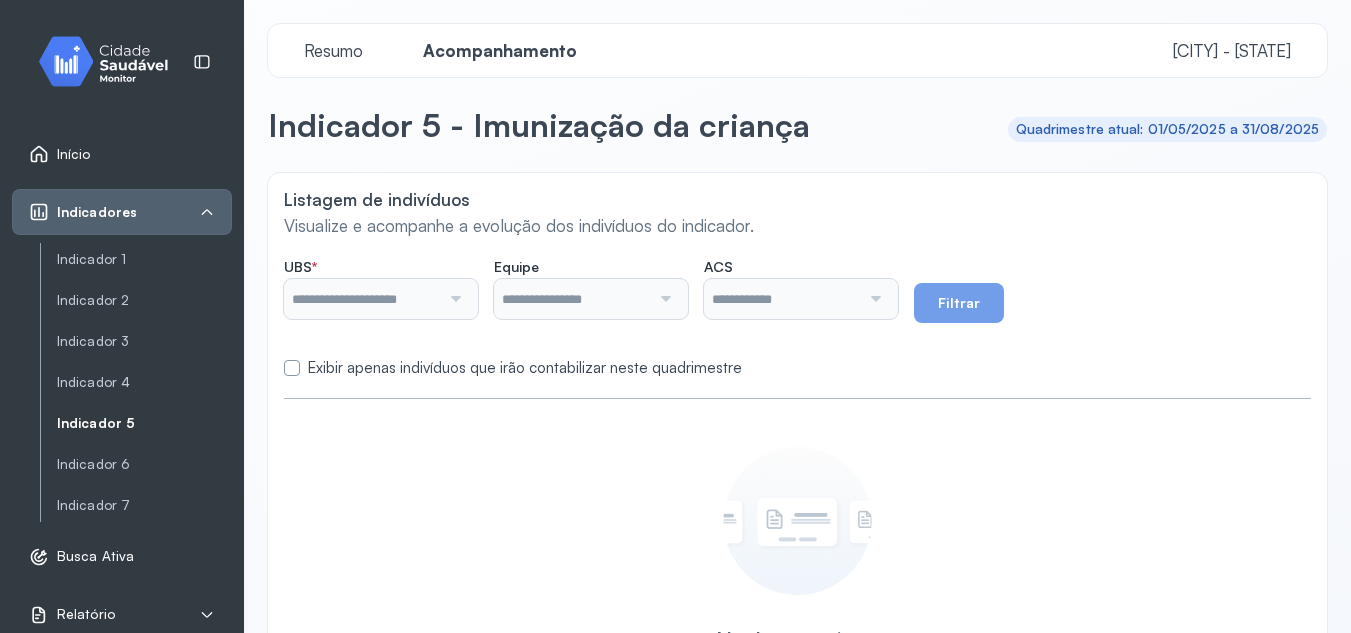 type on "**********" 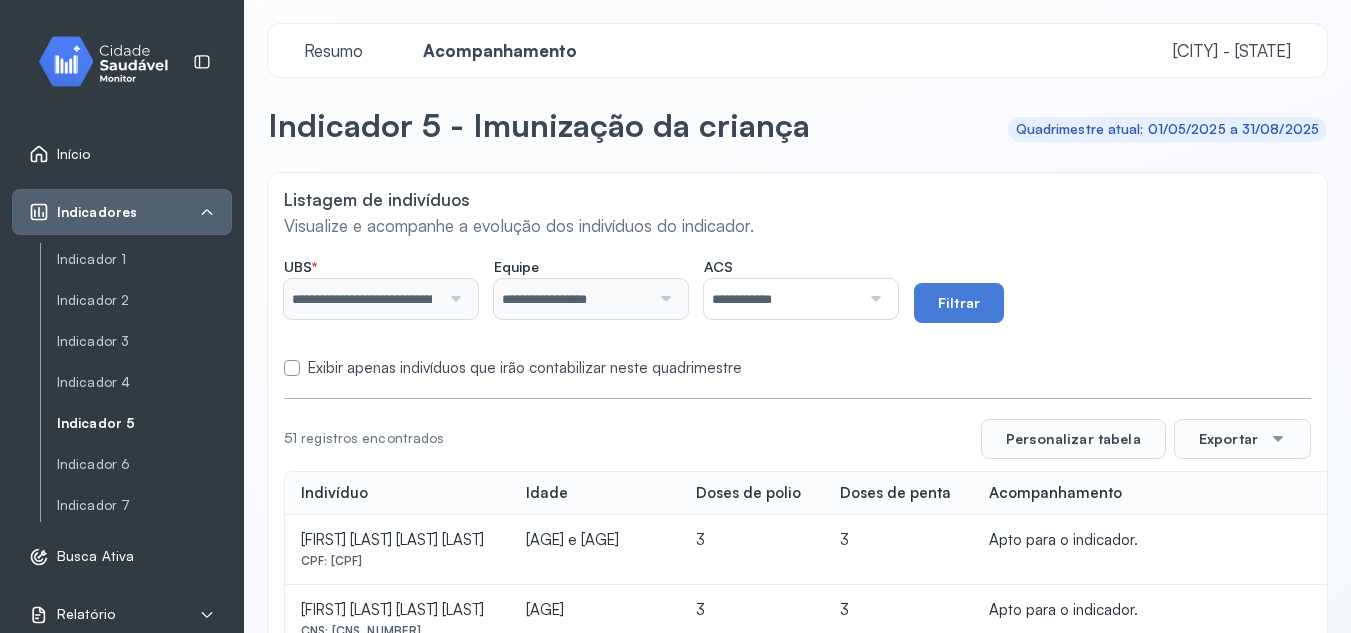 click at bounding box center (873, 299) 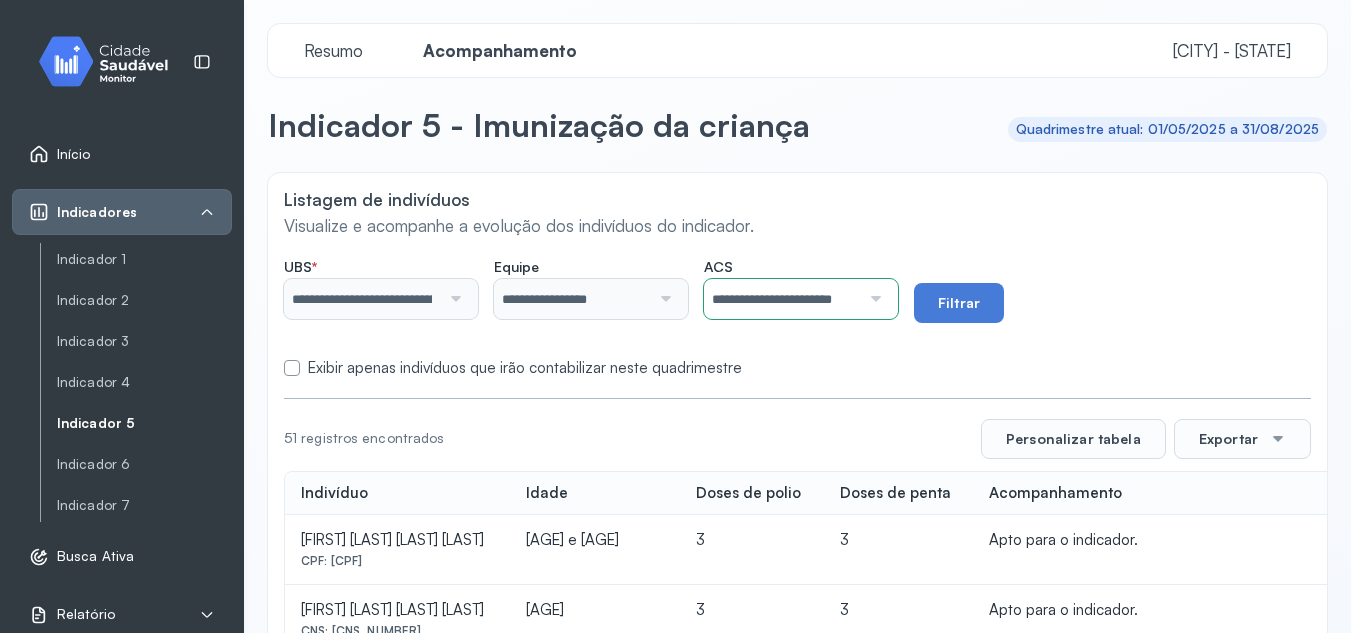 click on "**********" 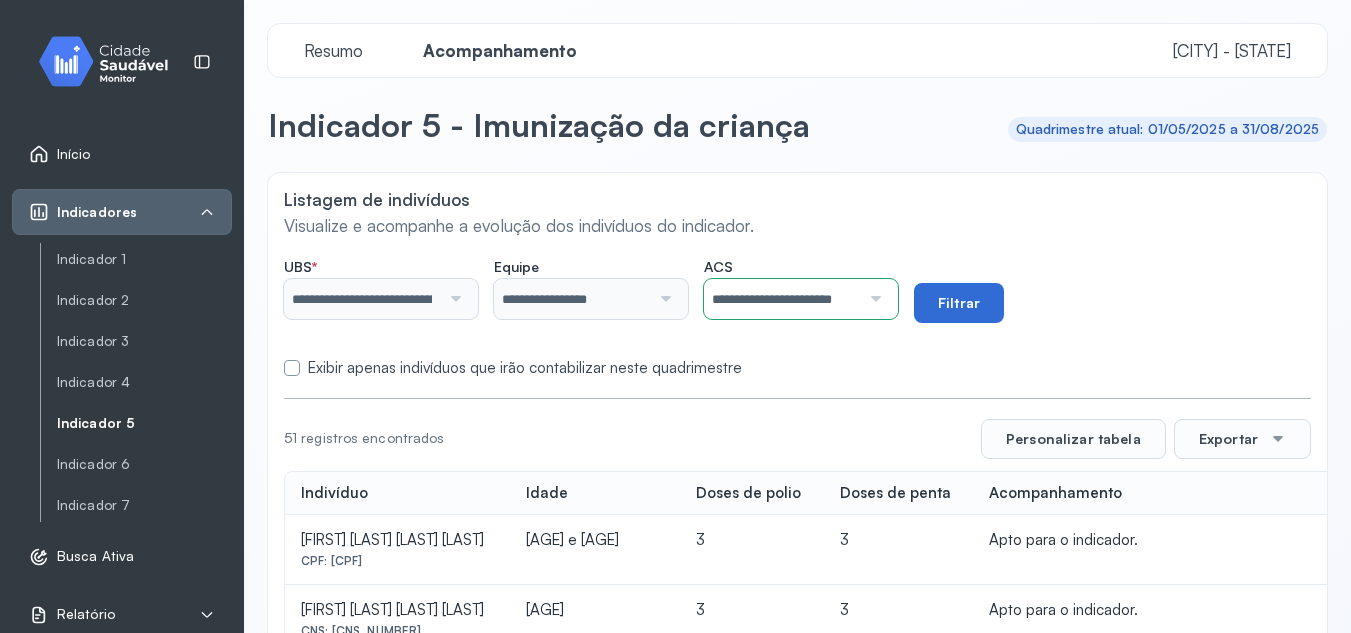 click on "Filtrar" at bounding box center (959, 303) 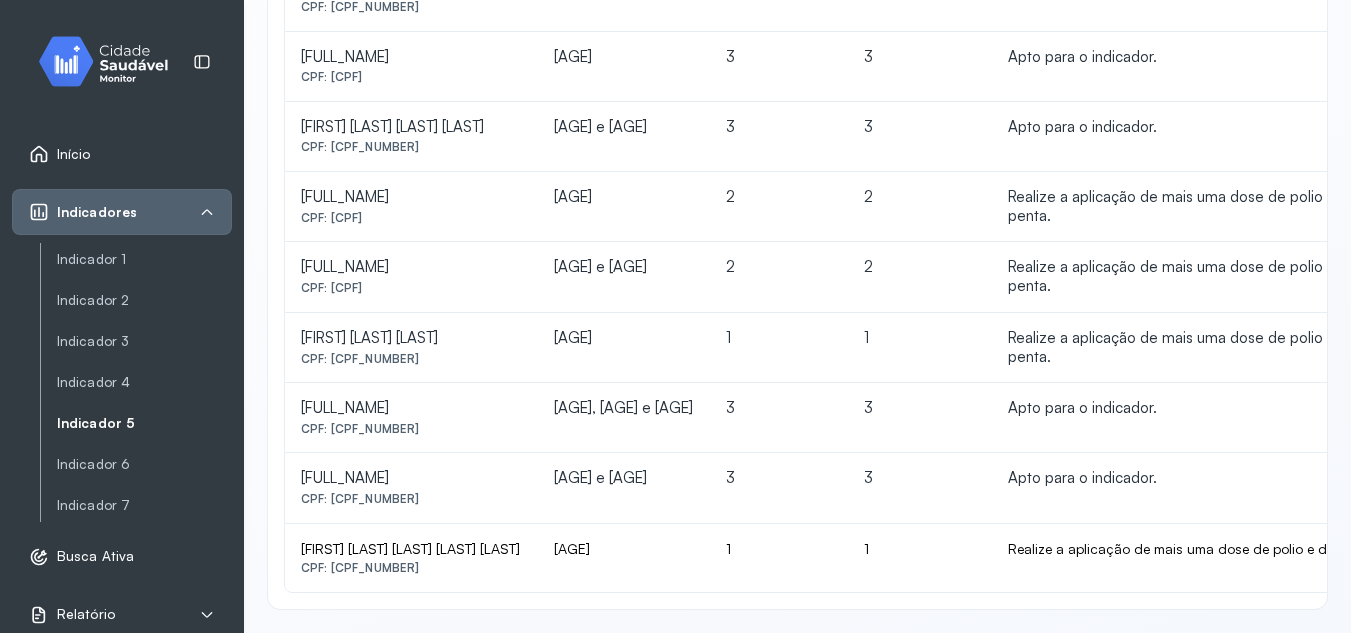 scroll, scrollTop: 680, scrollLeft: 0, axis: vertical 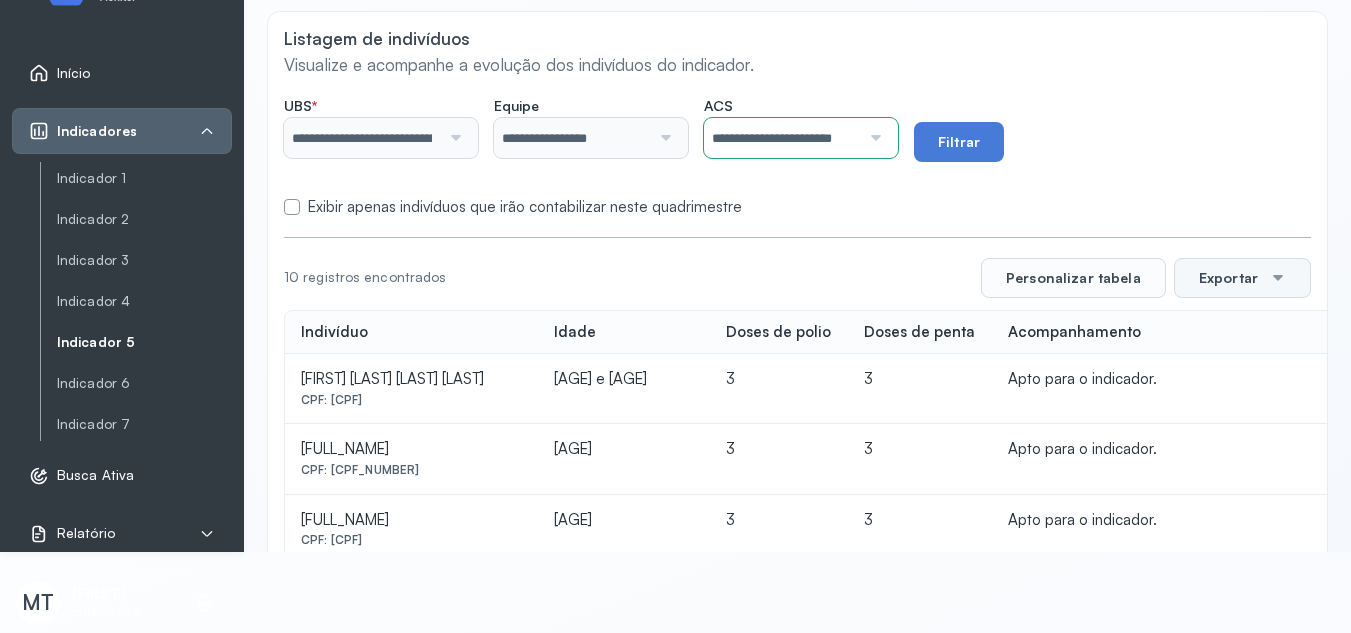 click on "Exportar" at bounding box center (1242, 278) 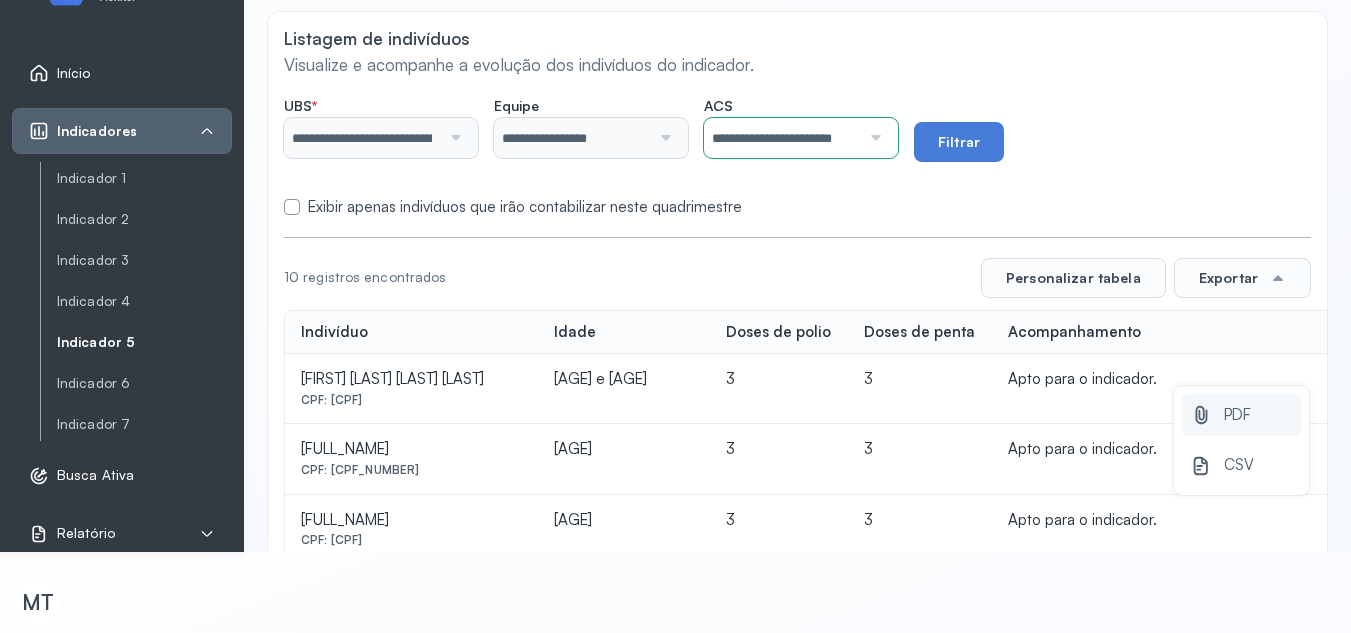 click on "PDF" at bounding box center [1241, 415] 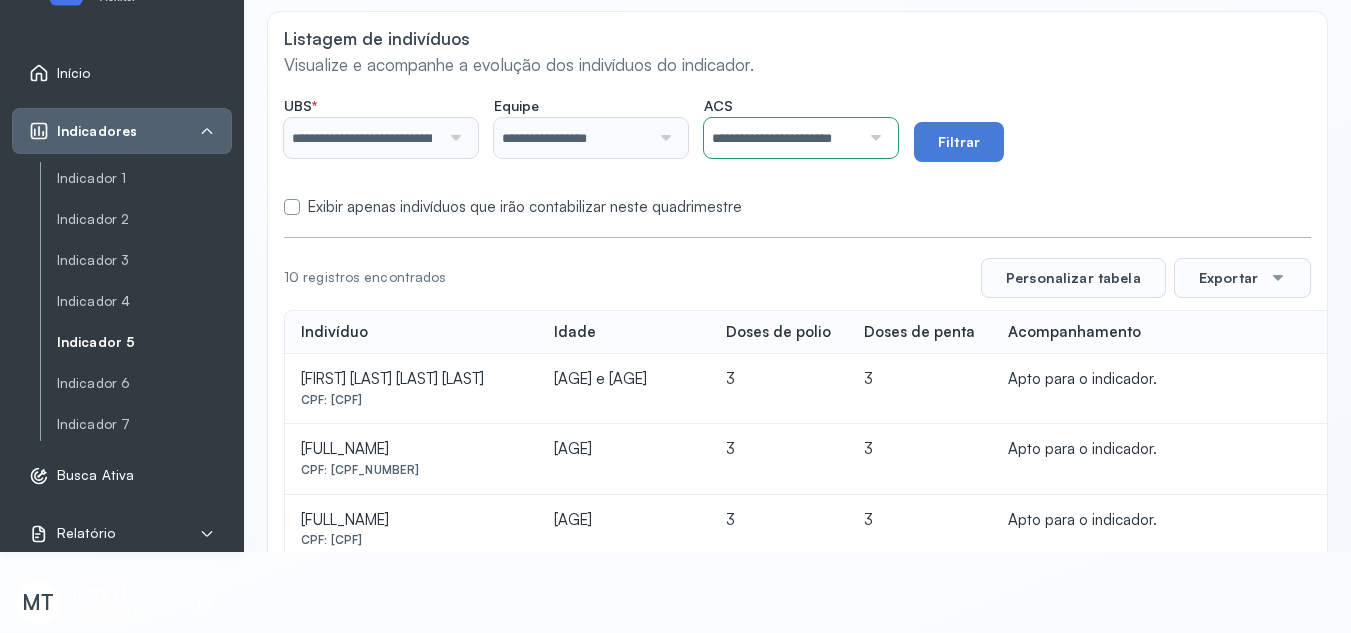 scroll, scrollTop: 0, scrollLeft: 0, axis: both 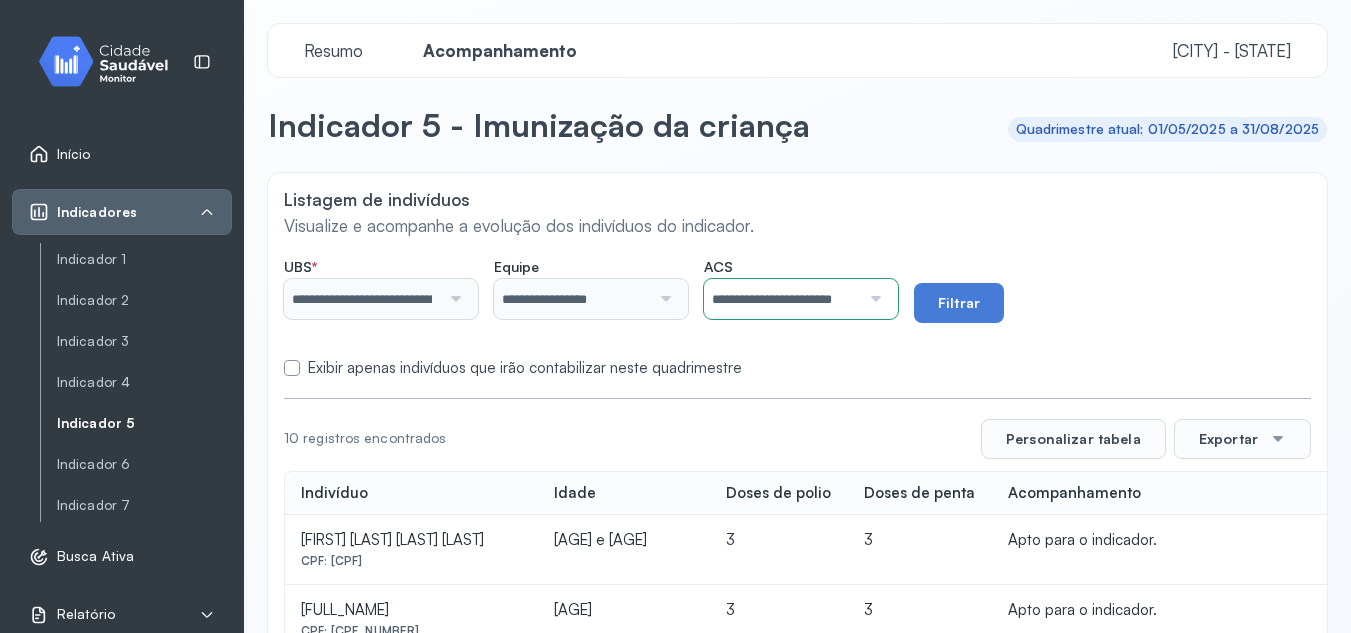 click at bounding box center [873, 299] 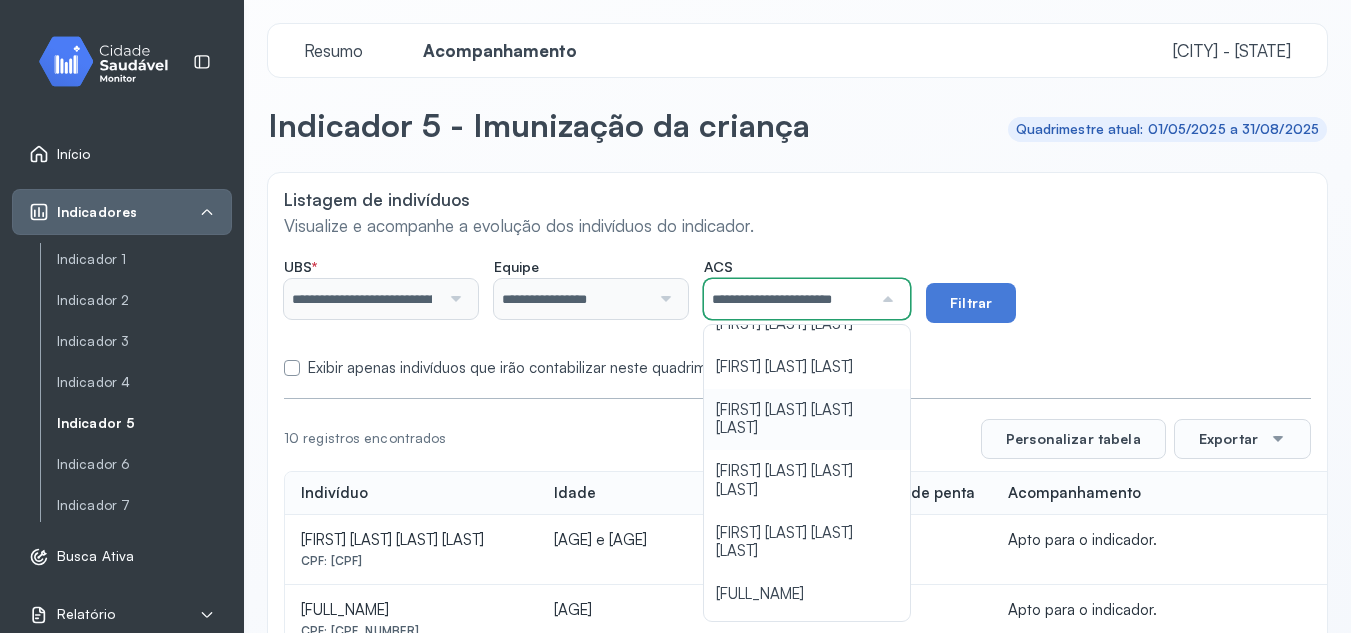 scroll, scrollTop: 100, scrollLeft: 0, axis: vertical 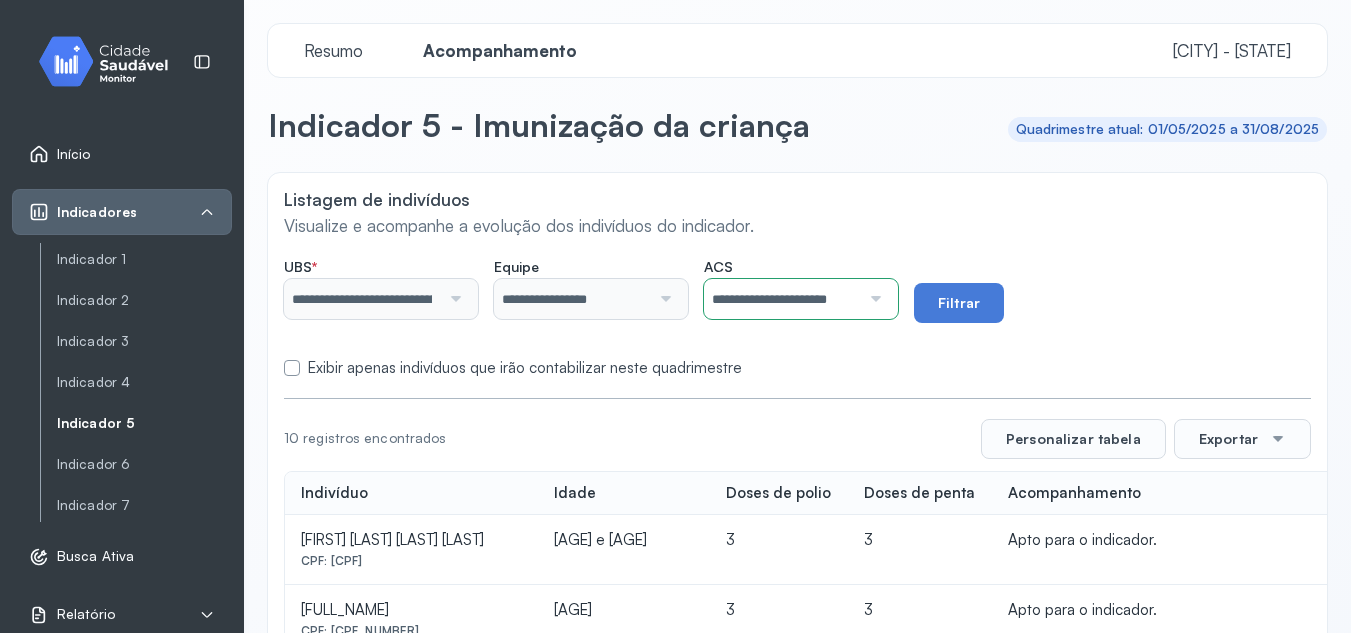 click on "**********" 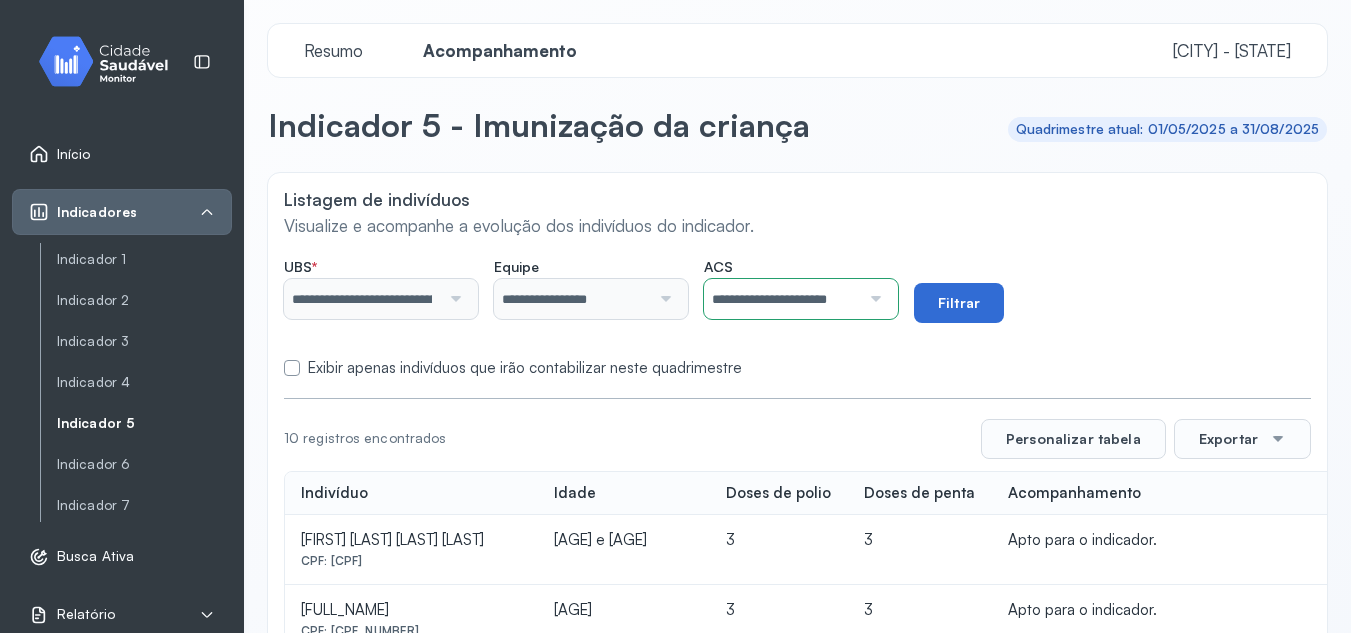 click on "Filtrar" at bounding box center (959, 303) 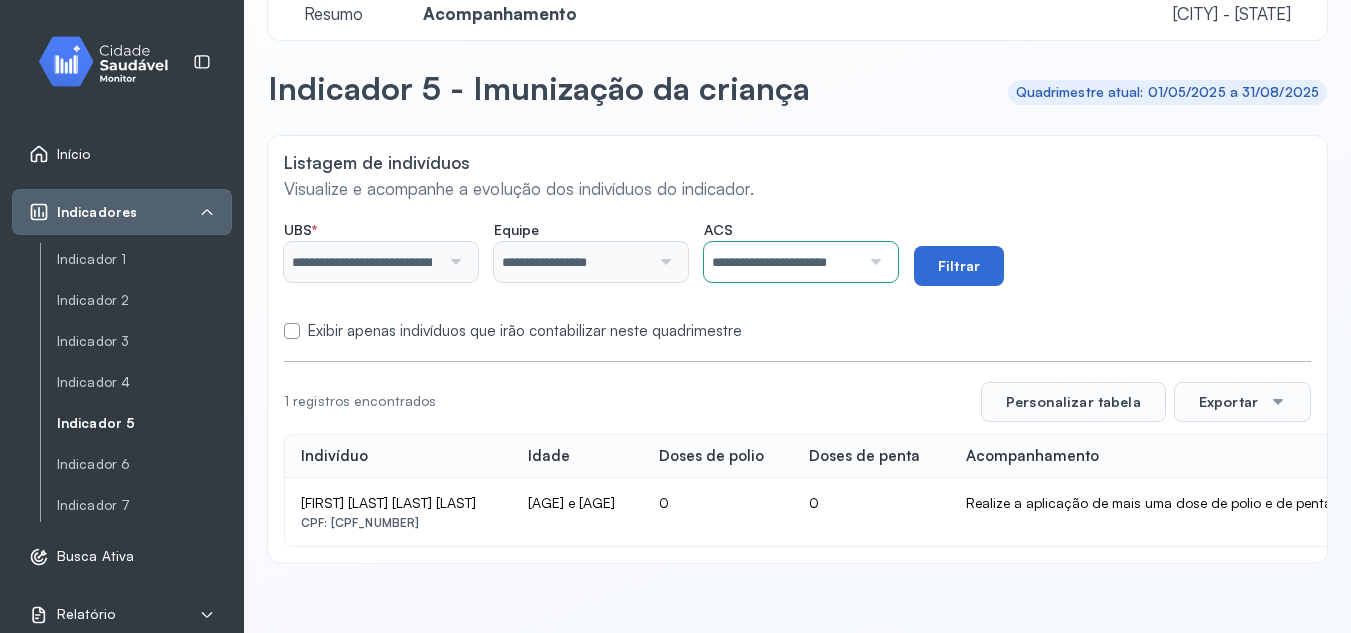 scroll, scrollTop: 56, scrollLeft: 0, axis: vertical 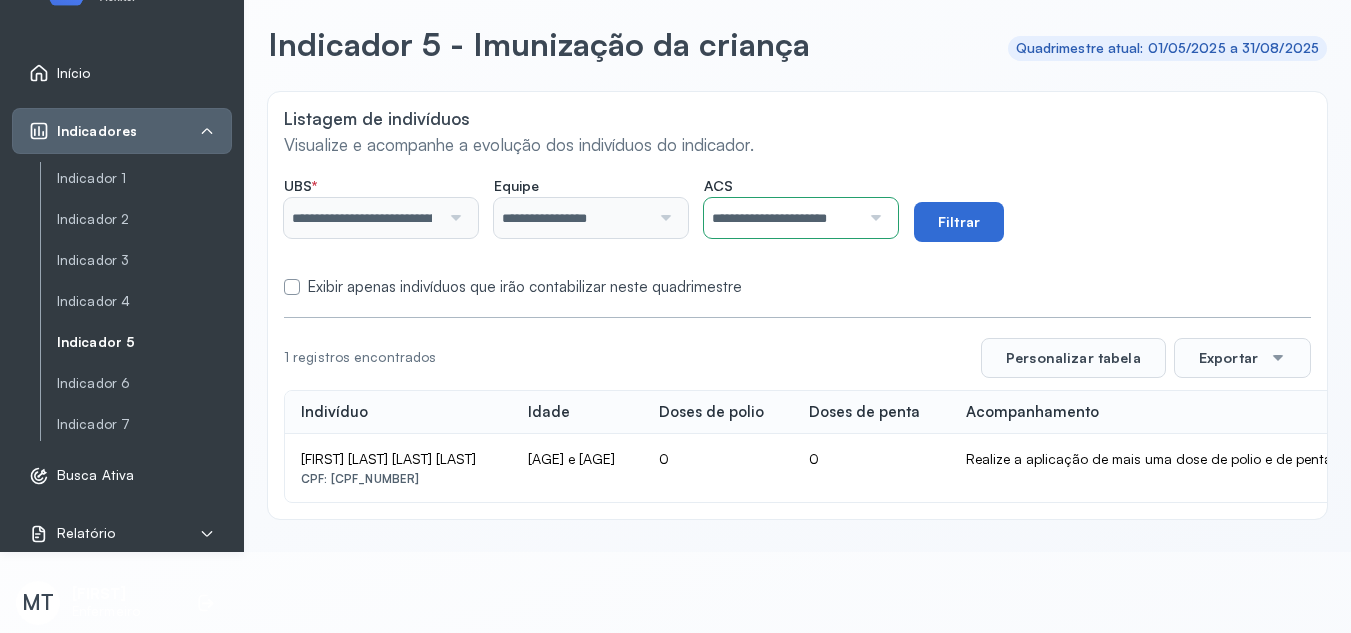 click on "Filtrar" at bounding box center [959, 222] 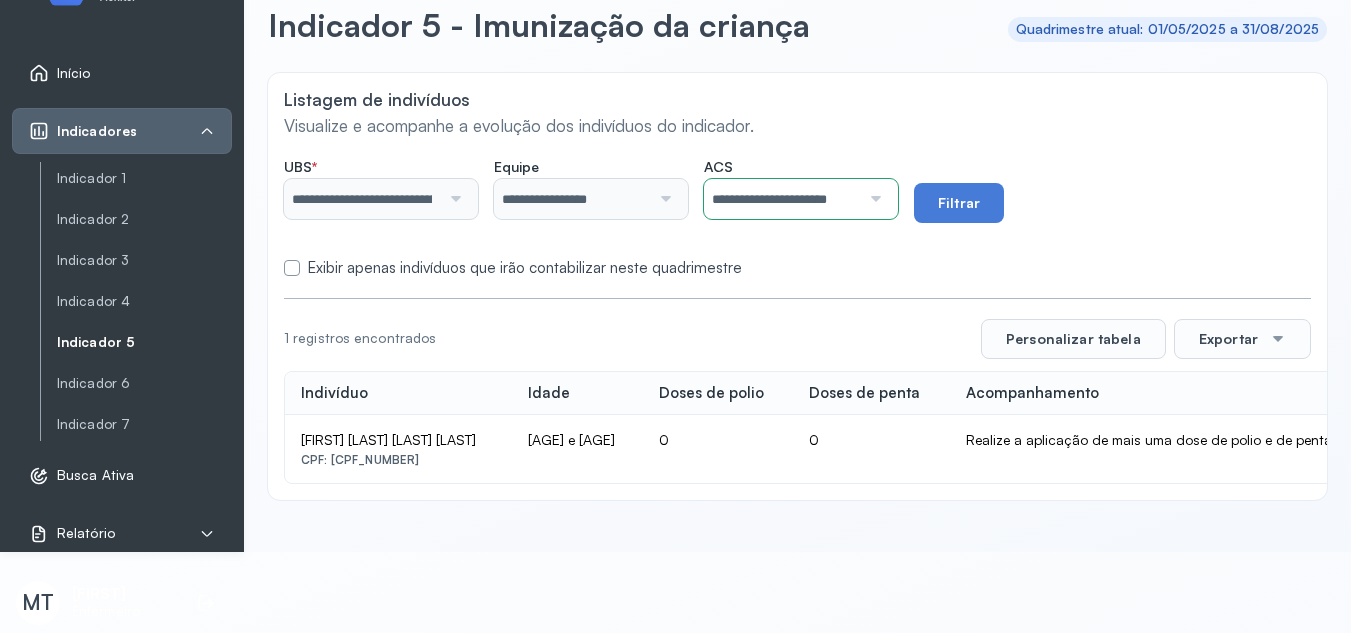 scroll, scrollTop: 0, scrollLeft: 0, axis: both 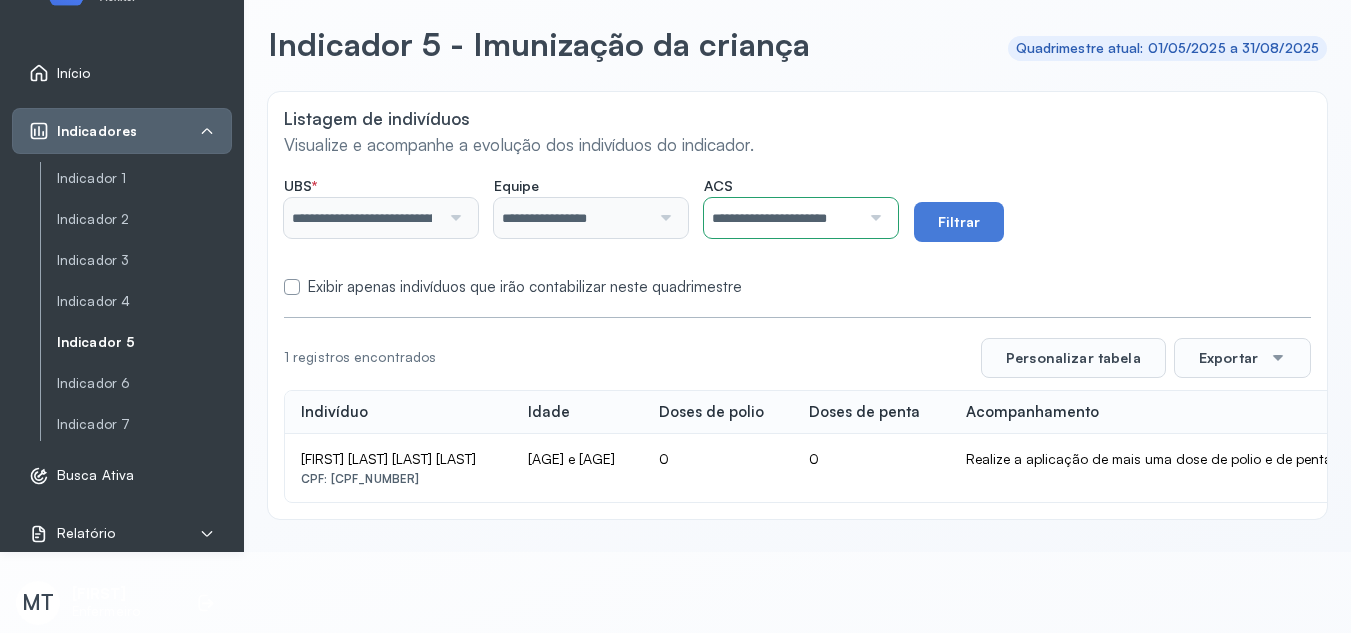 click at bounding box center (873, 218) 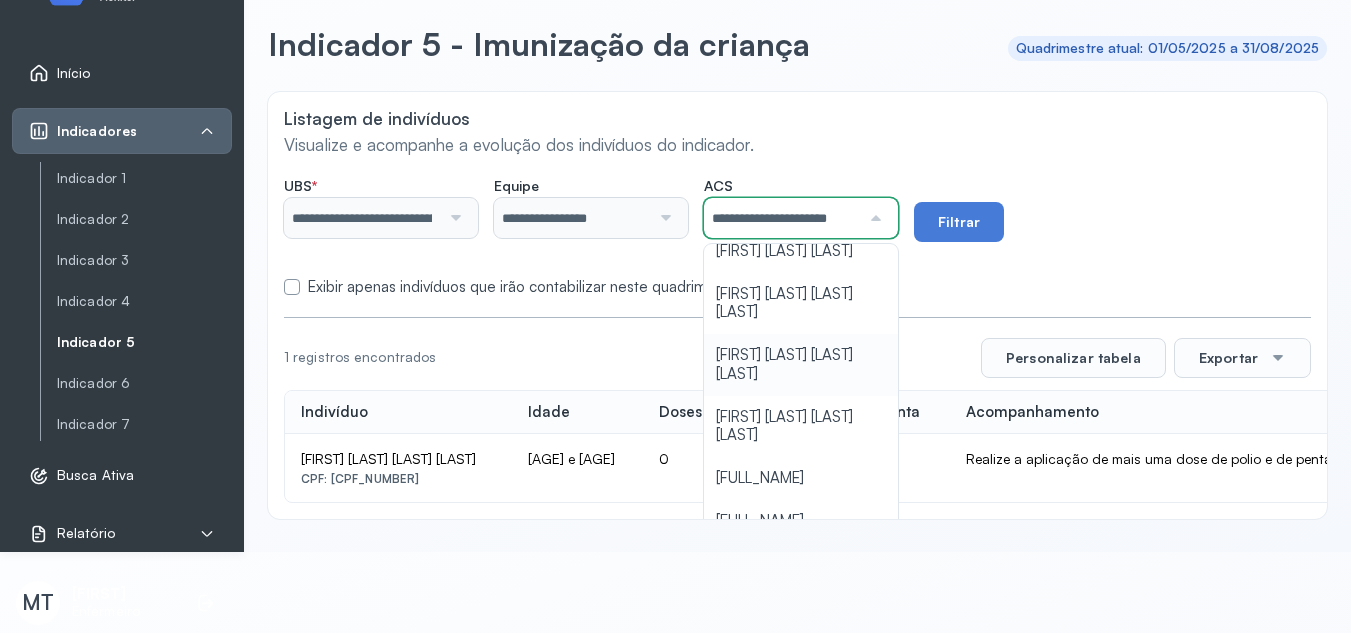 scroll, scrollTop: 0, scrollLeft: 33, axis: horizontal 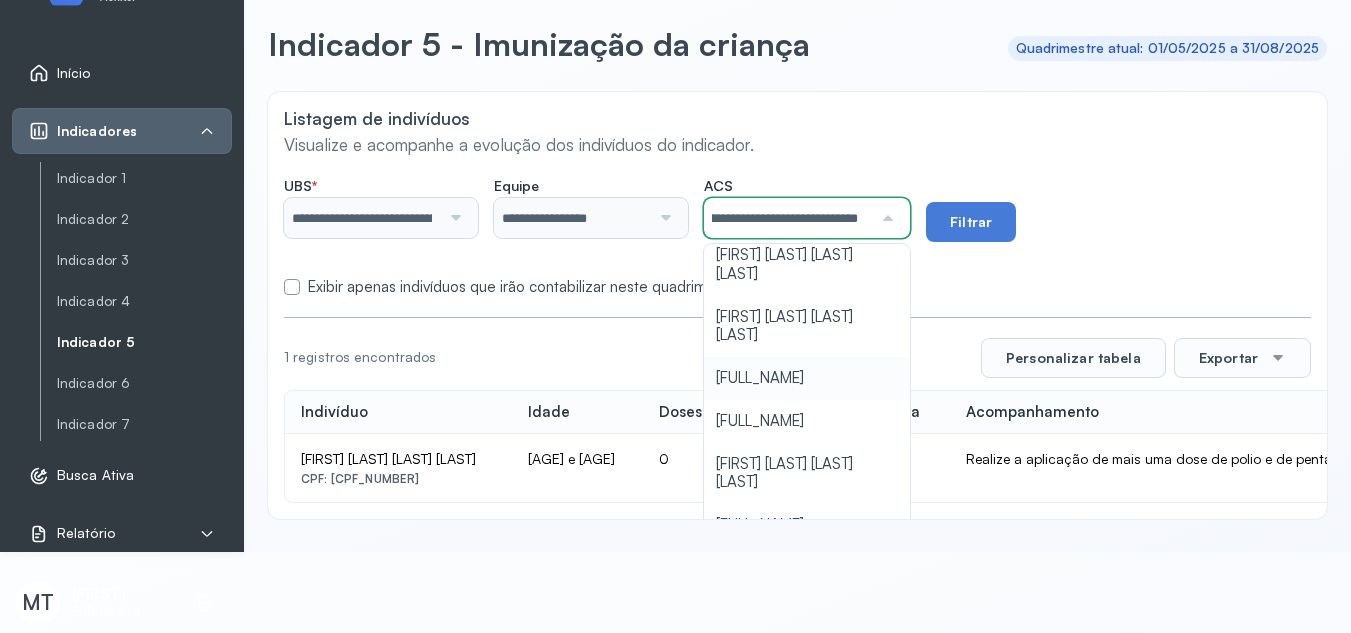 click on "**********" 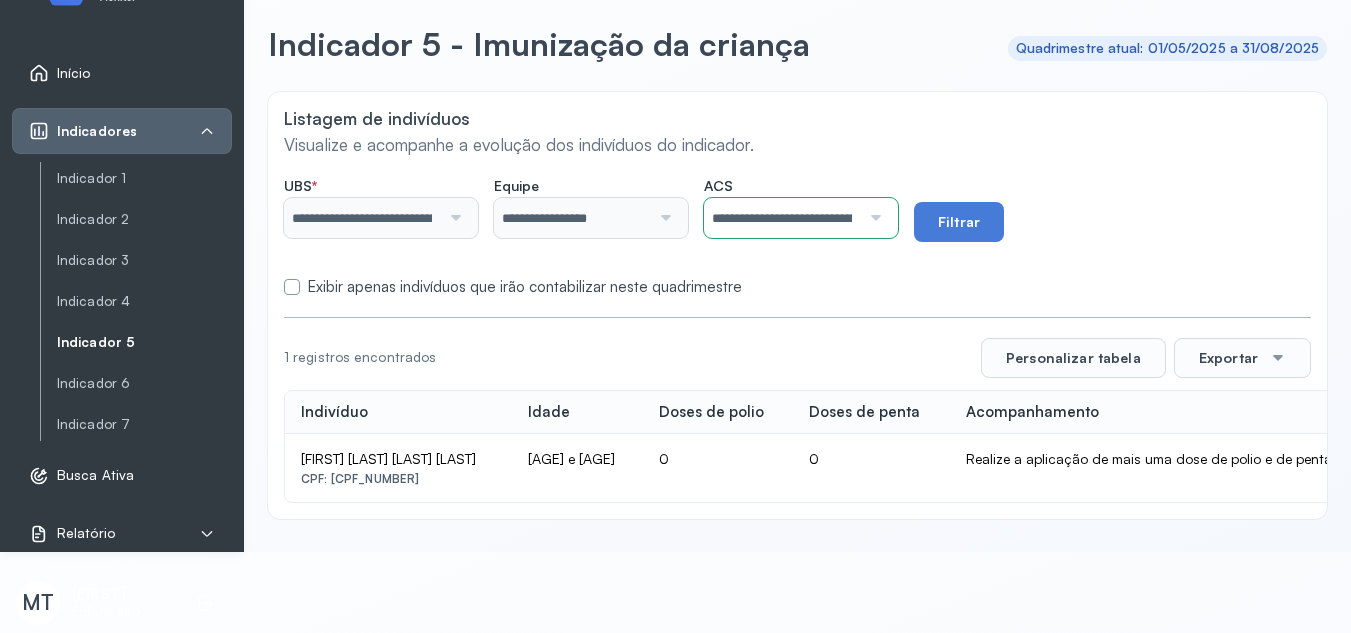click on "Exibir apenas indivíduos que irão contabilizar neste quadrimestre" at bounding box center [797, 287] 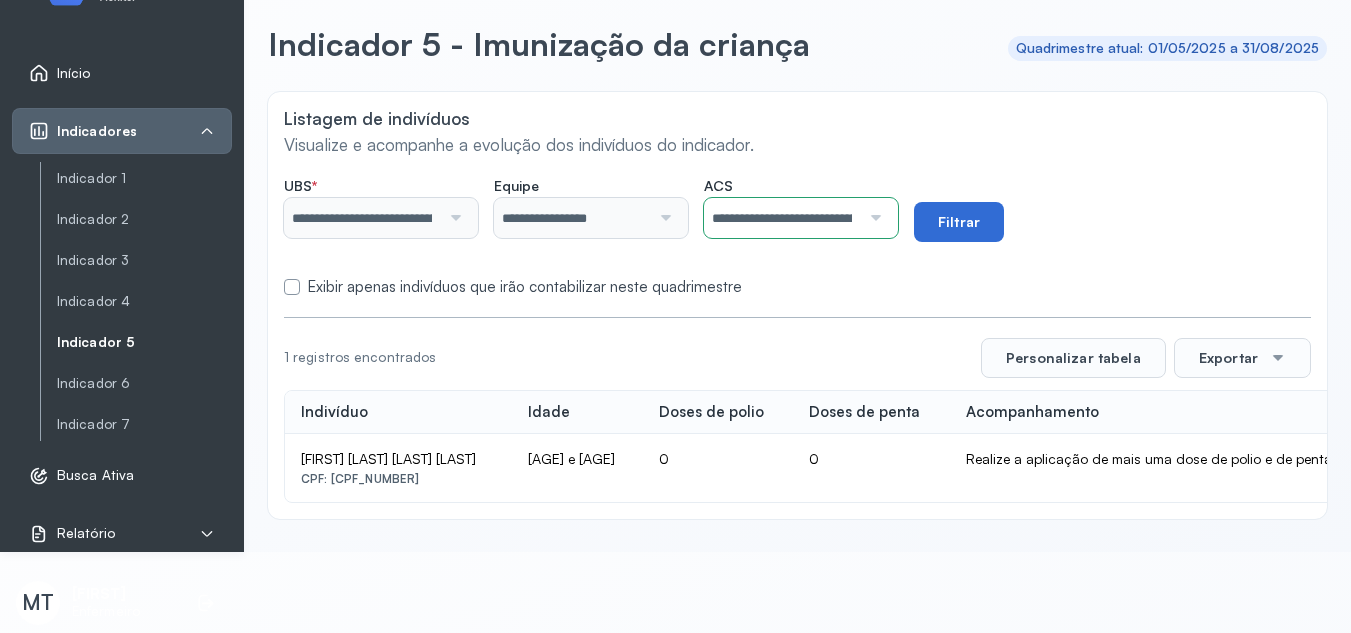 click on "Filtrar" at bounding box center (959, 222) 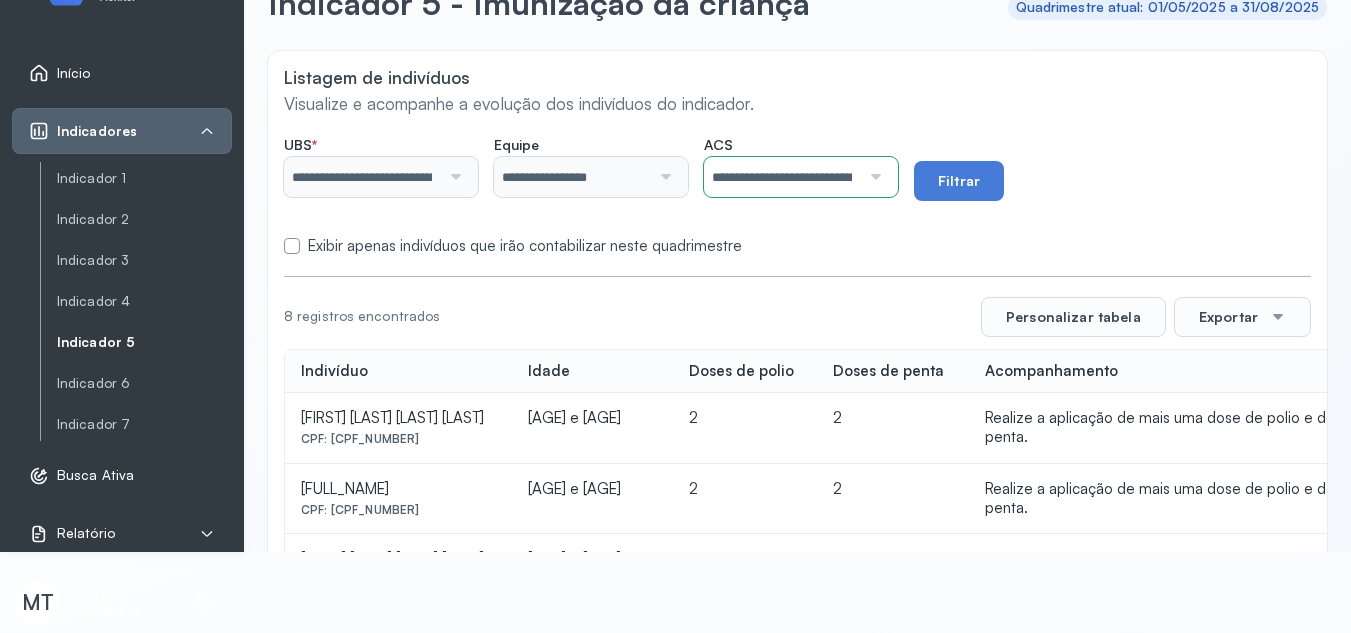 scroll, scrollTop: 40, scrollLeft: 0, axis: vertical 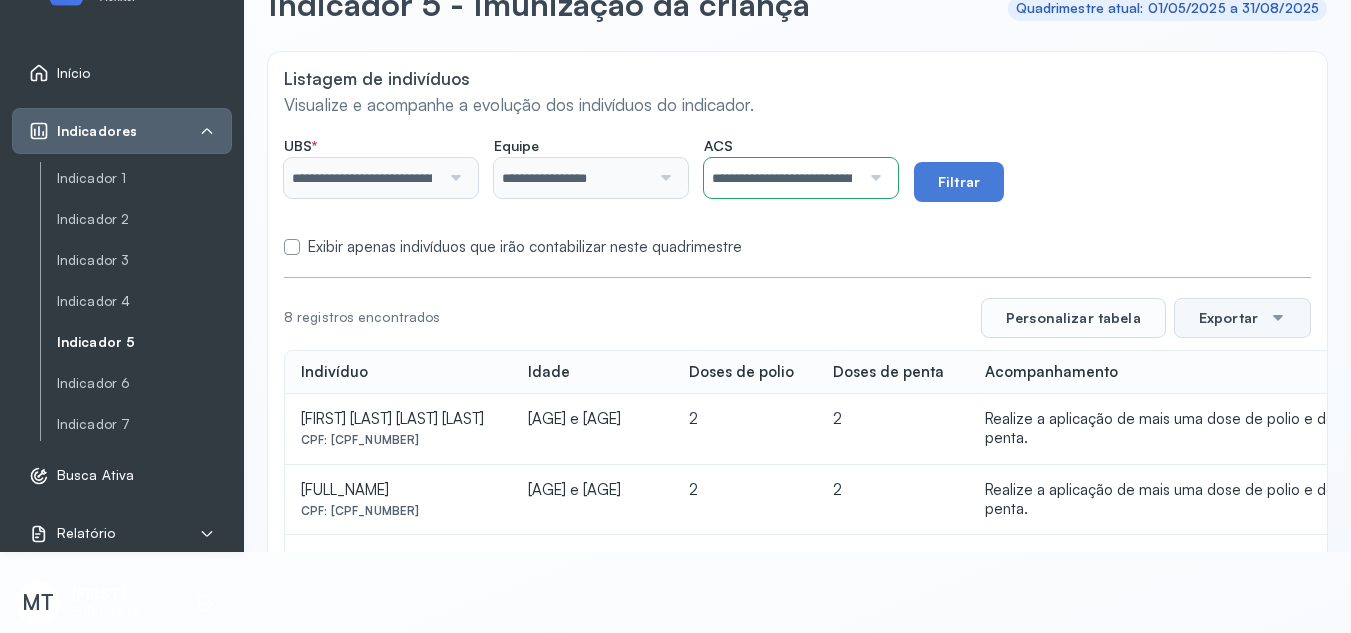 click on "Exportar" at bounding box center (1242, 318) 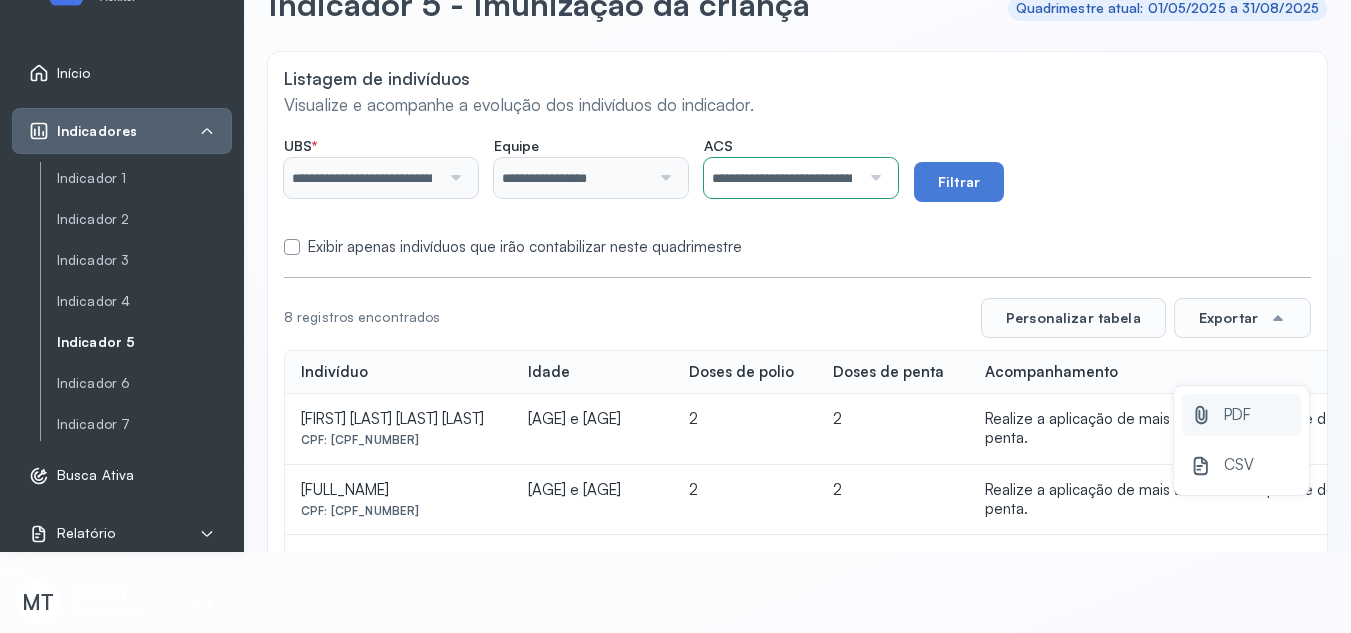 click on "PDF" at bounding box center [1237, 415] 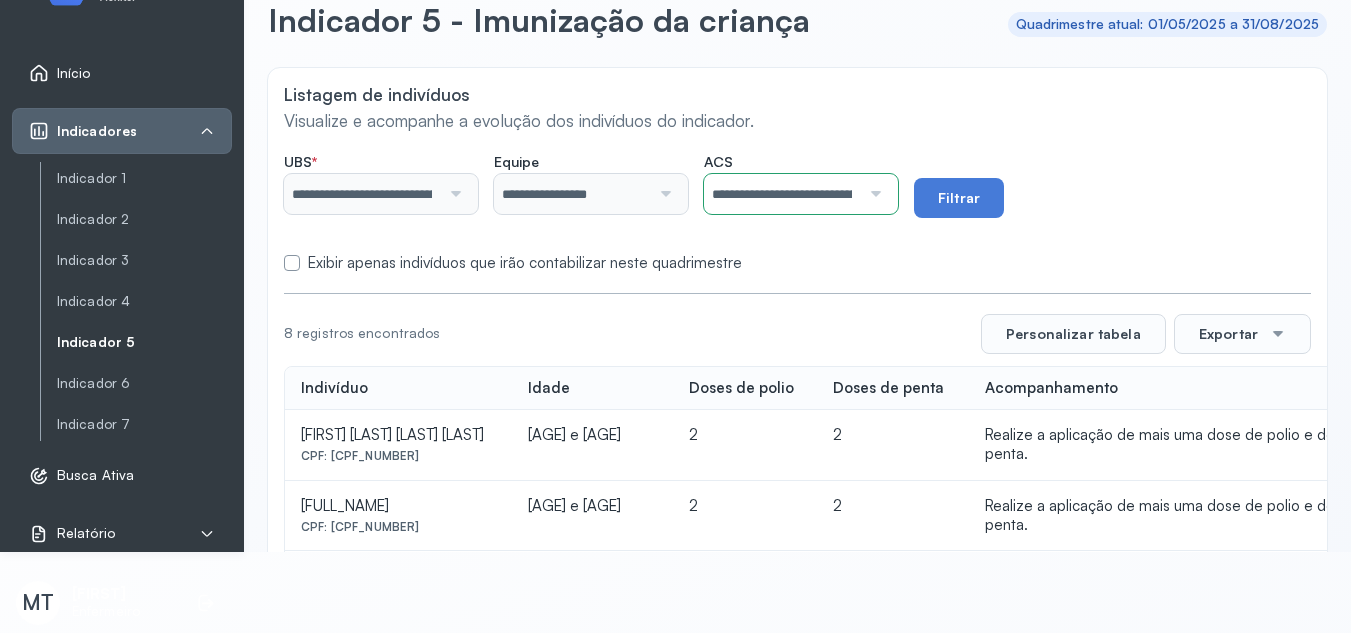scroll, scrollTop: 0, scrollLeft: 0, axis: both 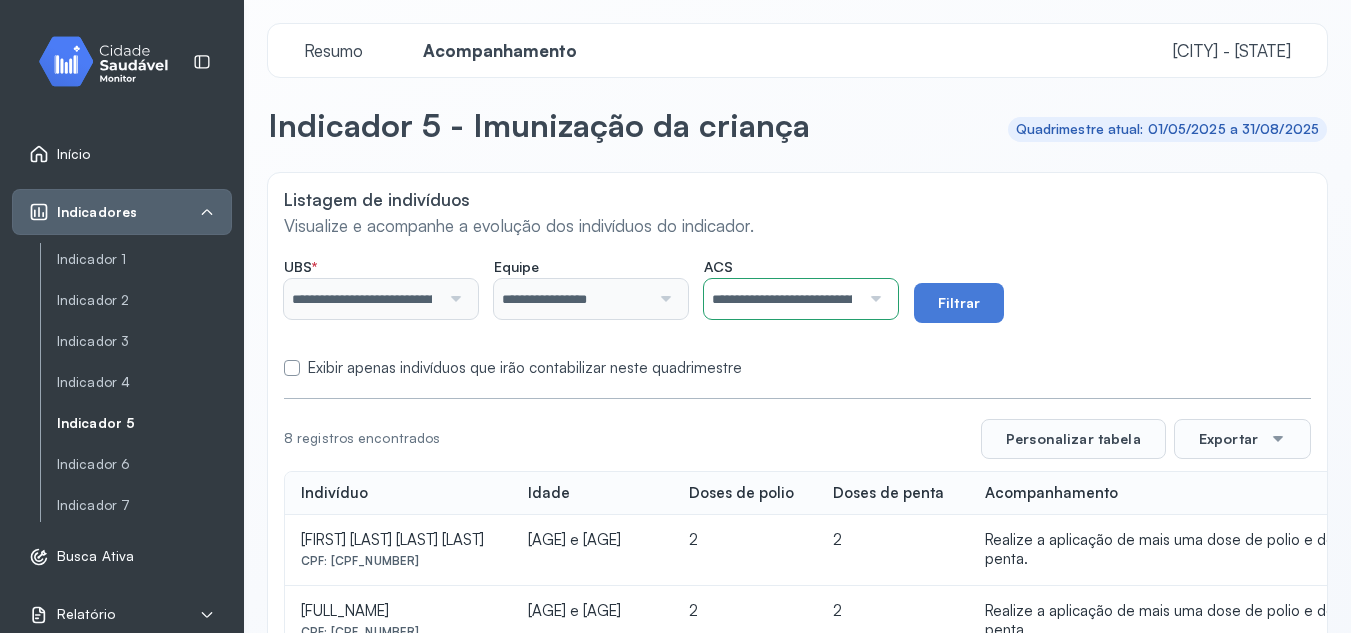 click at bounding box center (873, 299) 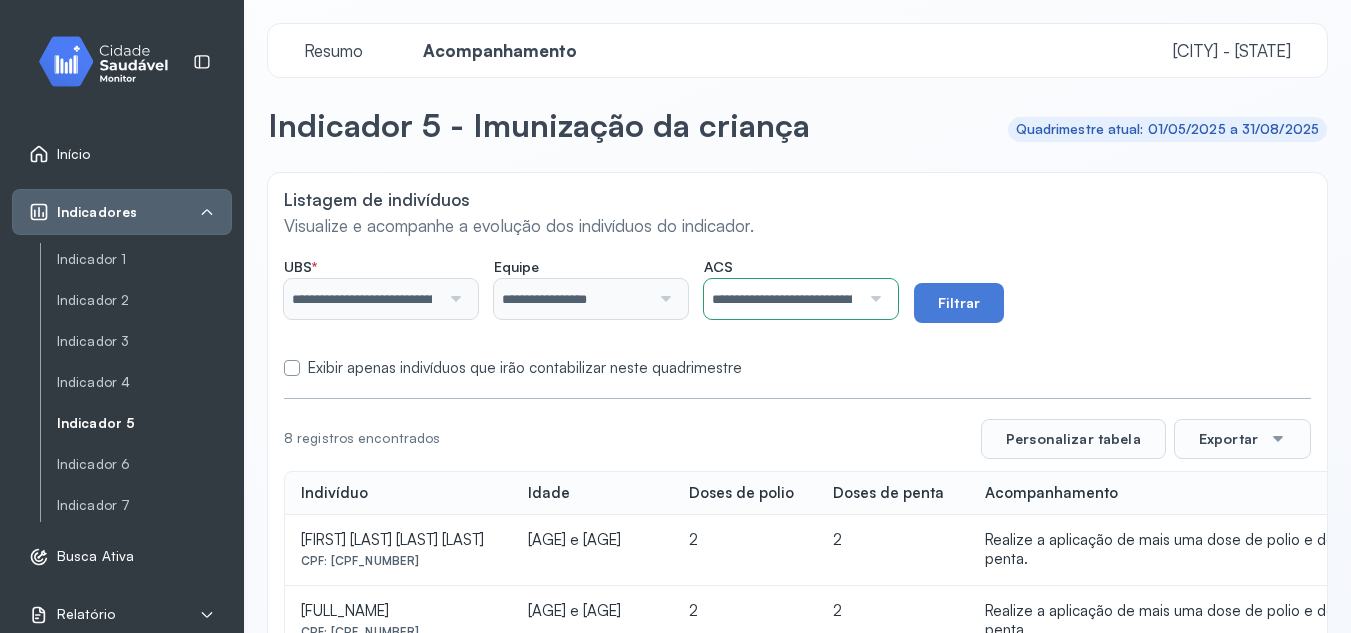scroll, scrollTop: 0, scrollLeft: 96, axis: horizontal 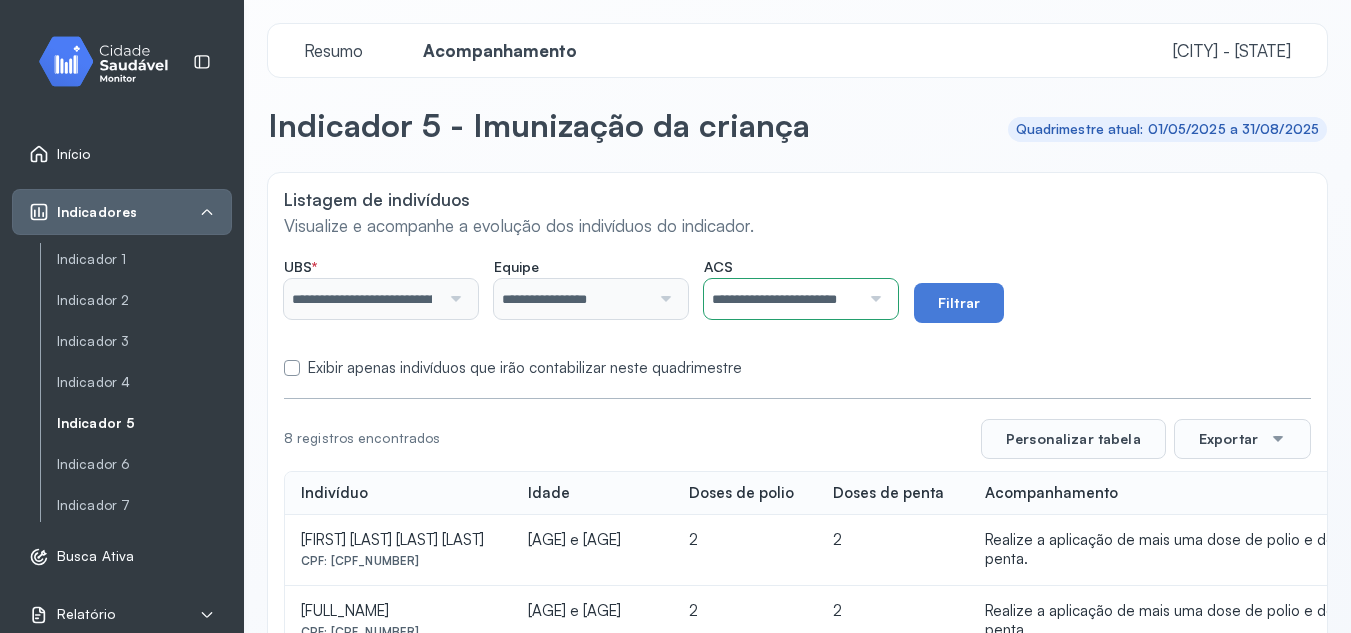 click on "**********" 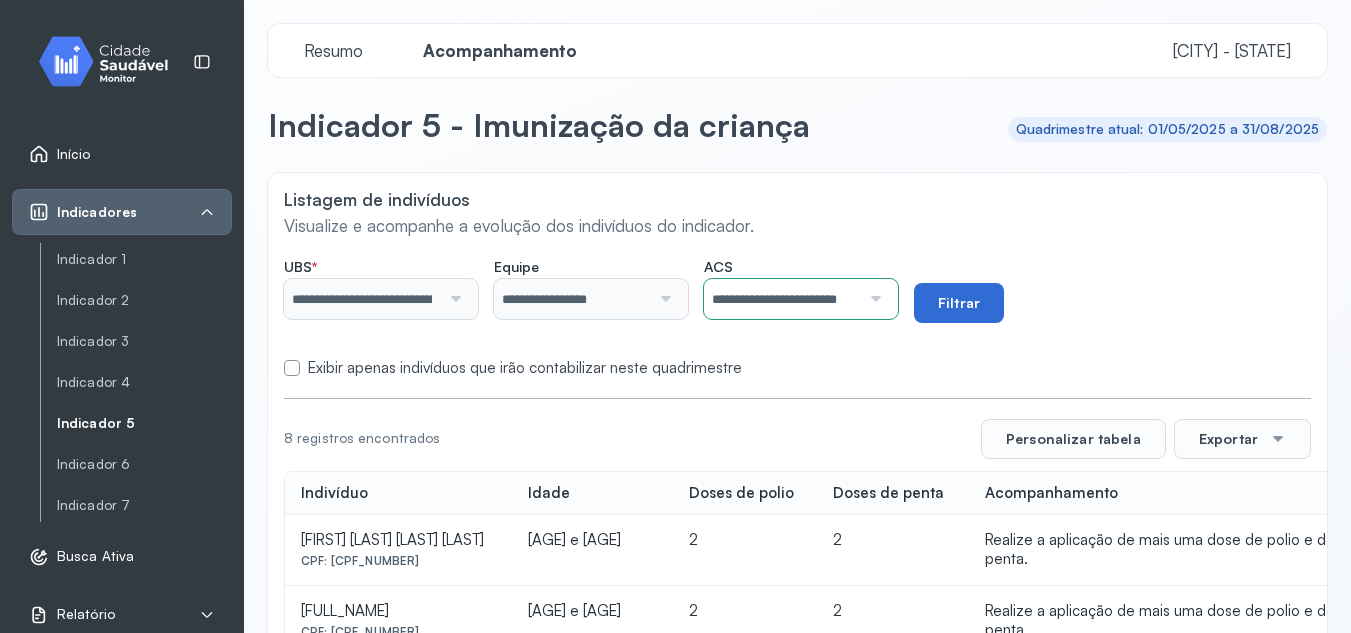 click on "Filtrar" at bounding box center [959, 303] 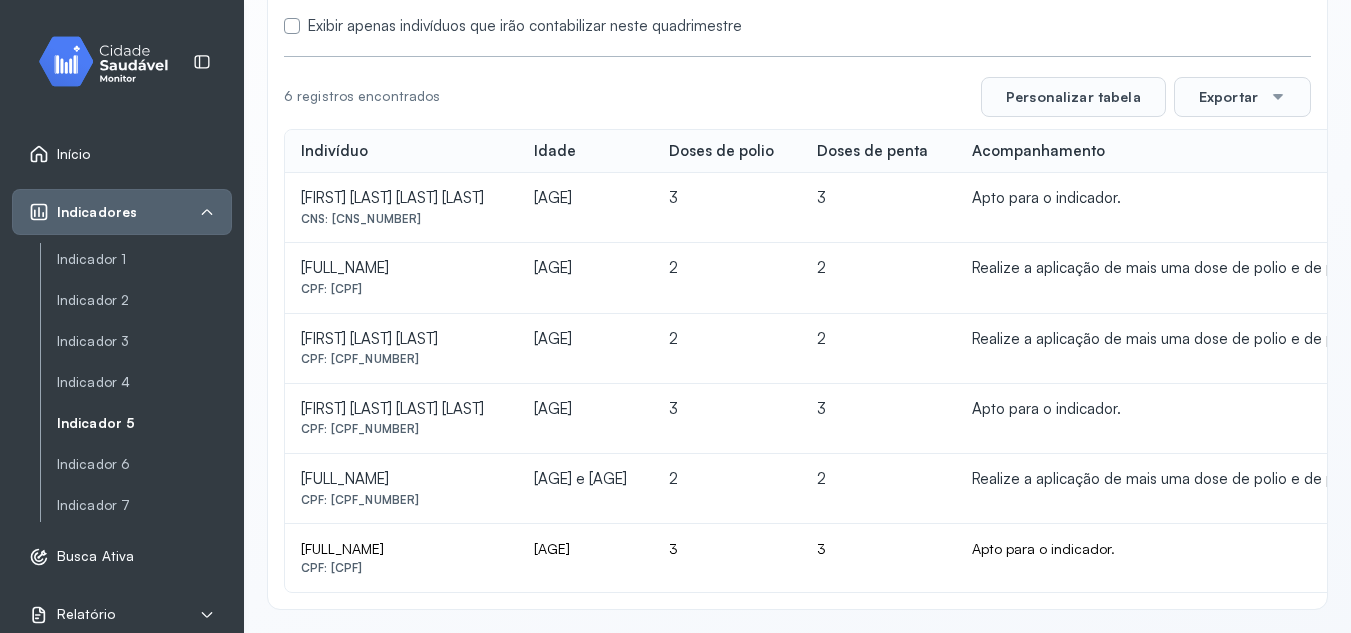 scroll, scrollTop: 399, scrollLeft: 0, axis: vertical 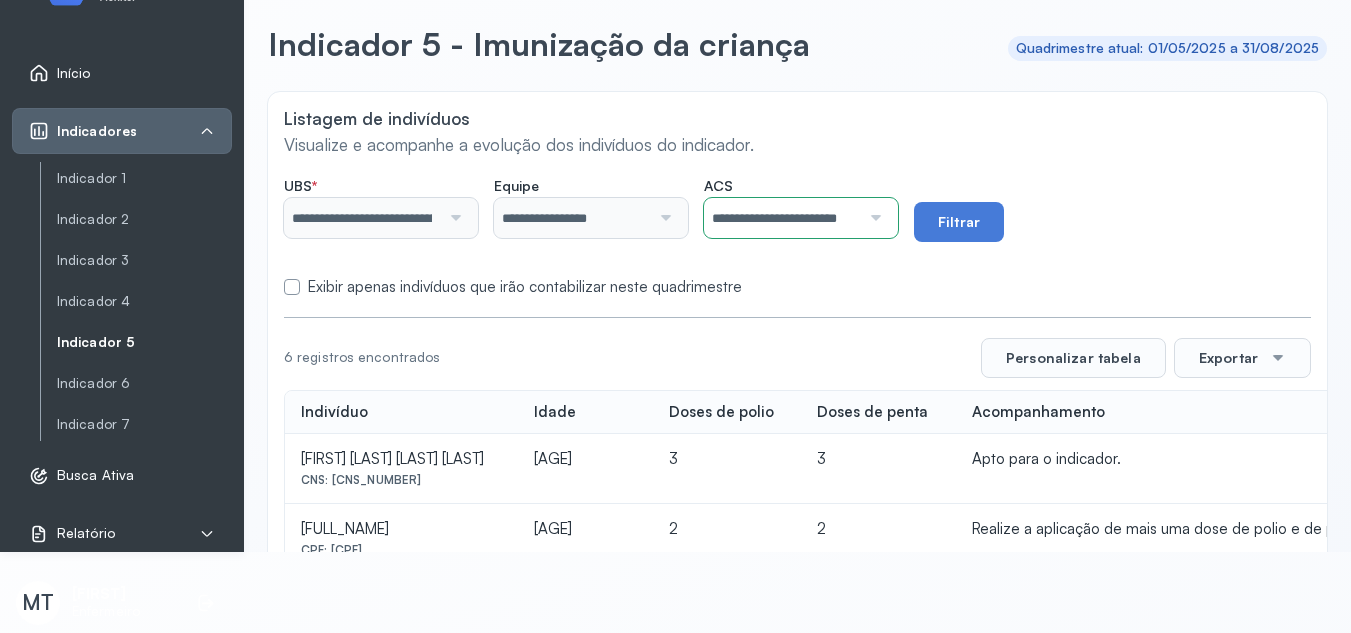 click on "**********" at bounding box center [797, 232] 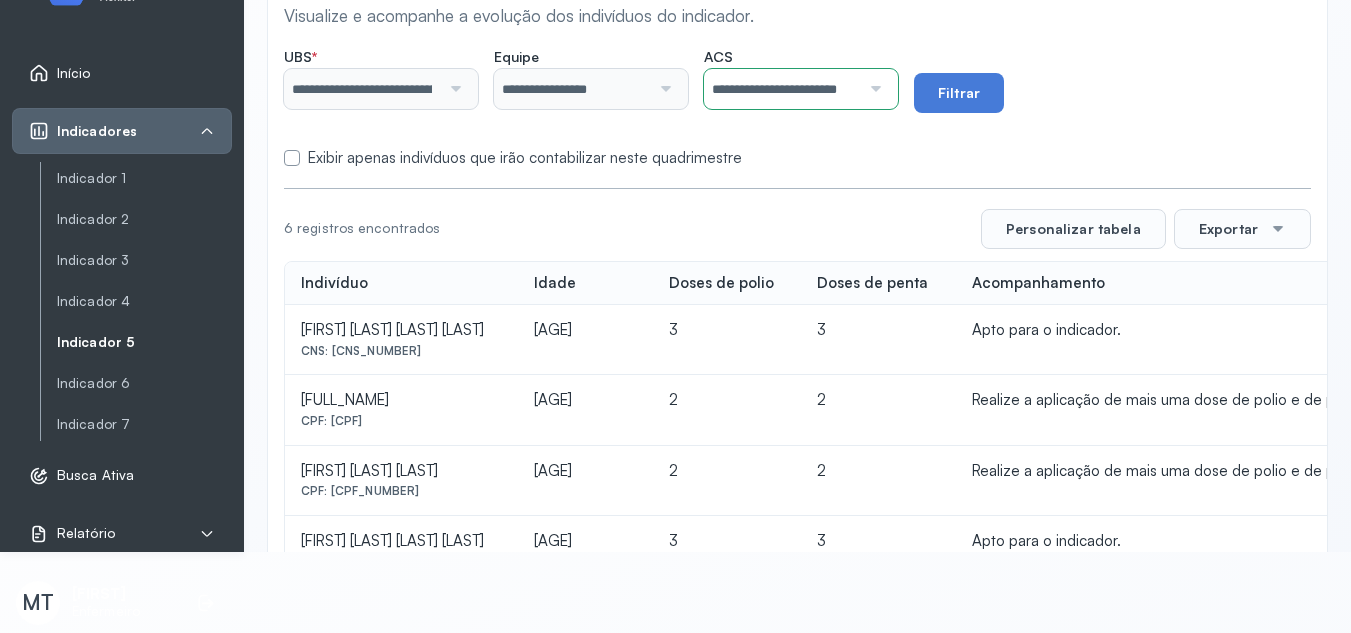 scroll, scrollTop: 99, scrollLeft: 0, axis: vertical 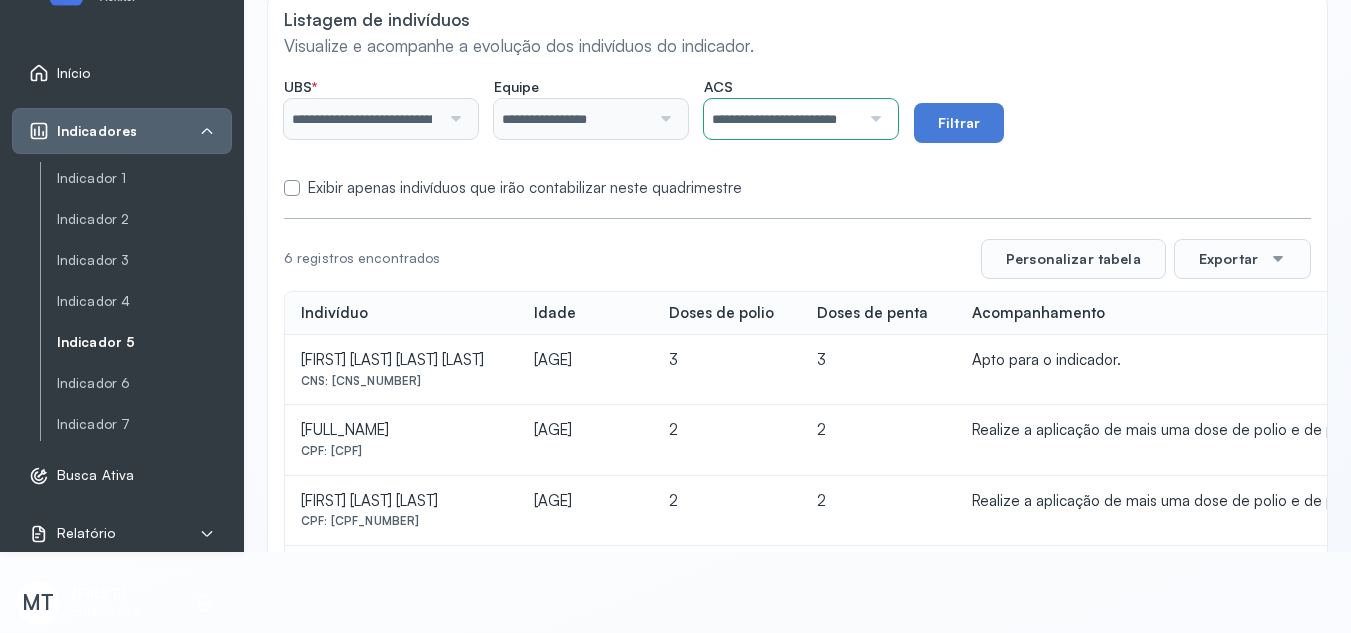 click on "**********" at bounding box center [797, 133] 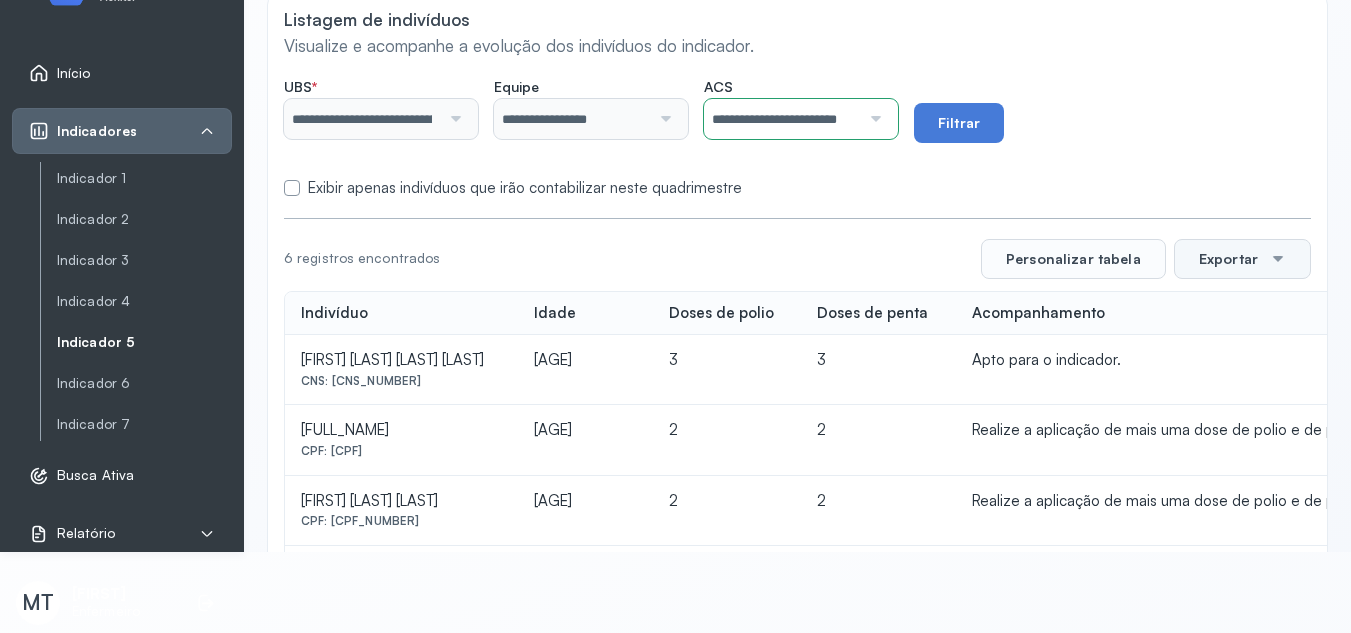 click 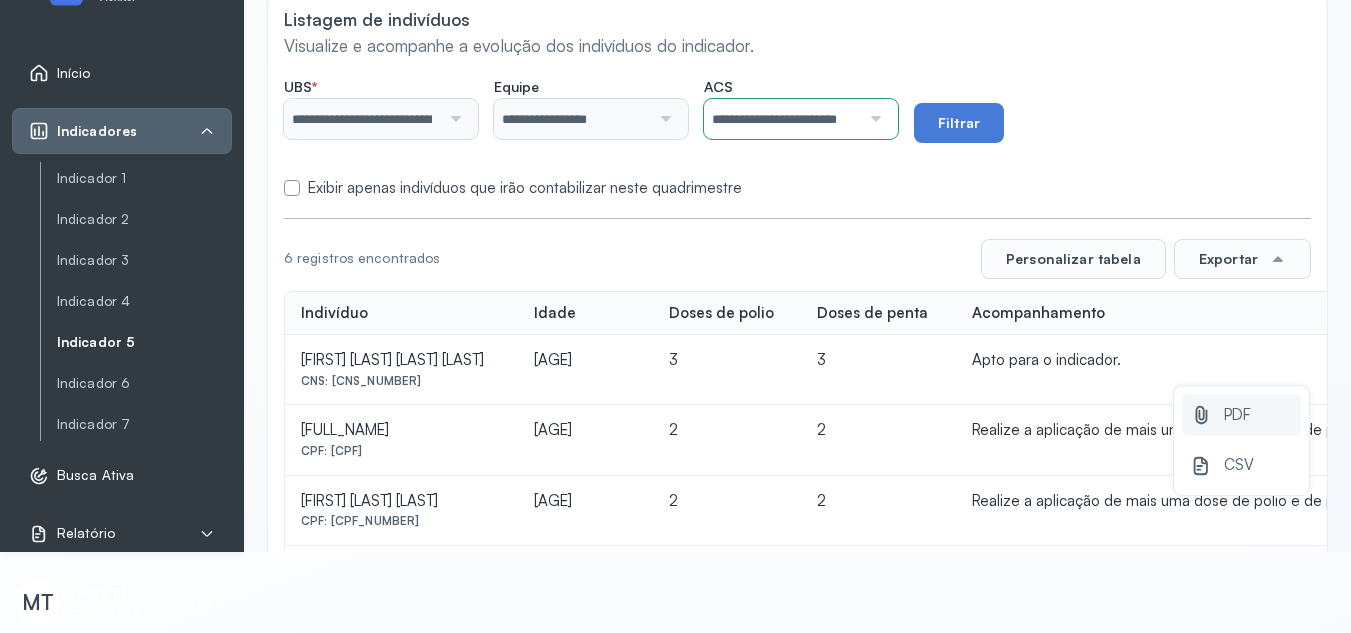 click on "PDF" at bounding box center [1237, 415] 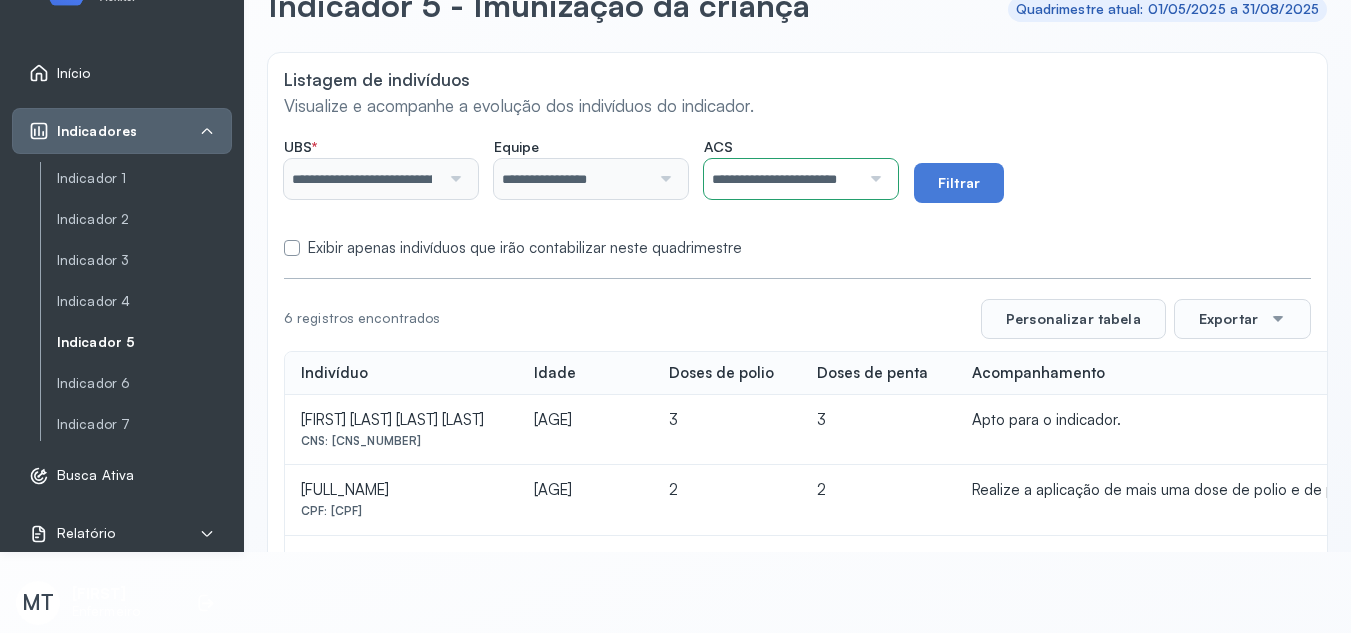 scroll, scrollTop: 0, scrollLeft: 0, axis: both 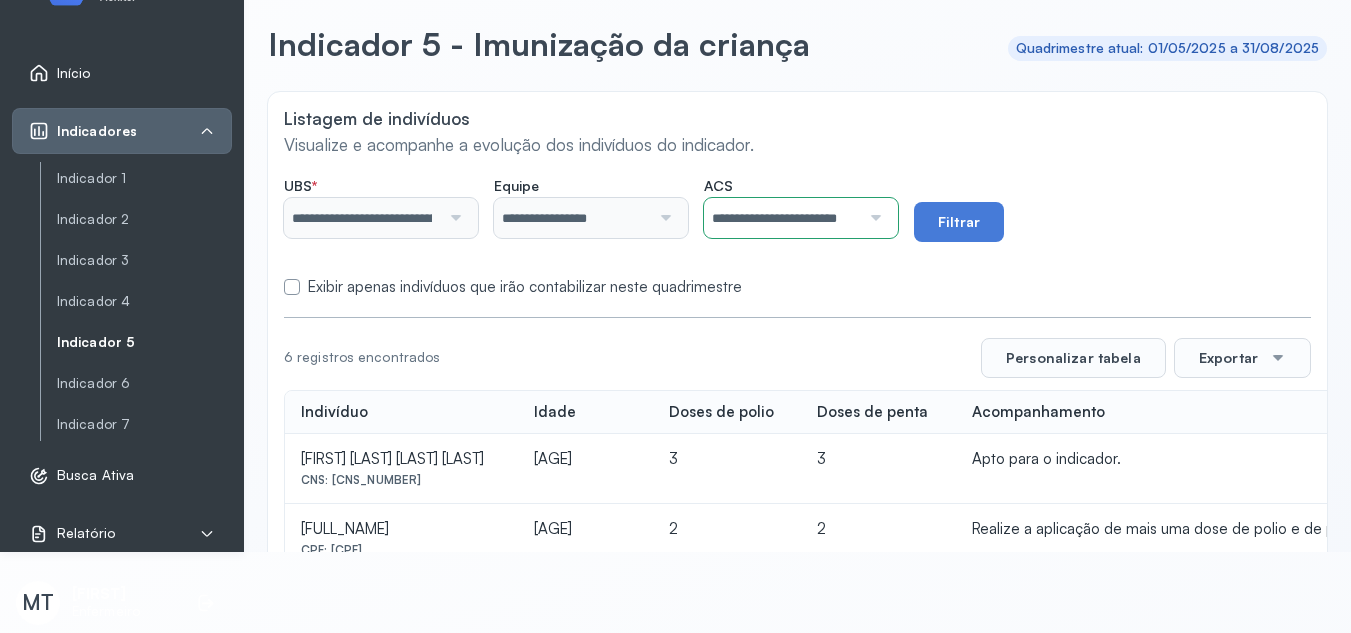 click at bounding box center (873, 218) 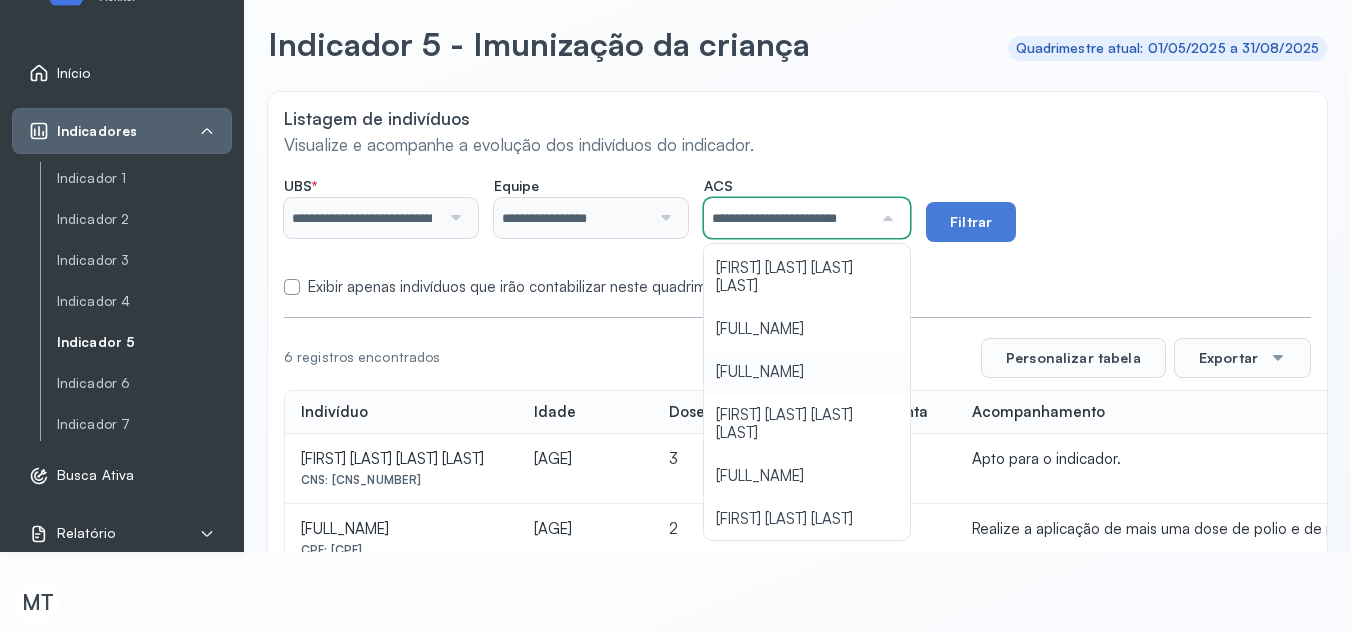 scroll, scrollTop: 381, scrollLeft: 0, axis: vertical 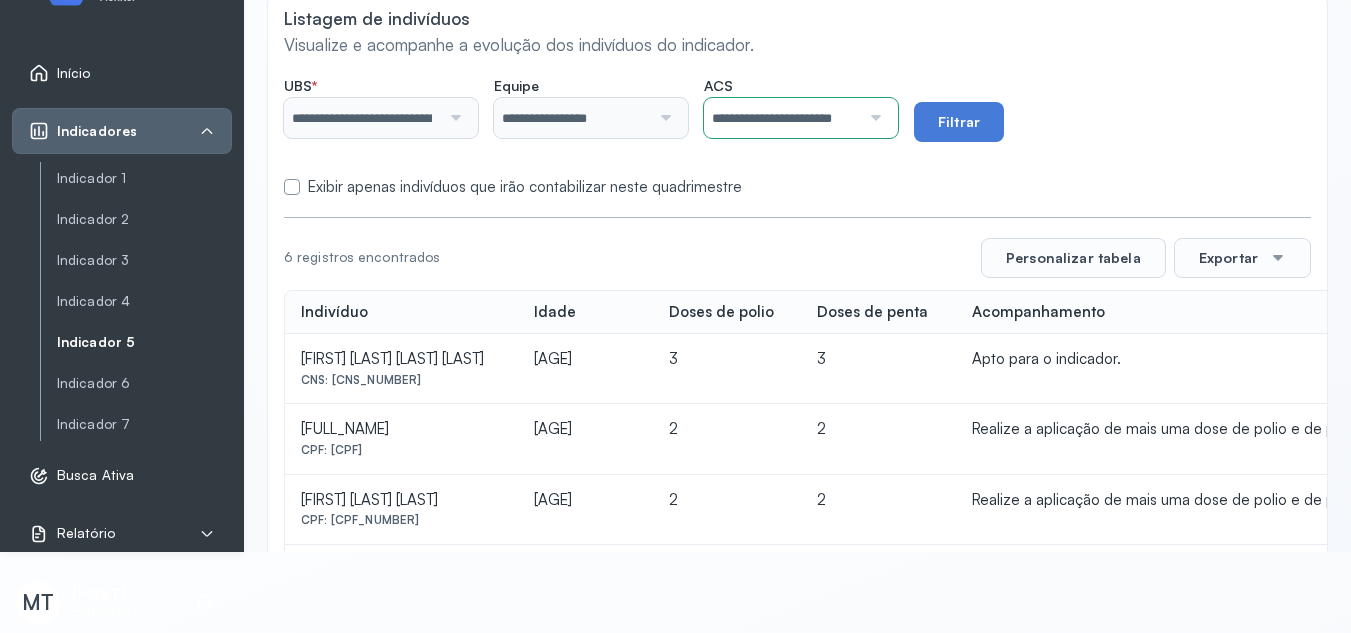 click on "**********" 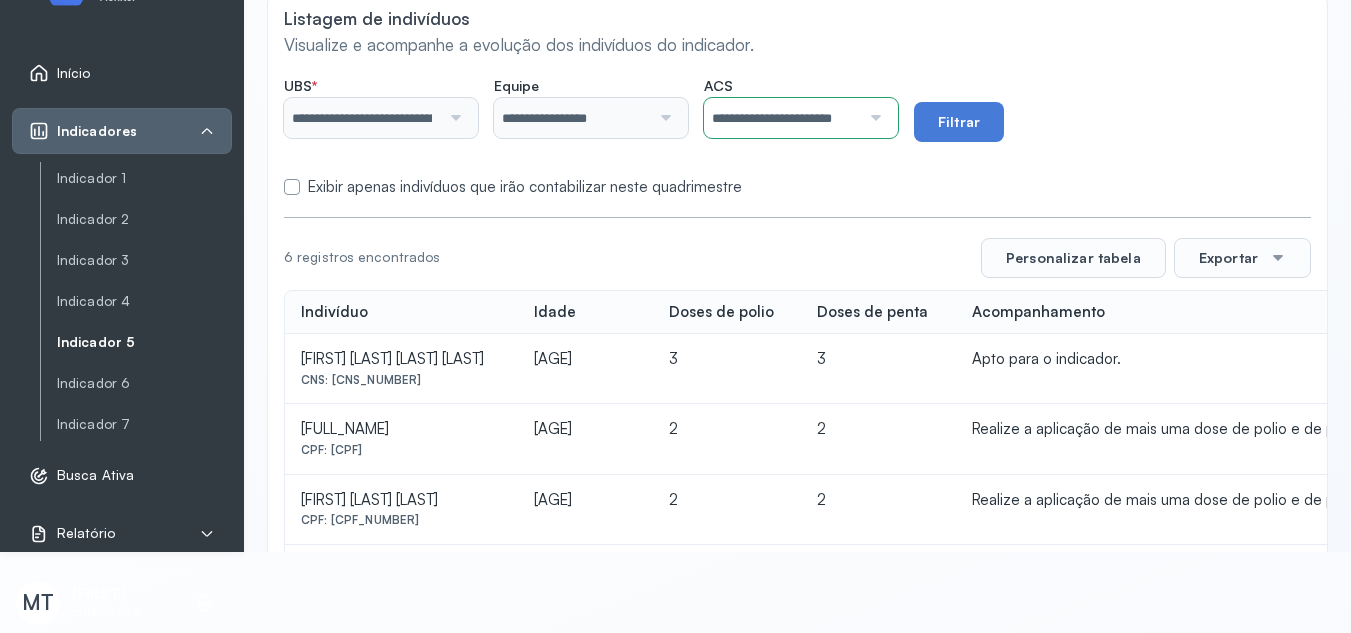 click on "**********" 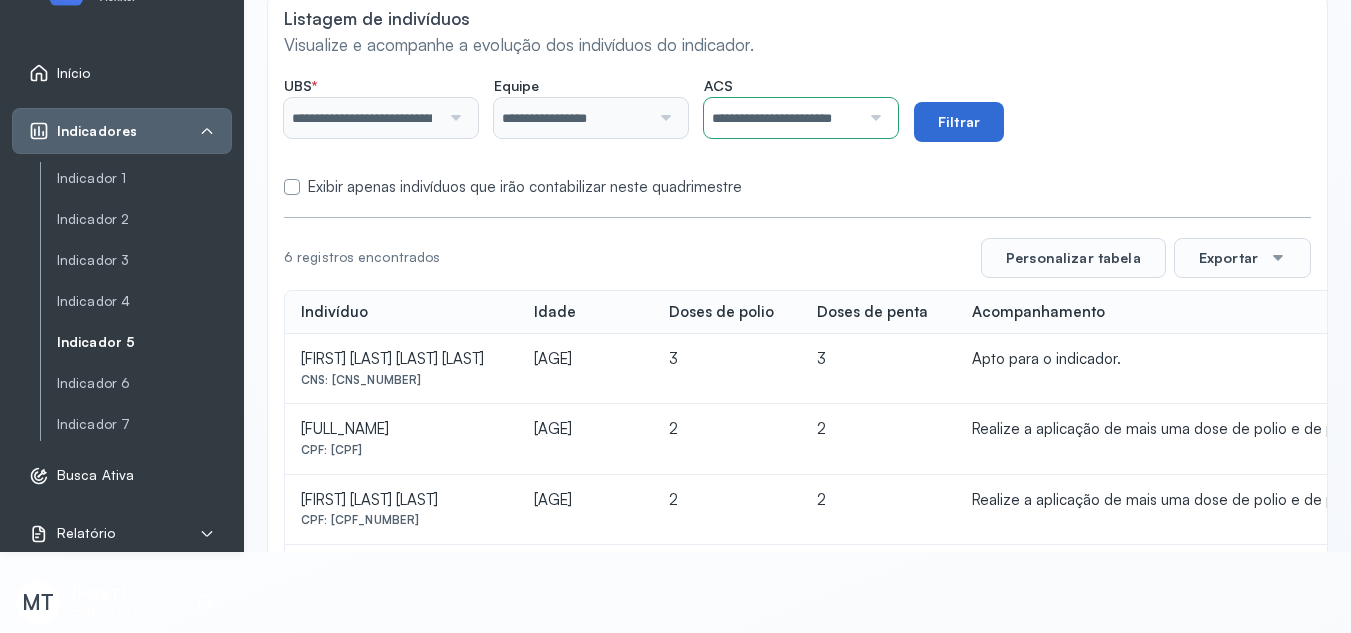 click on "Filtrar" at bounding box center [959, 122] 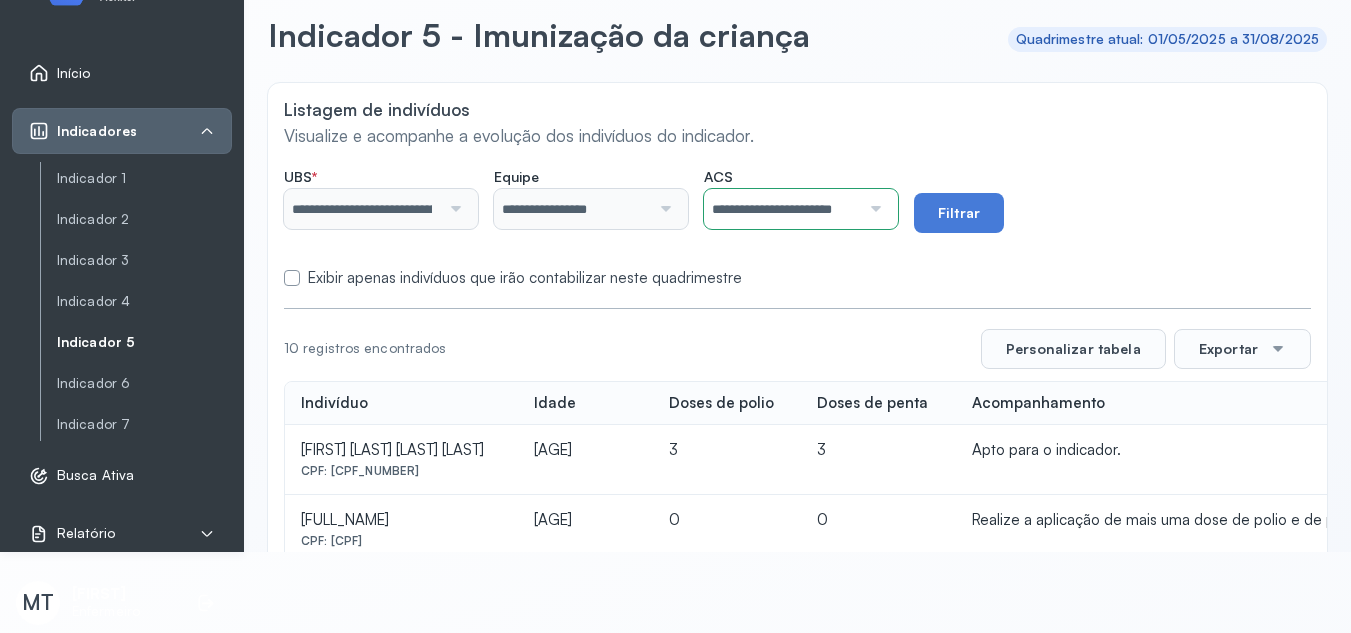 scroll, scrollTop: 0, scrollLeft: 0, axis: both 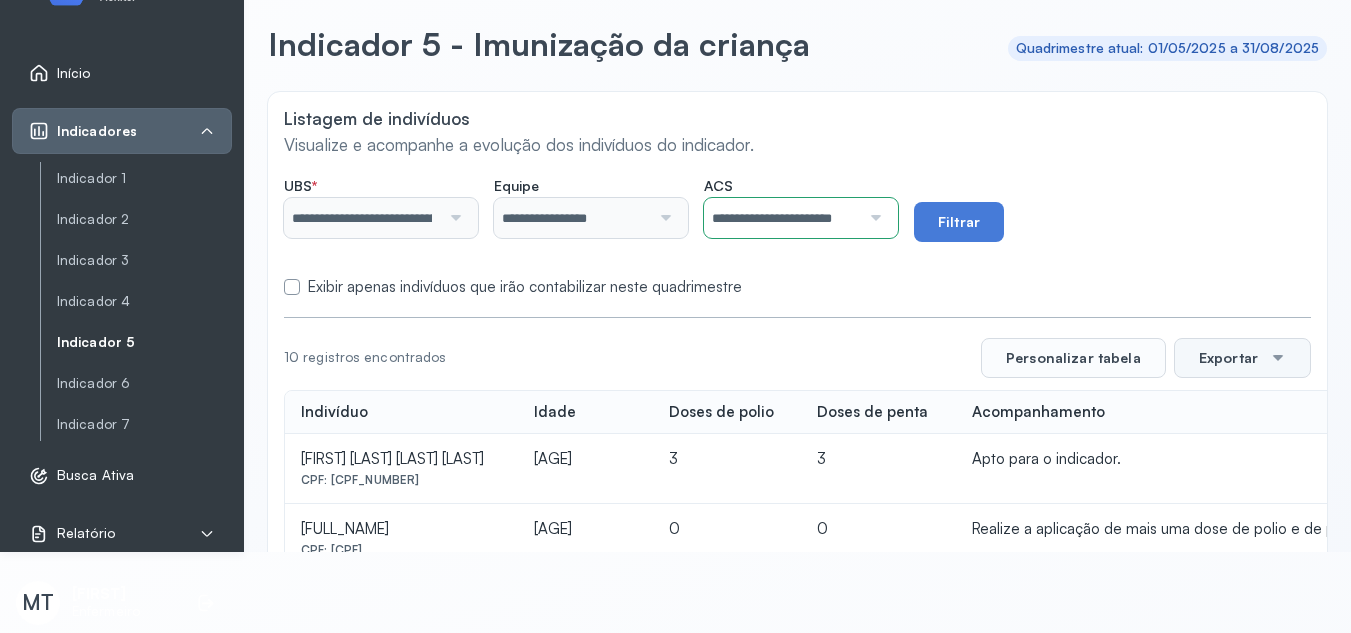 click on "Exportar" at bounding box center (1242, 358) 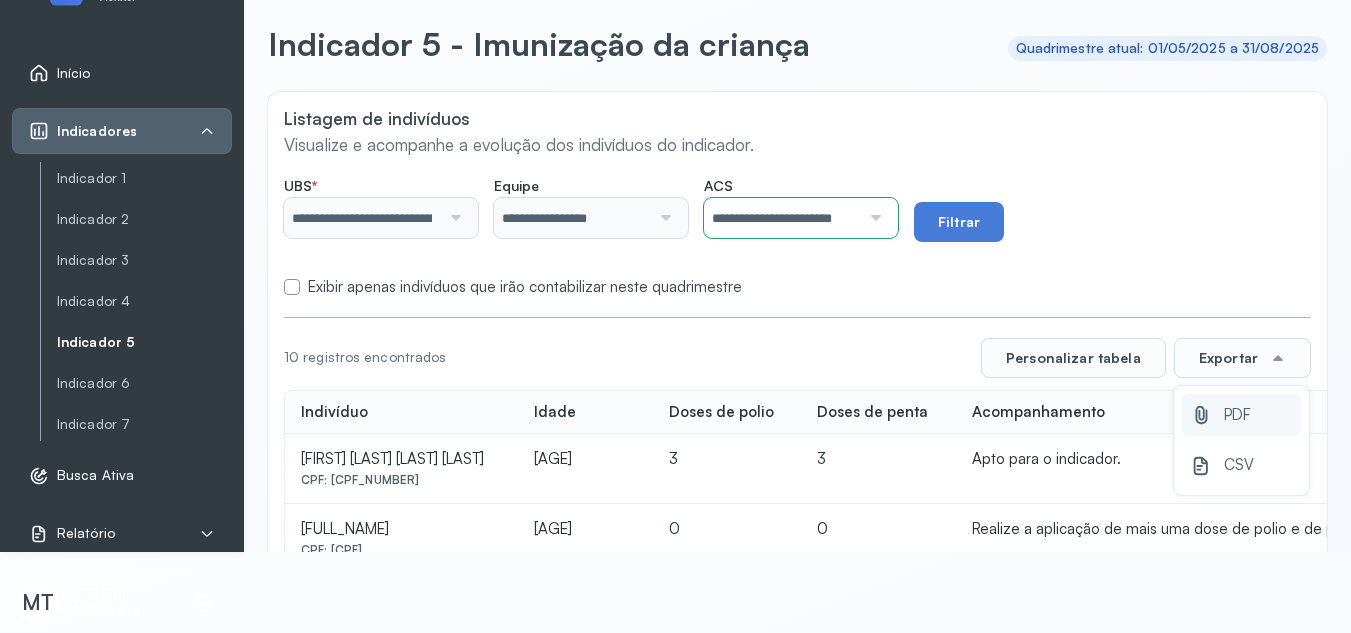 click on "PDF" at bounding box center (1237, 415) 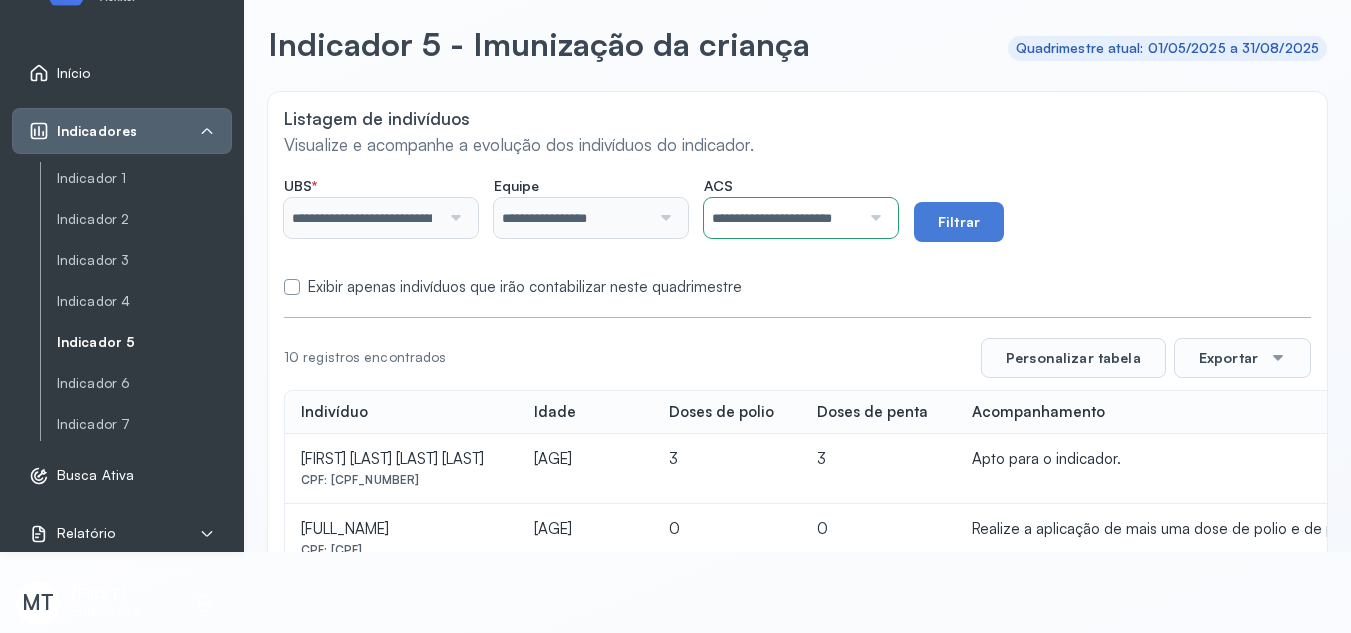 click at bounding box center [873, 218] 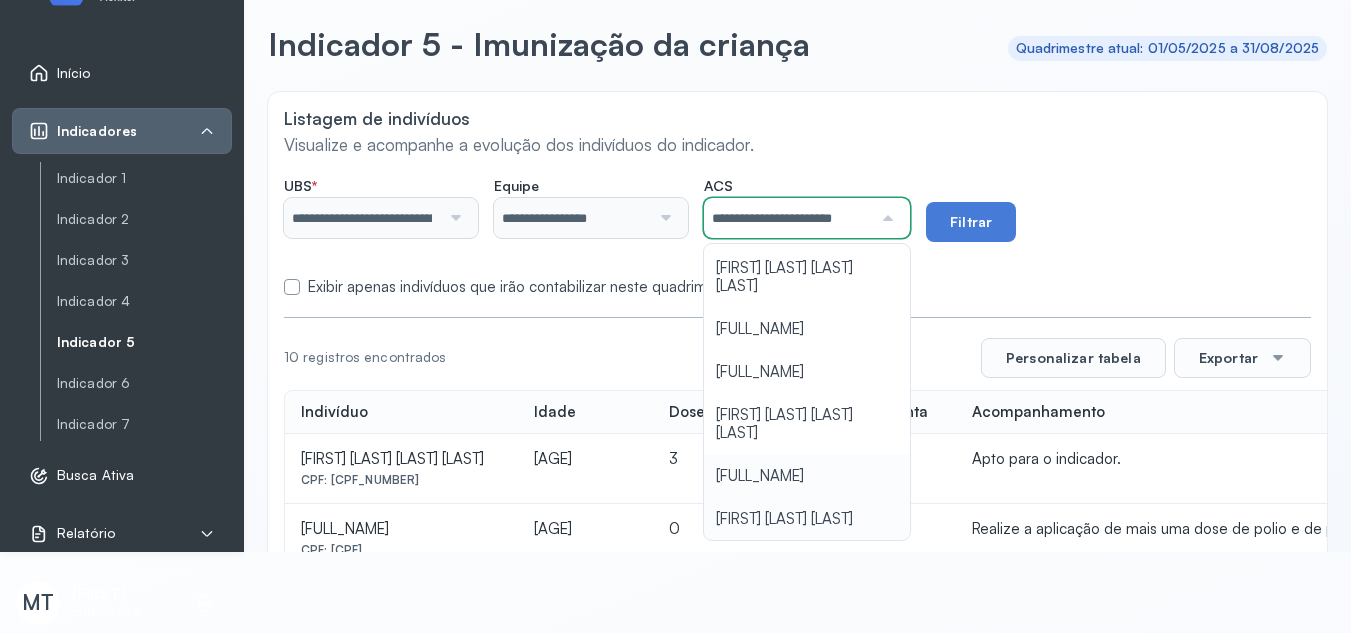 scroll, scrollTop: 100, scrollLeft: 0, axis: vertical 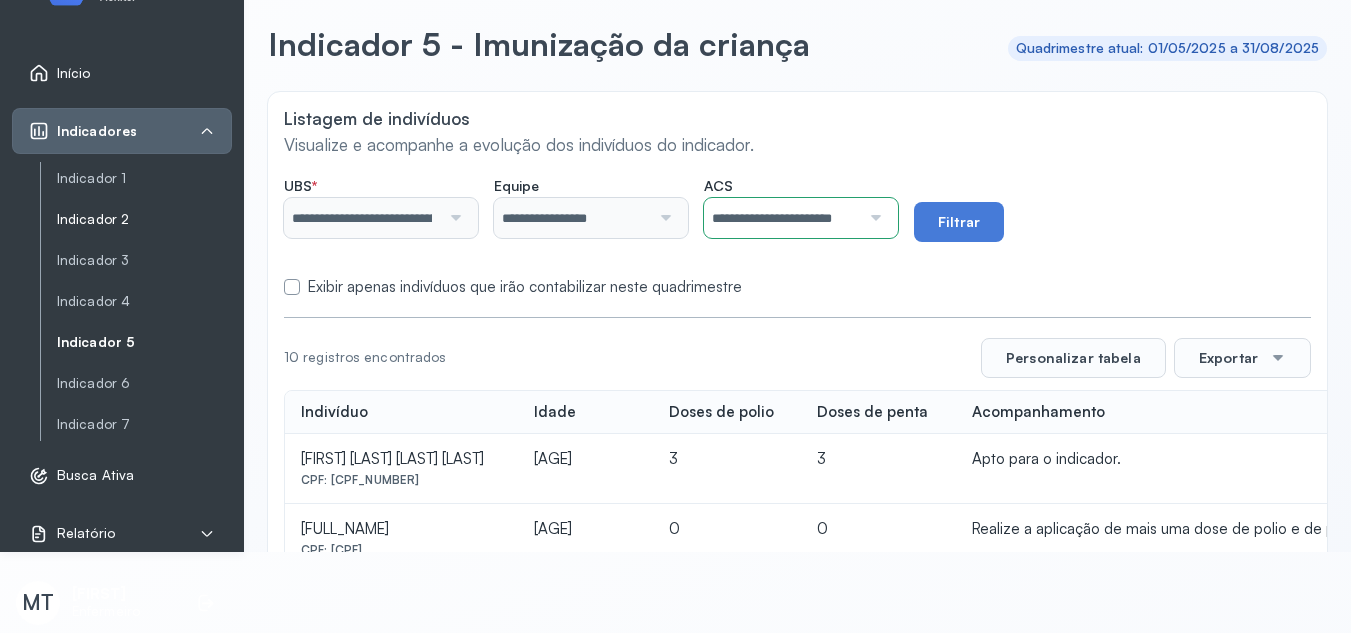 click on "Indicador 2" at bounding box center [144, 219] 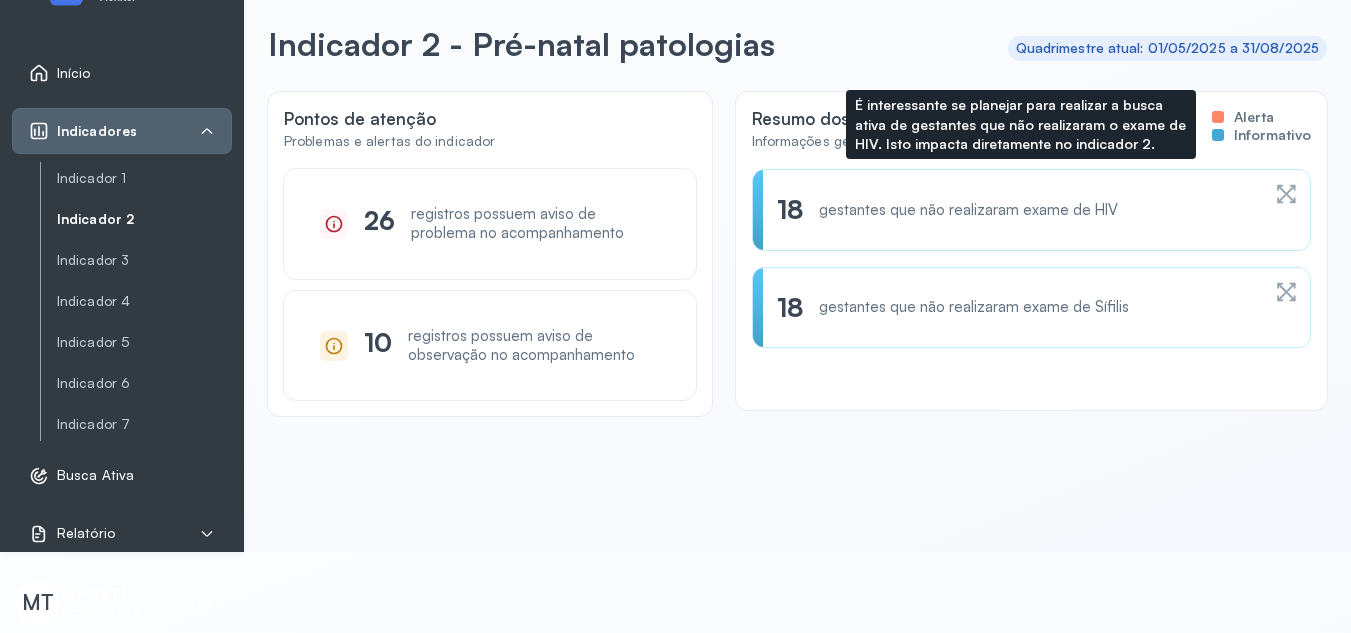 scroll, scrollTop: 0, scrollLeft: 0, axis: both 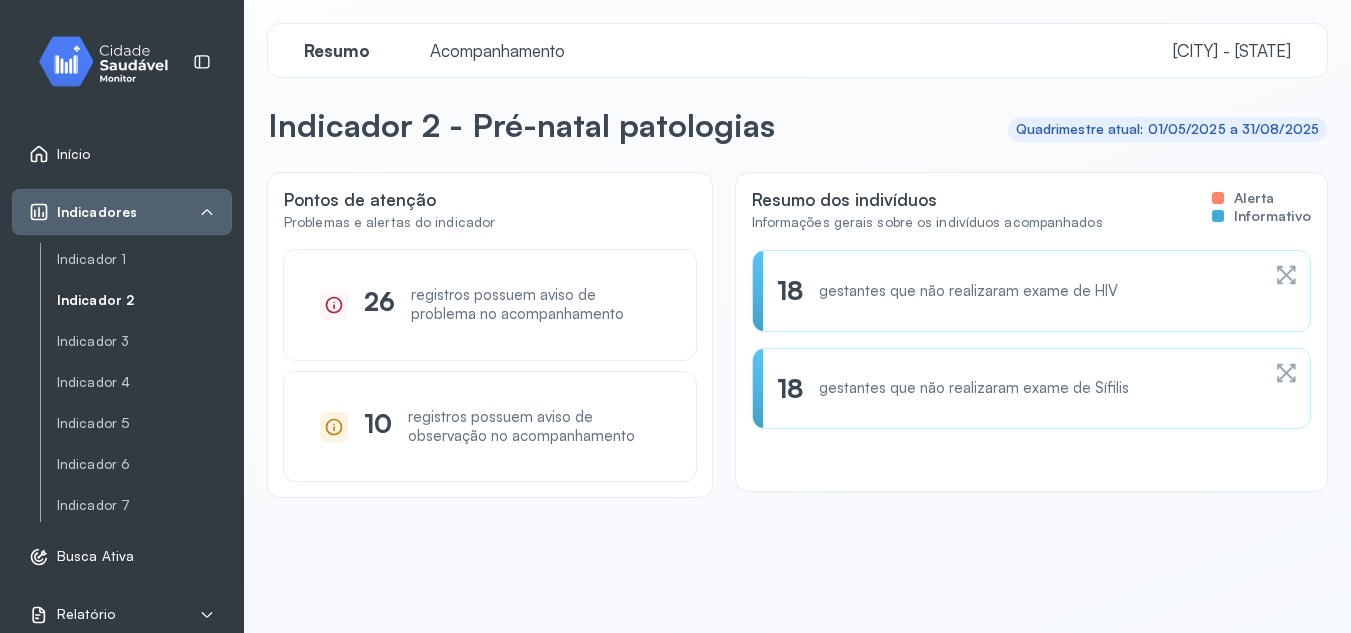 click on "Acompanhamento" at bounding box center [497, 50] 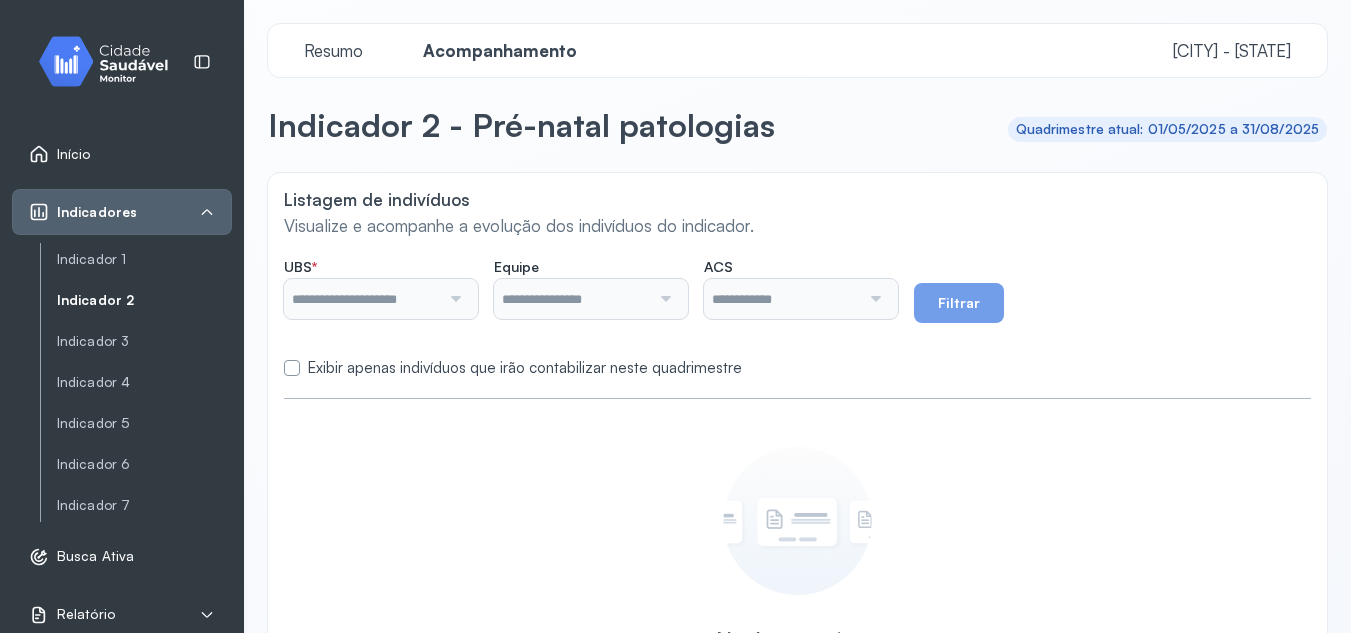 type on "**********" 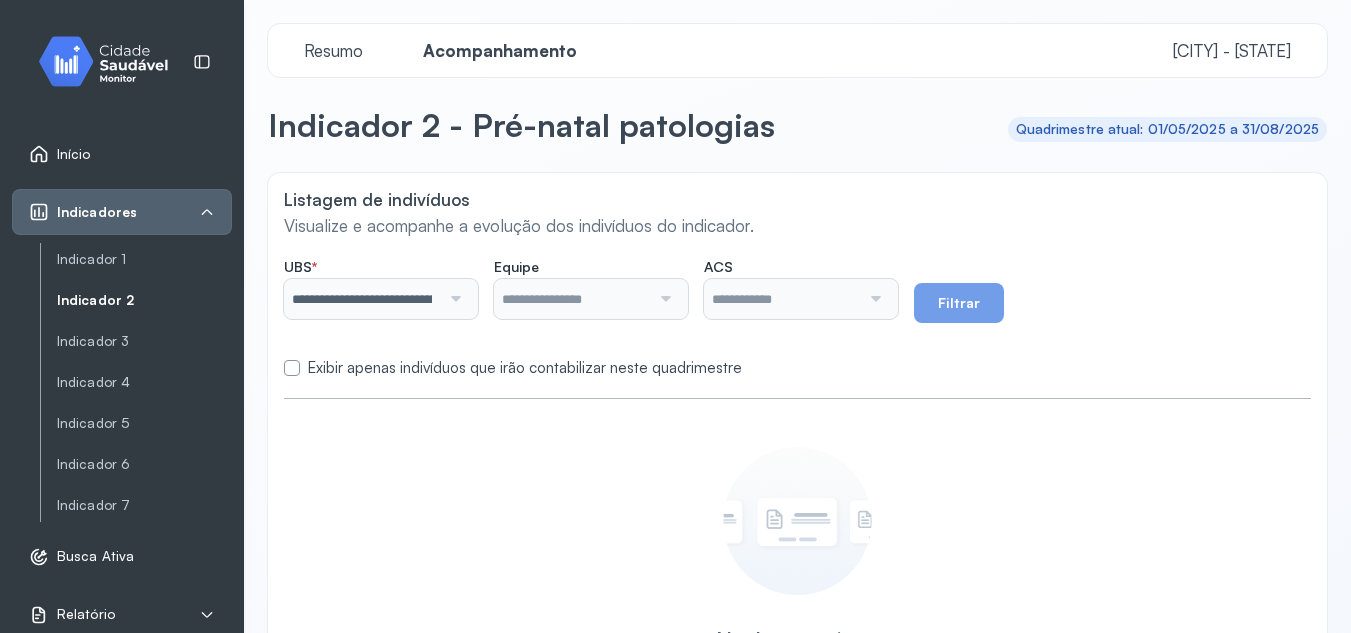 type on "**********" 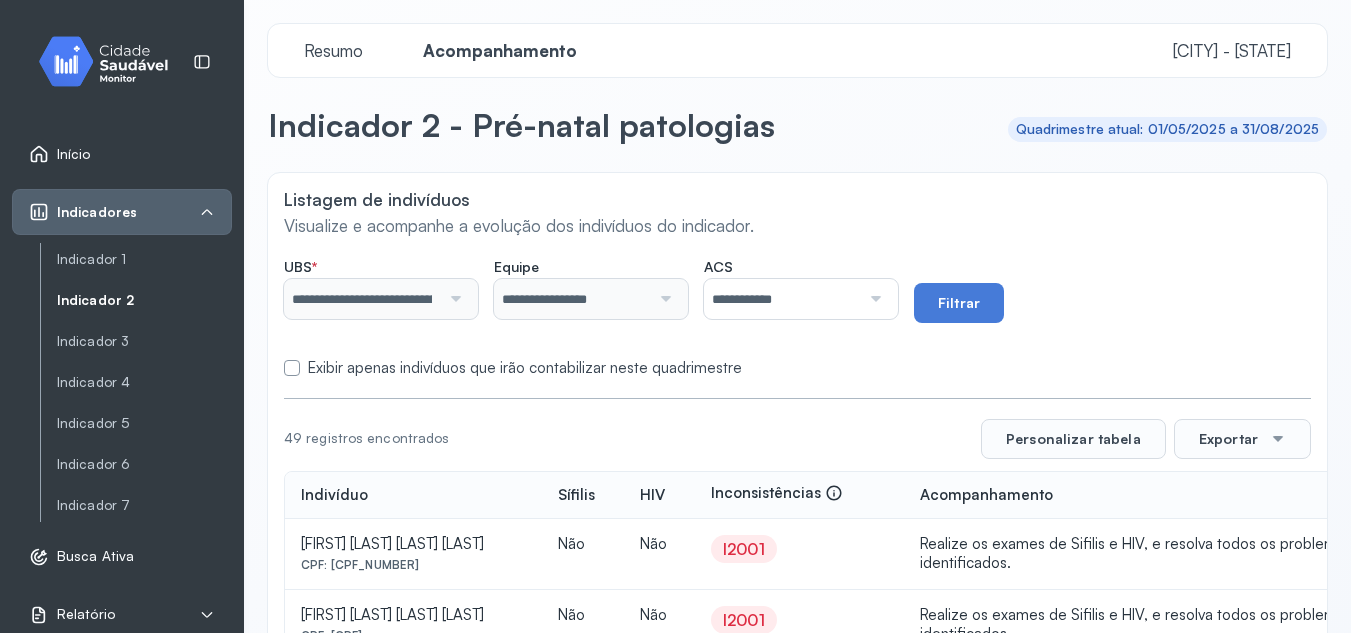 click at bounding box center (873, 299) 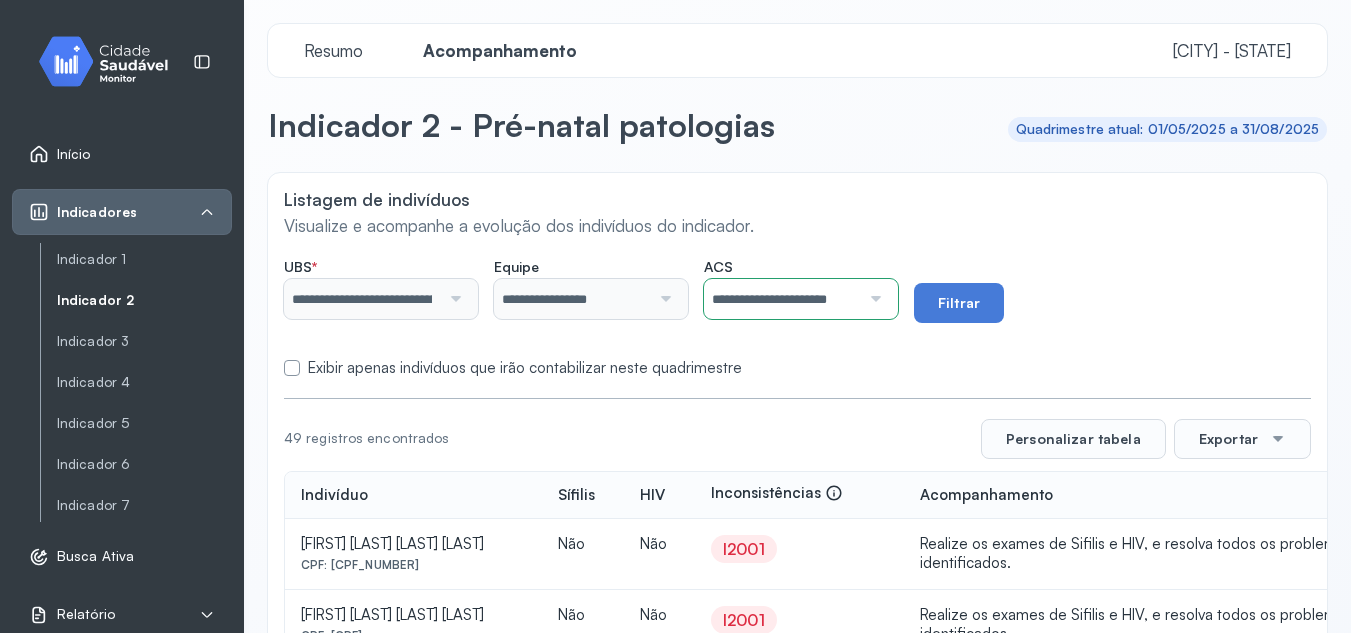 click on "**********" 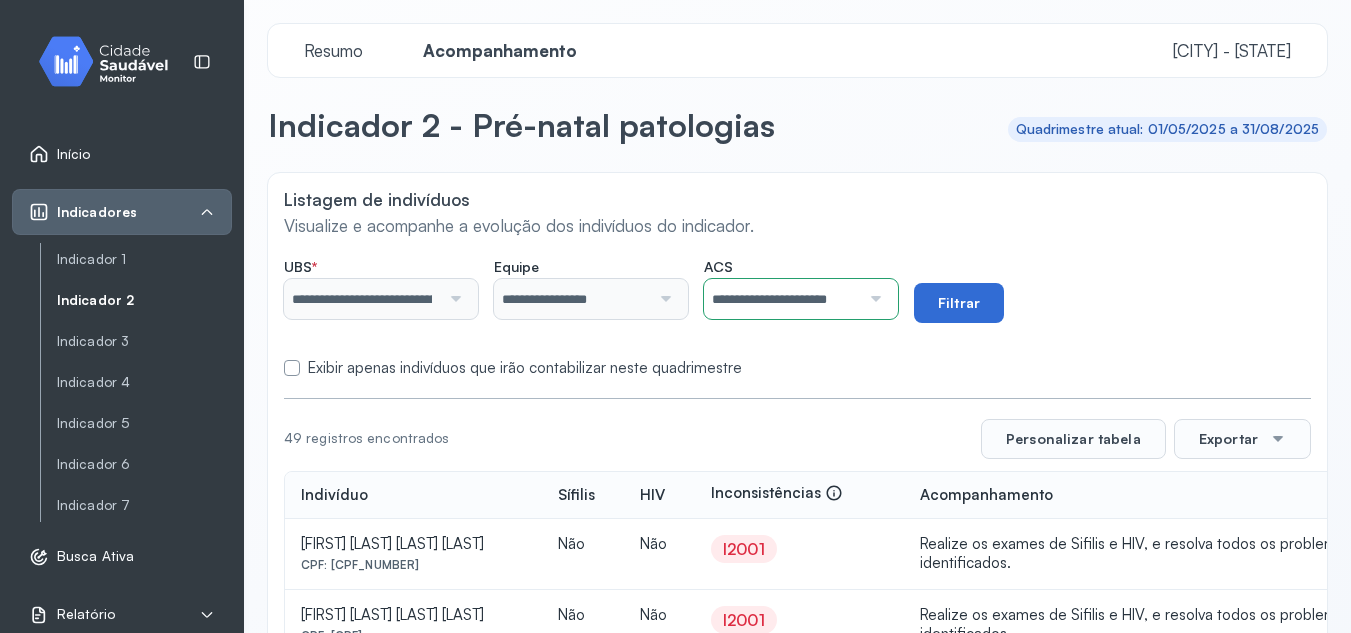 click on "Filtrar" at bounding box center [959, 303] 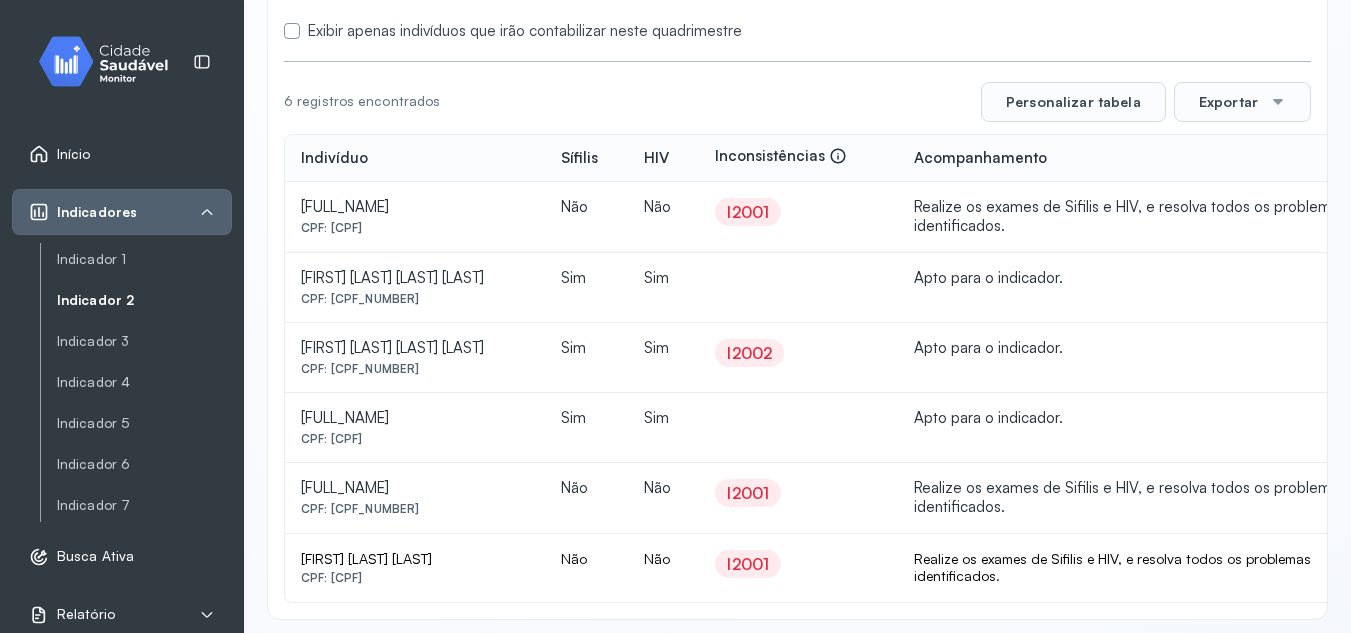 scroll, scrollTop: 347, scrollLeft: 0, axis: vertical 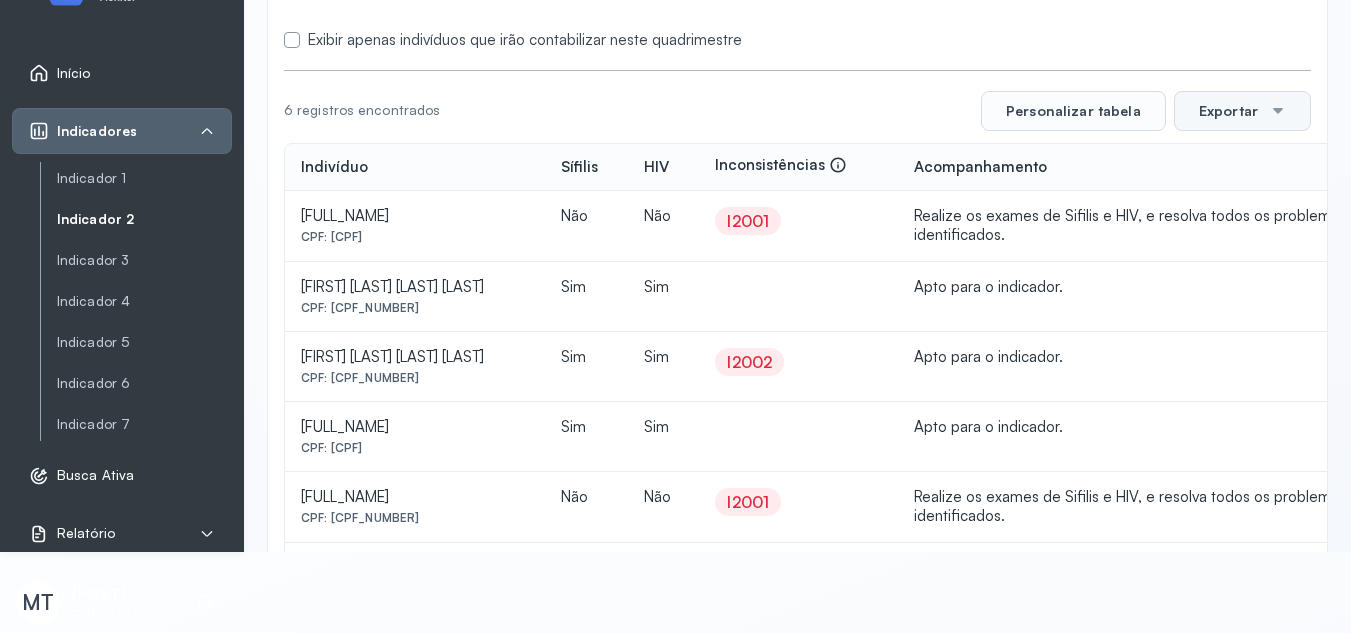 click on "Exportar" at bounding box center (1242, 111) 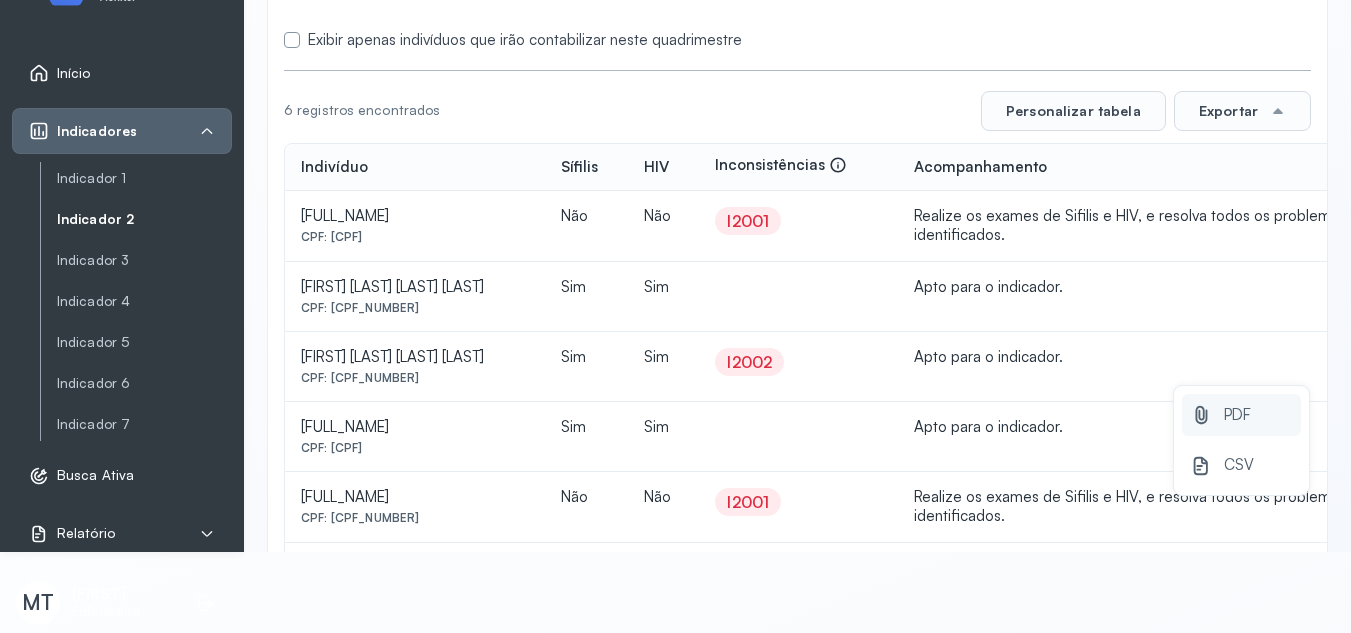 click on "PDF" at bounding box center (1237, 415) 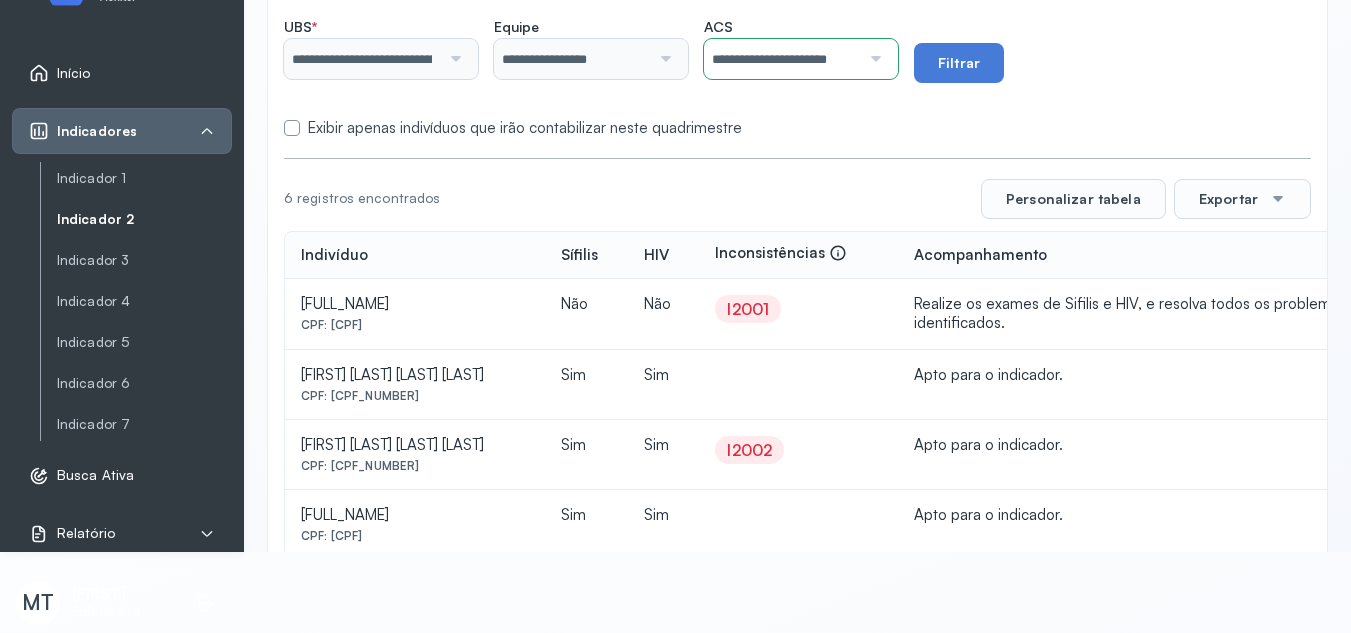 scroll, scrollTop: 147, scrollLeft: 0, axis: vertical 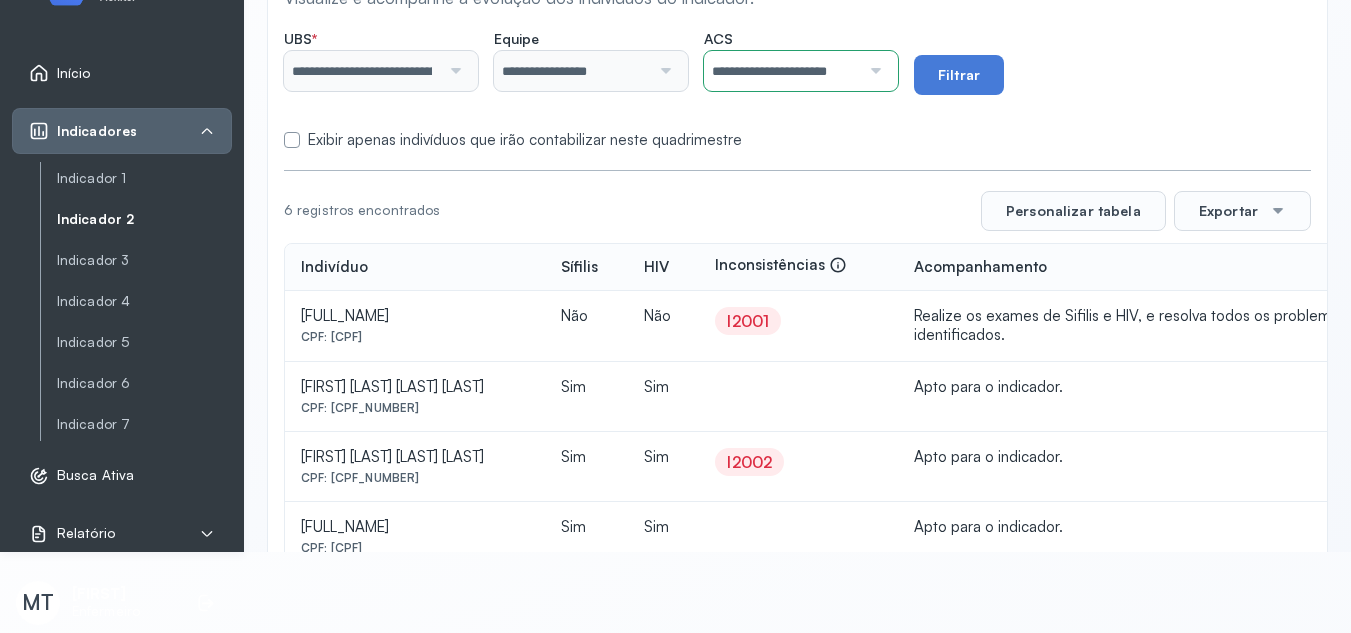 click at bounding box center [873, 71] 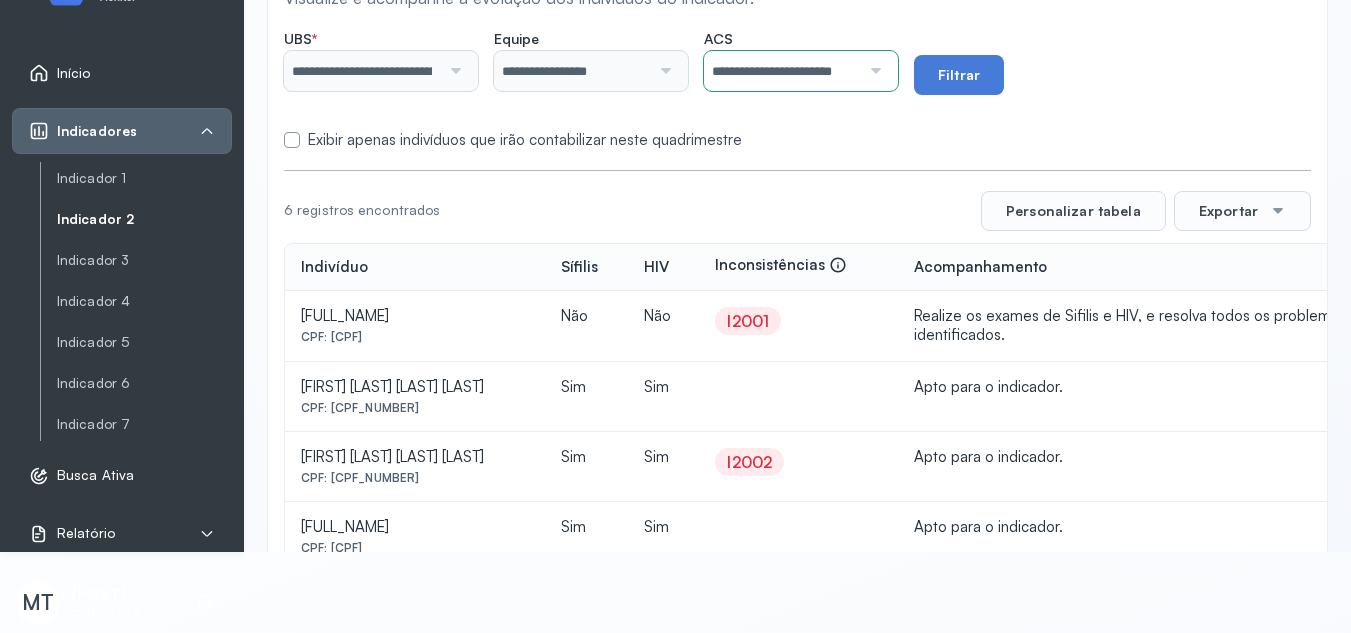 click on "**********" 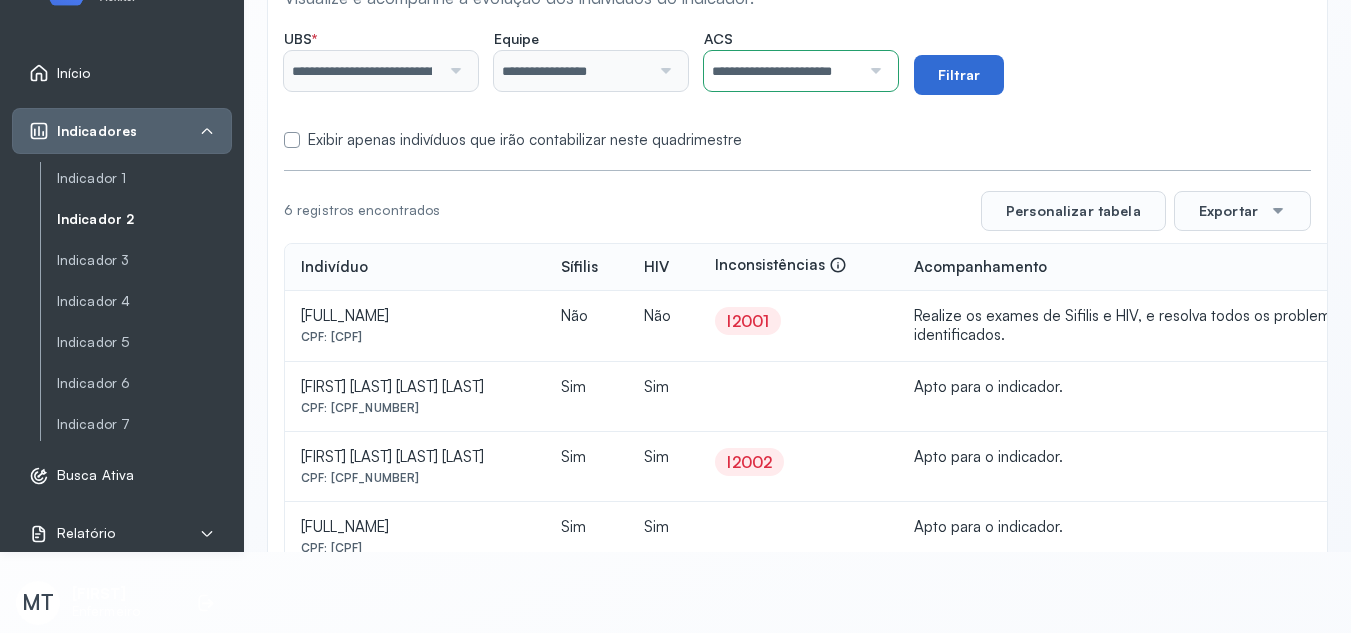 click on "Filtrar" at bounding box center (959, 75) 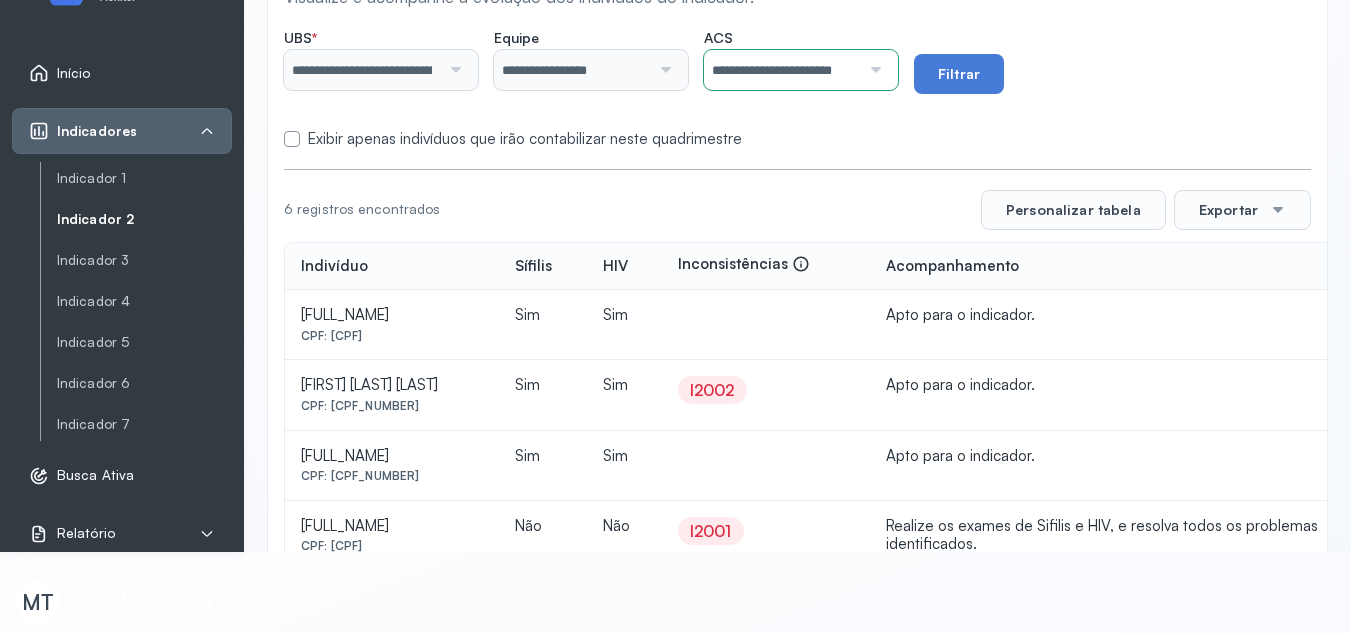 scroll, scrollTop: 147, scrollLeft: 0, axis: vertical 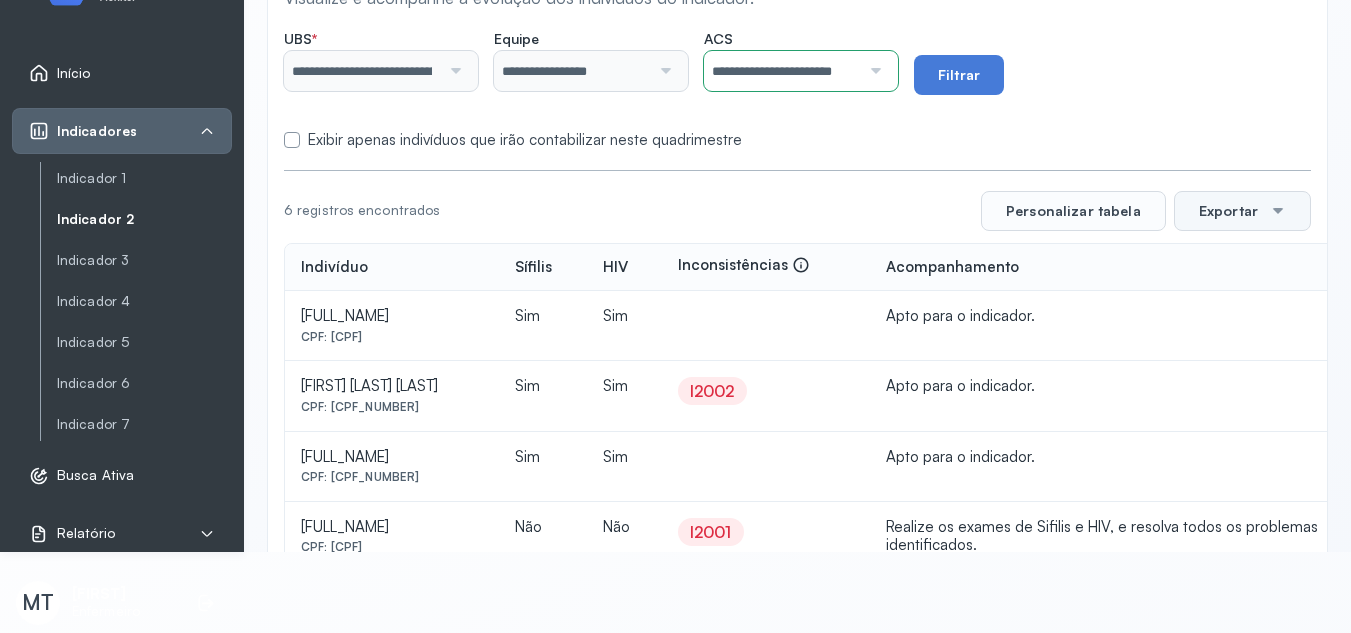 click on "Exportar" at bounding box center (1242, 211) 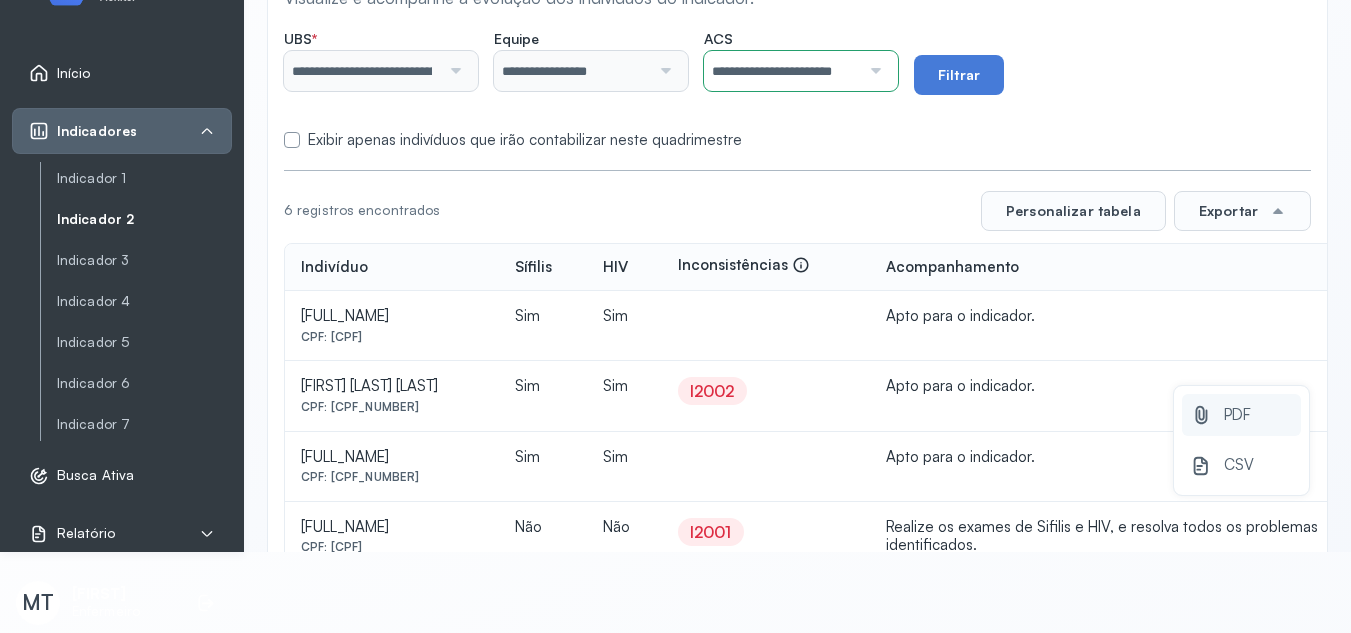 click on "PDF" at bounding box center (1237, 415) 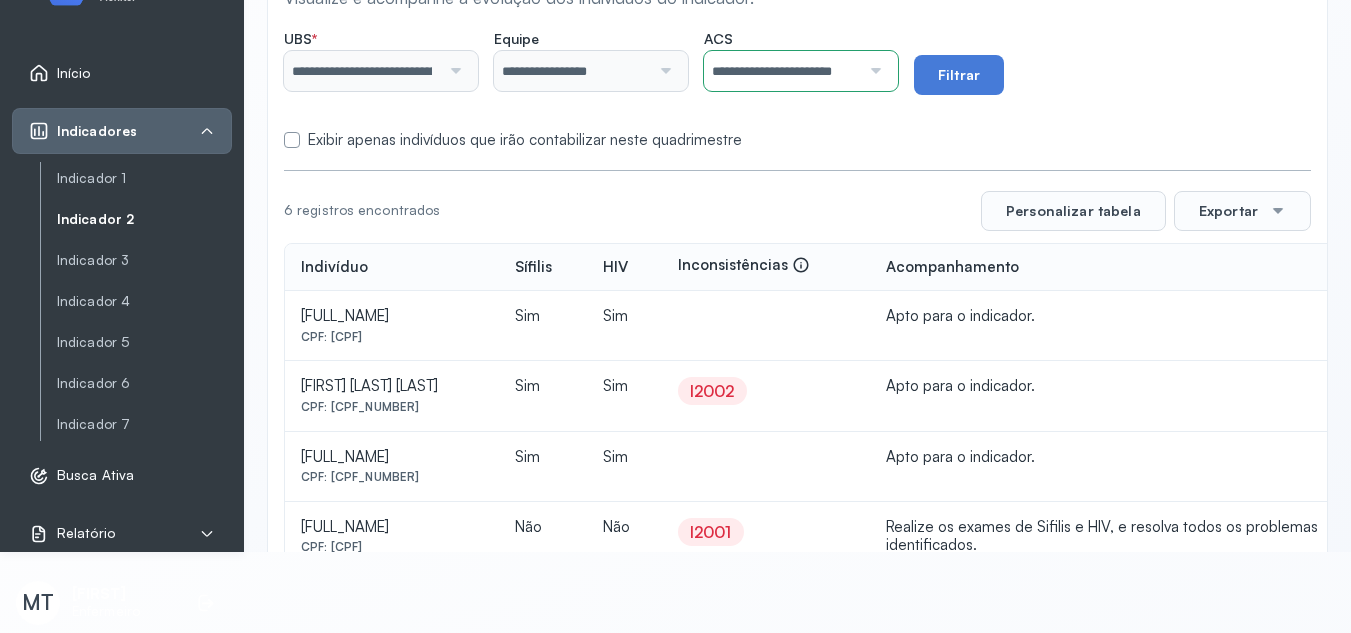 click at bounding box center [873, 71] 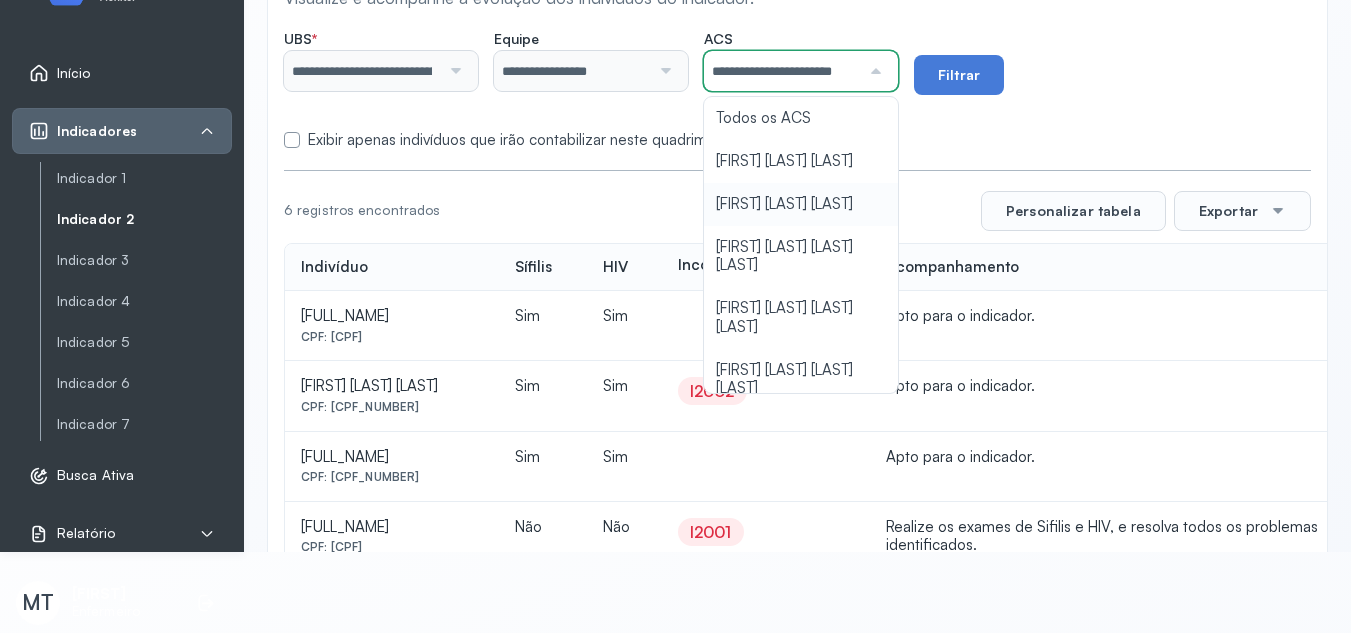 scroll, scrollTop: 0, scrollLeft: 19, axis: horizontal 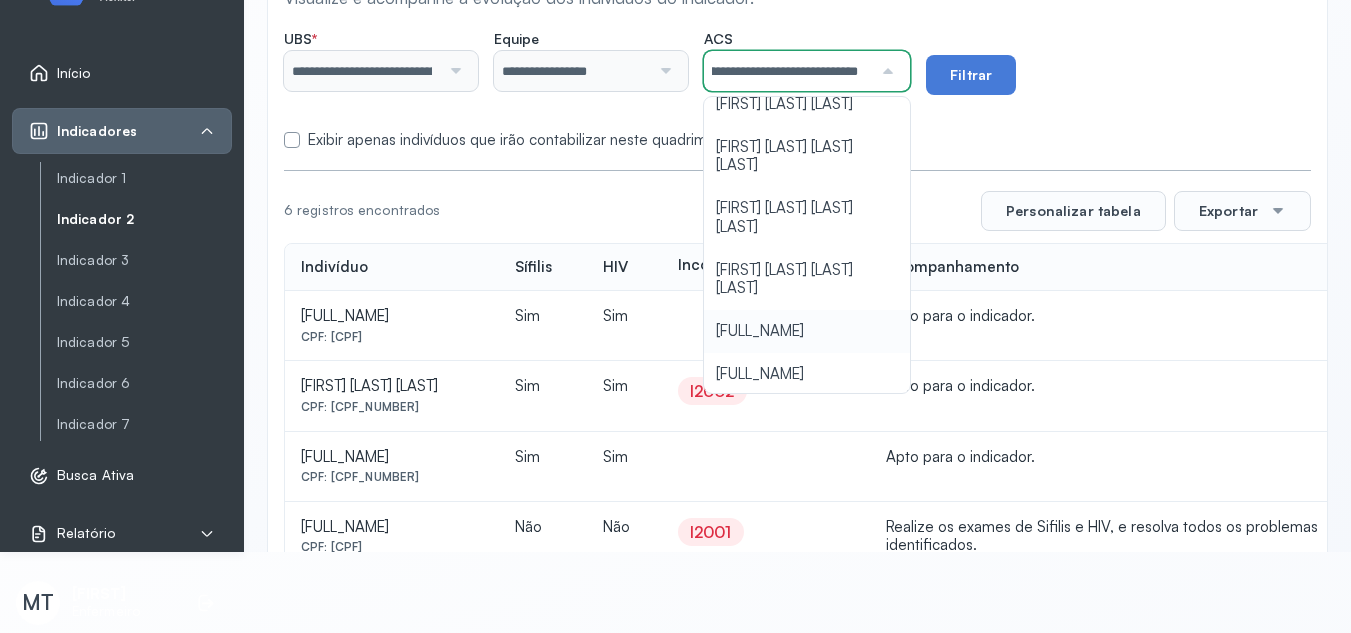 click on "**********" 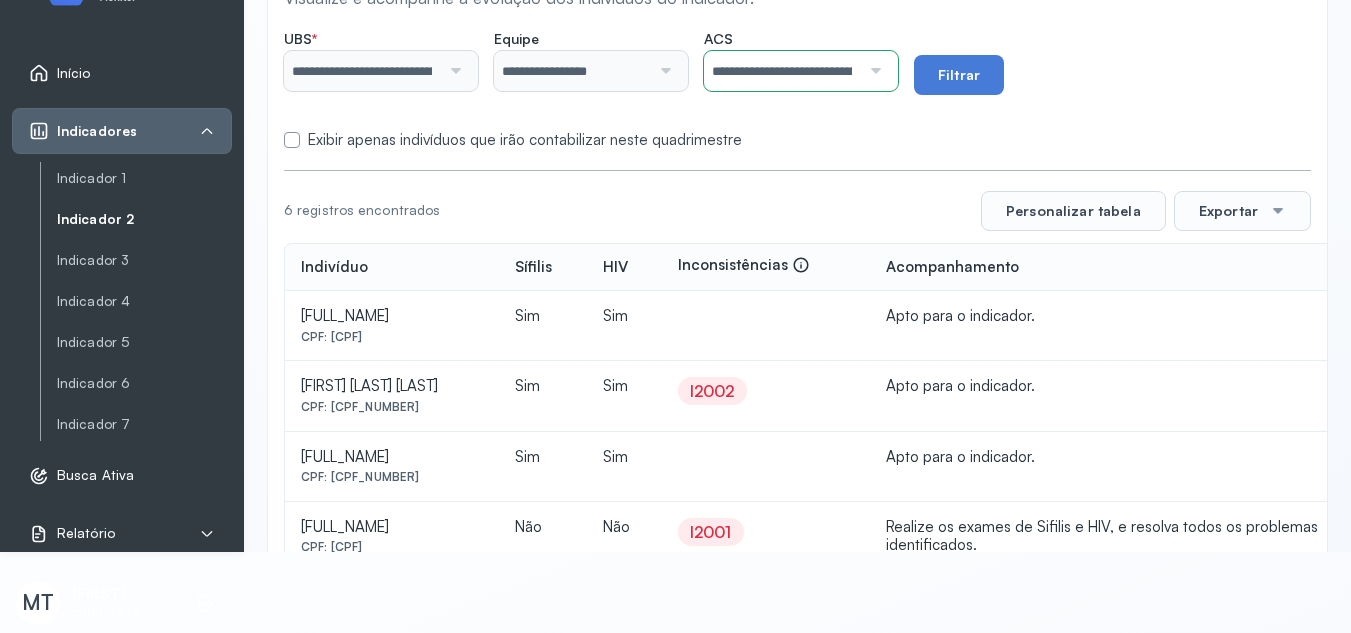 click on "Exibir apenas indivíduos que irão contabilizar neste quadrimestre" at bounding box center (797, 140) 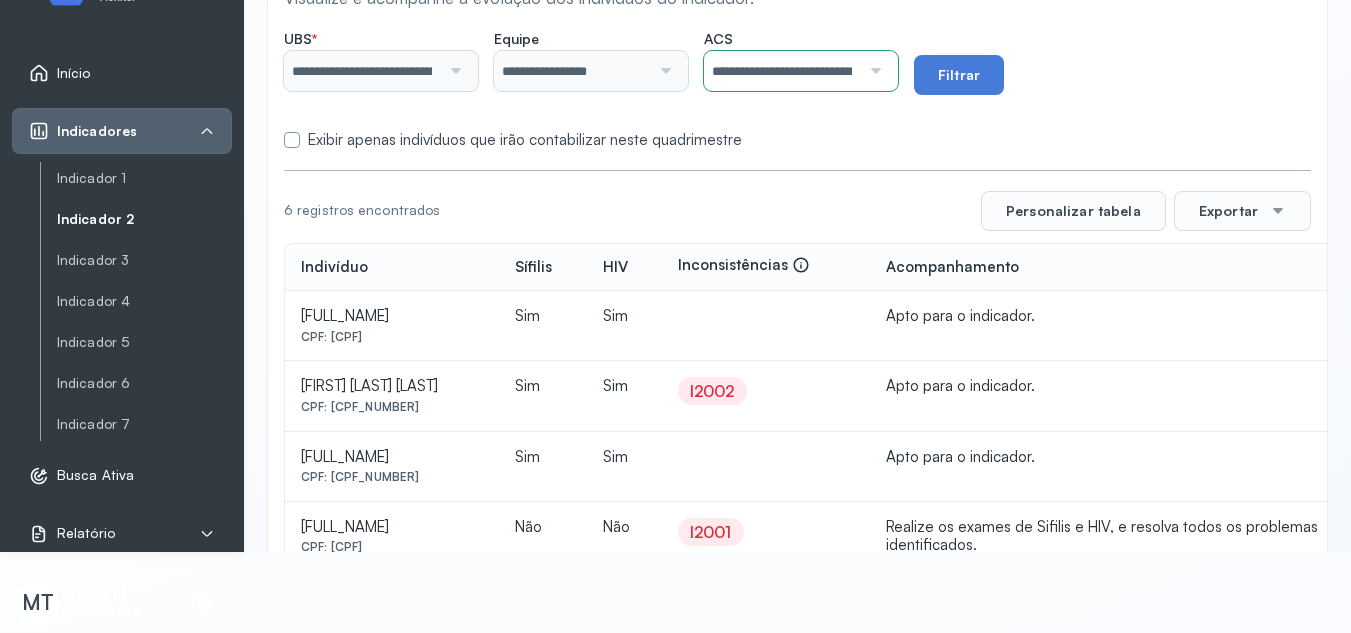 click on "Filtrar" at bounding box center (959, 75) 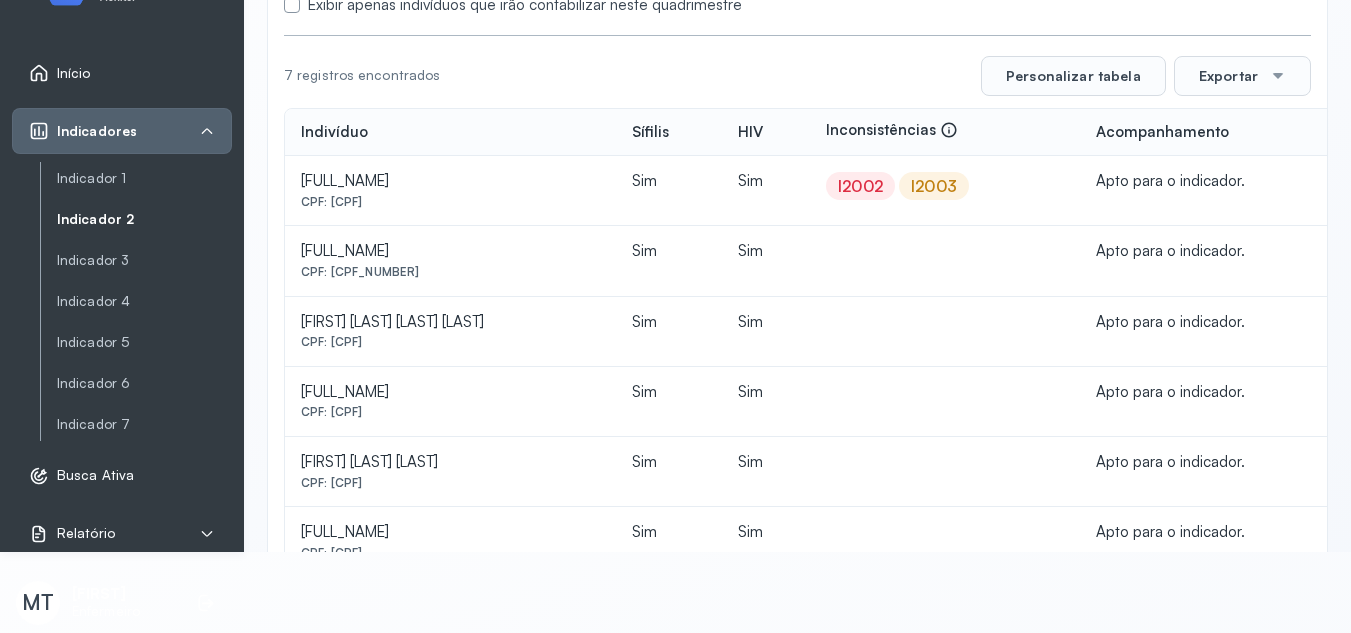 scroll, scrollTop: 116, scrollLeft: 0, axis: vertical 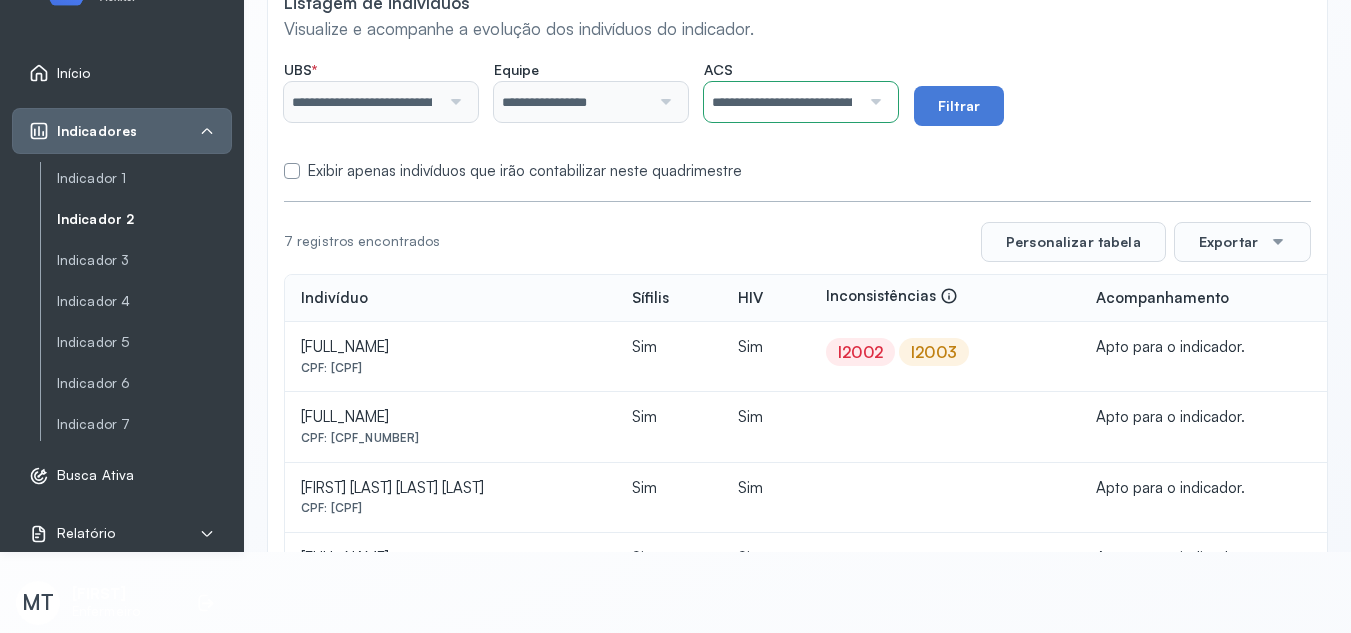 click at bounding box center [873, 102] 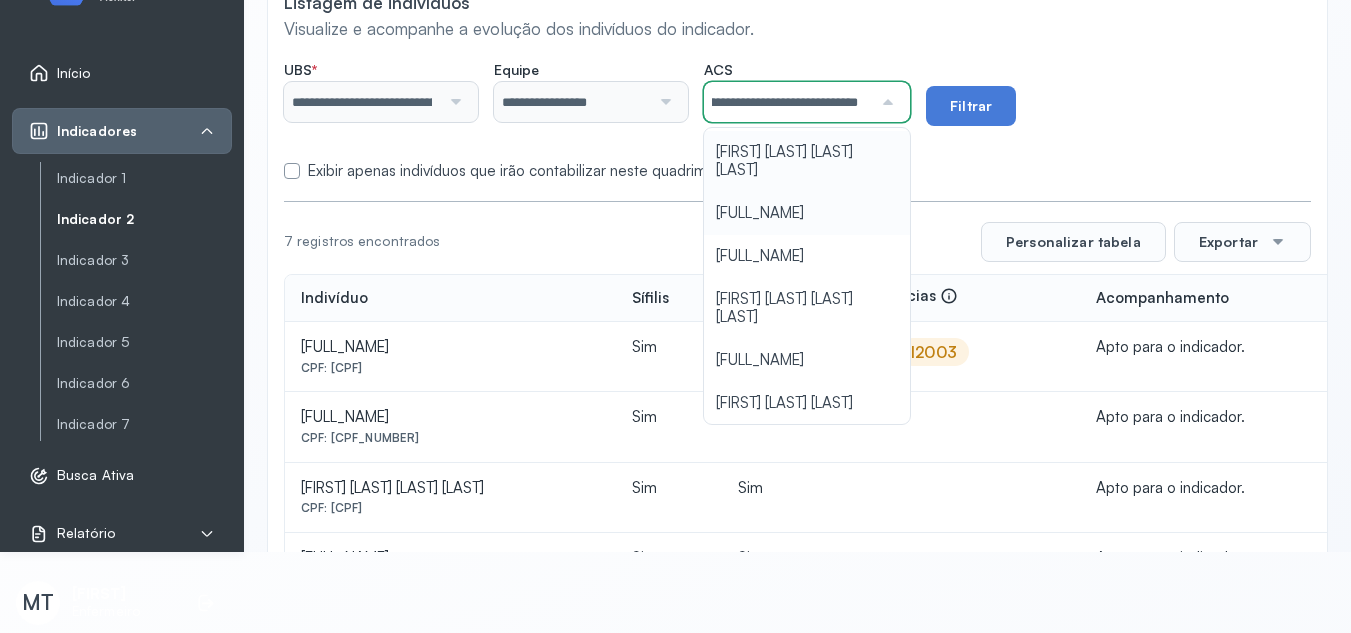 scroll, scrollTop: 300, scrollLeft: 0, axis: vertical 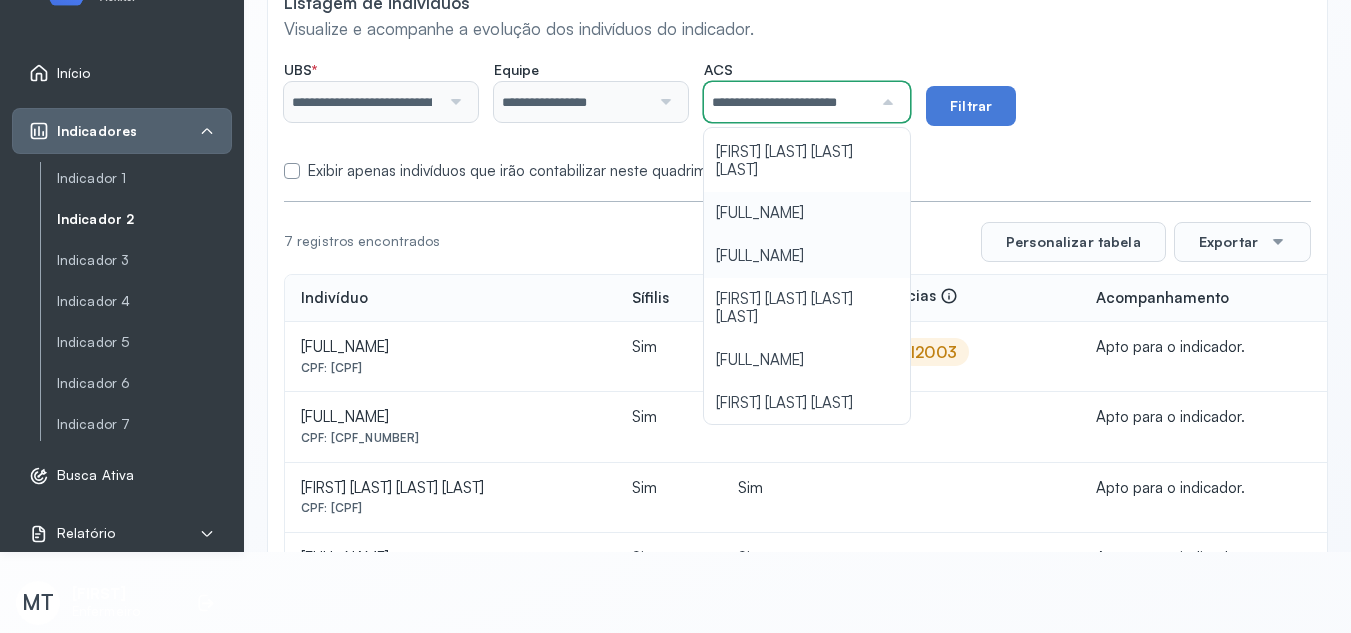click on "**********" 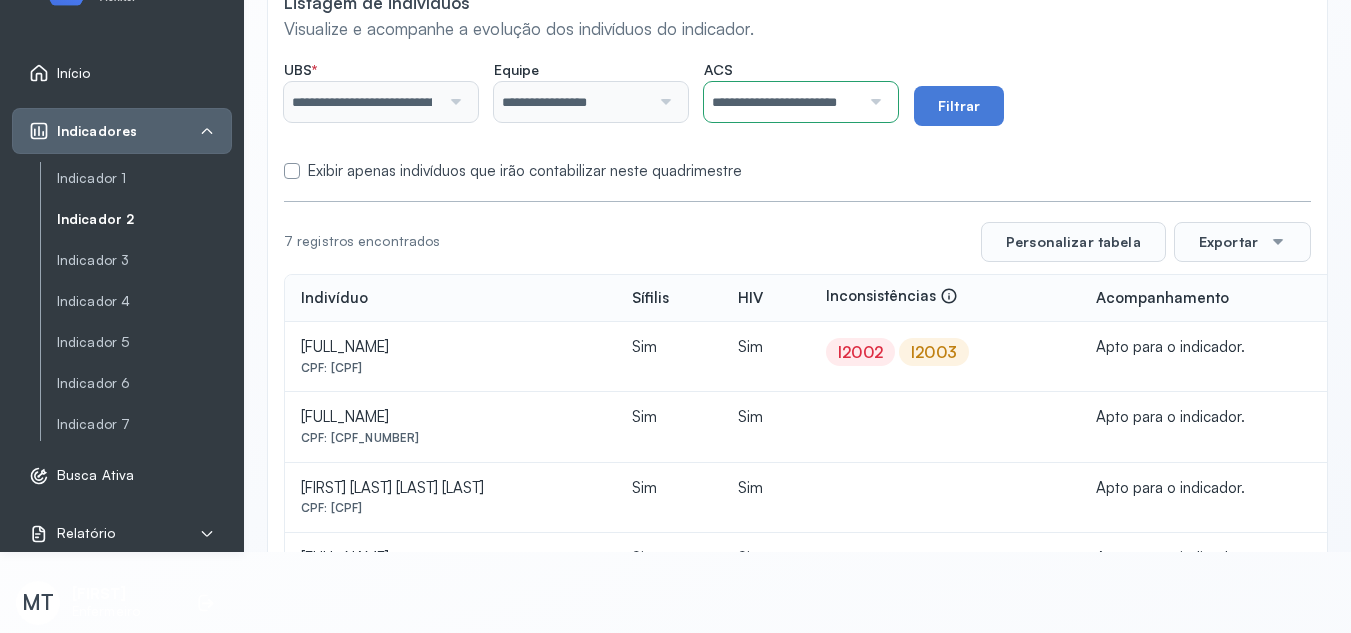 click on "**********" at bounding box center (797, 116) 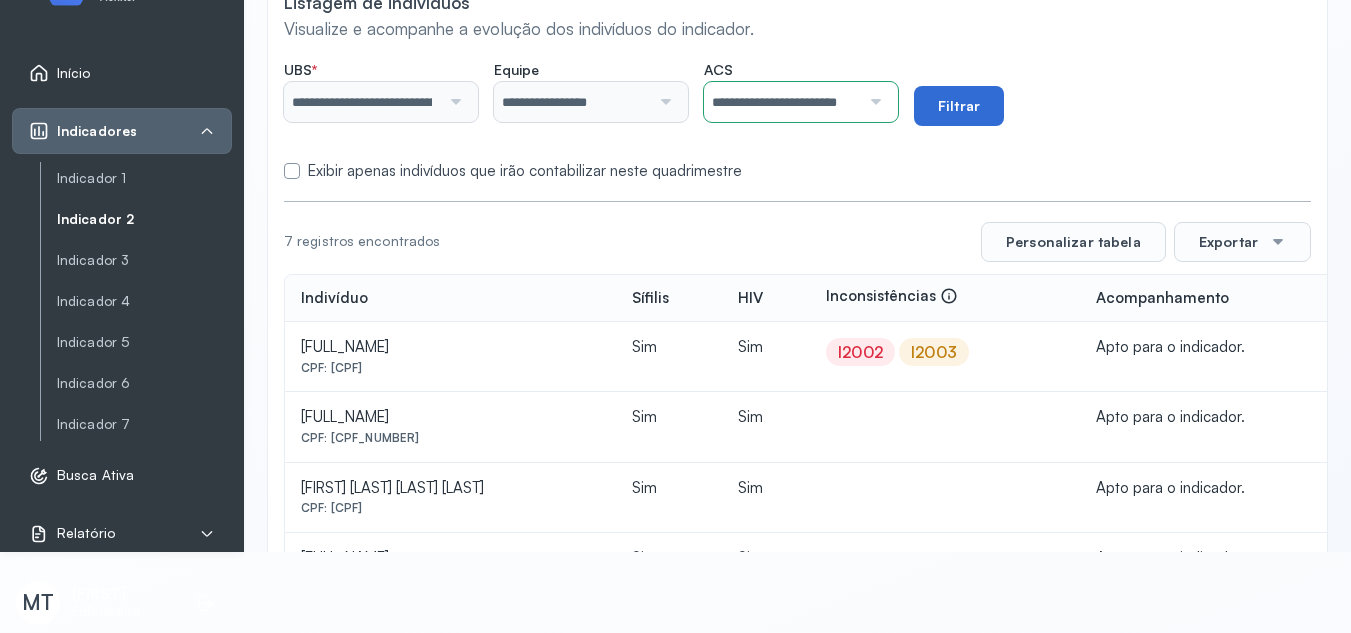 click on "Filtrar" at bounding box center [959, 106] 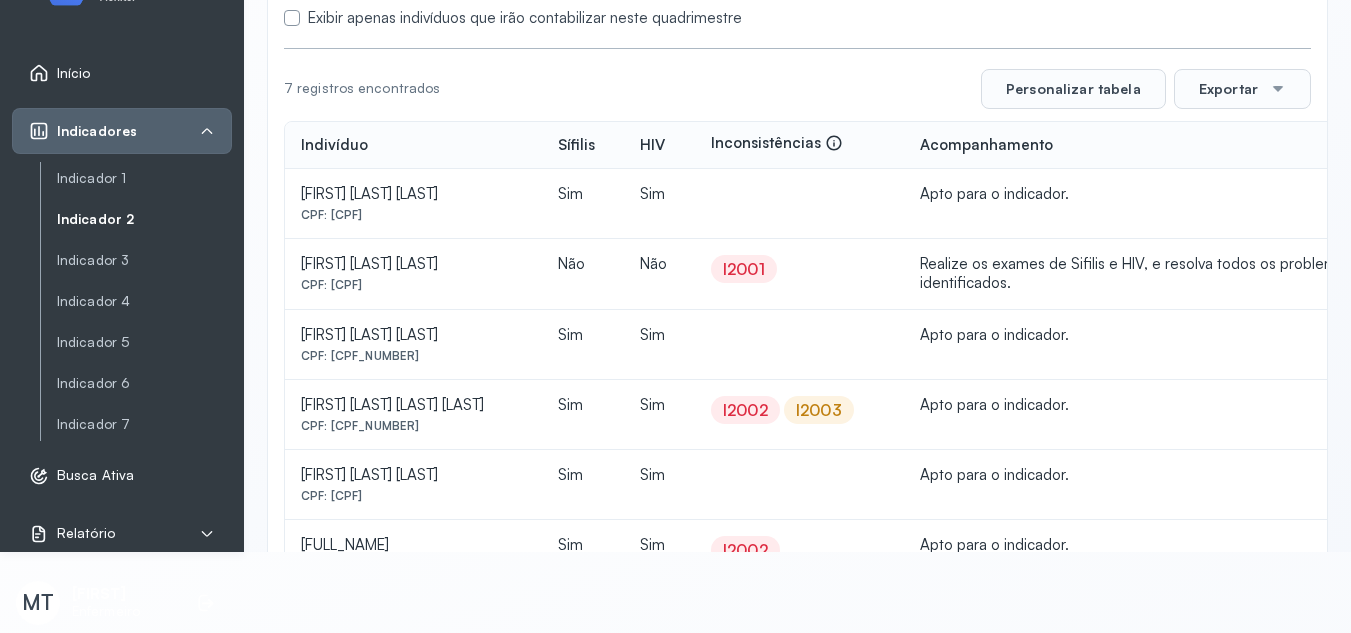 scroll, scrollTop: 116, scrollLeft: 0, axis: vertical 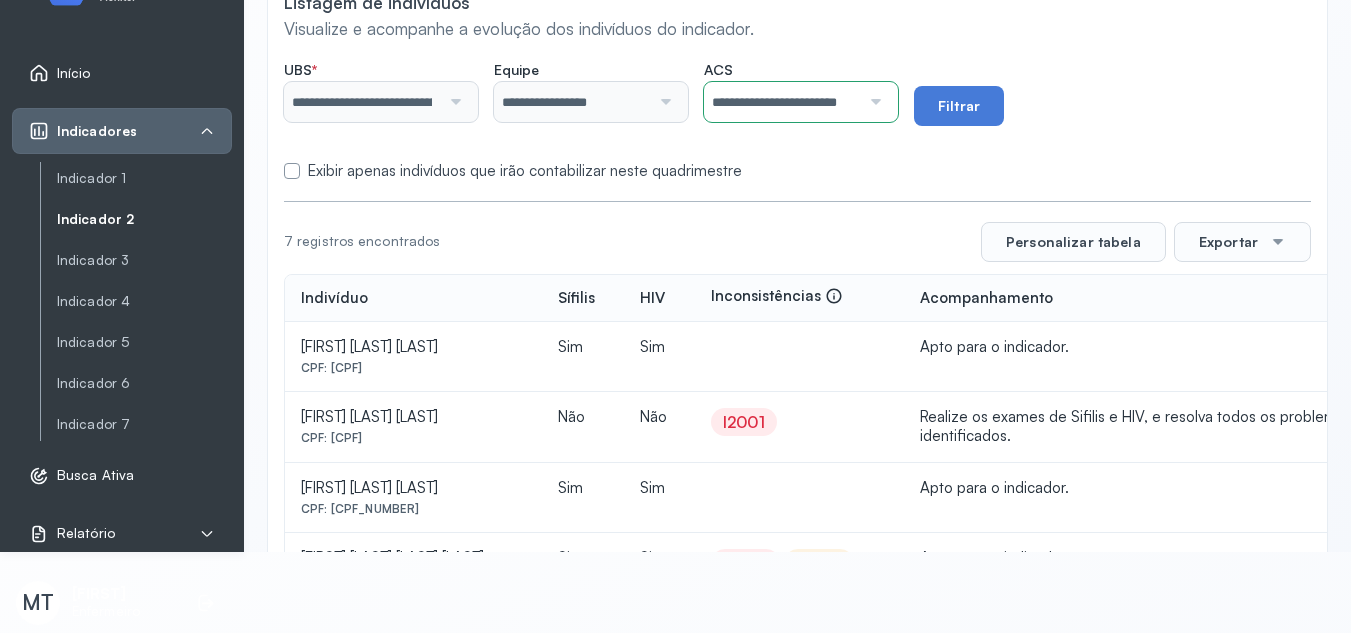 click at bounding box center [873, 102] 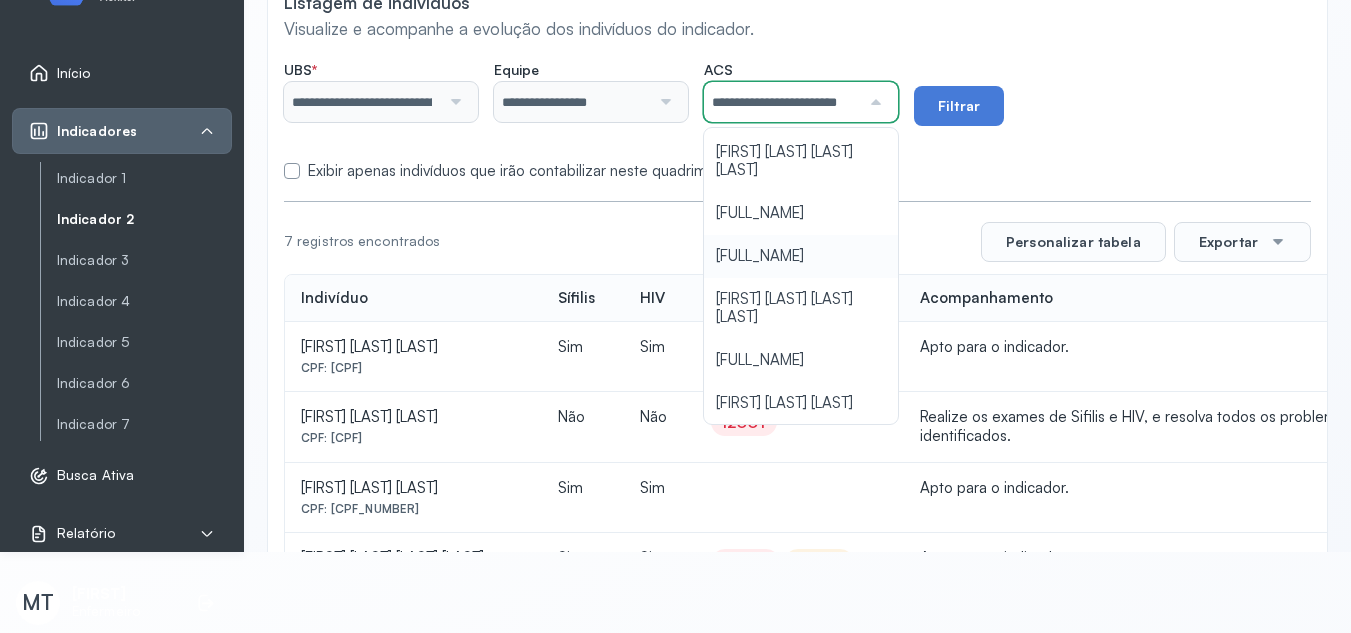 scroll, scrollTop: 0, scrollLeft: 41, axis: horizontal 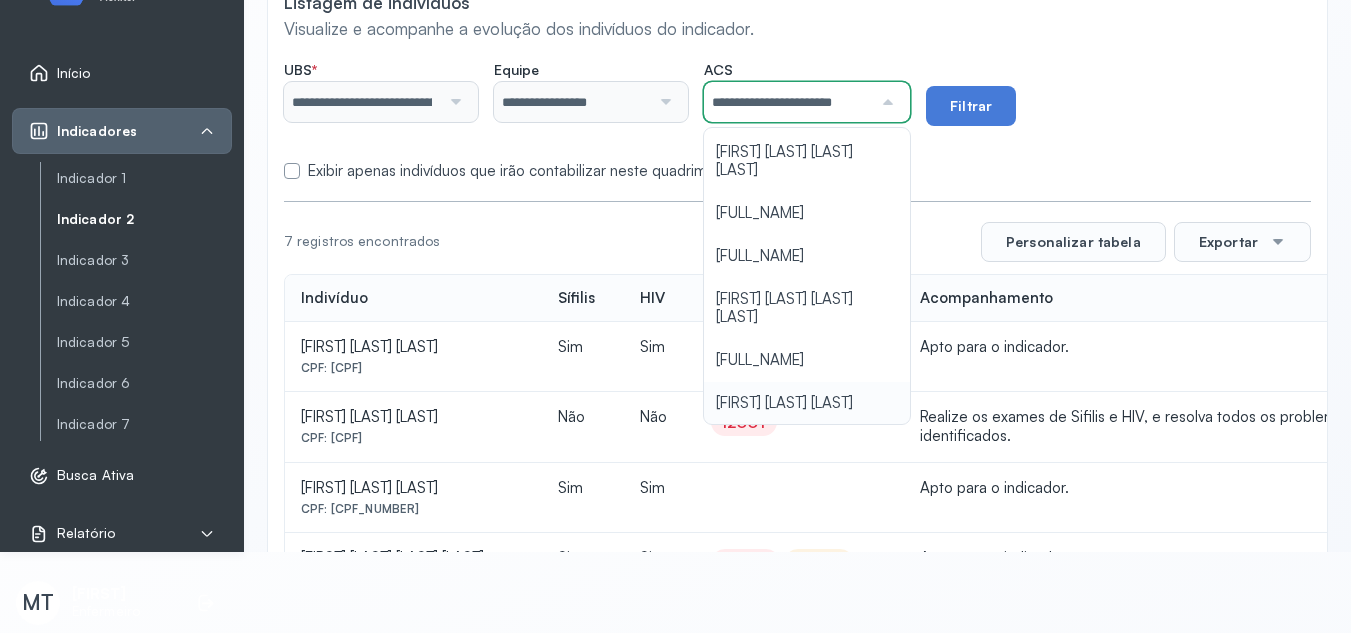 click on "**********" 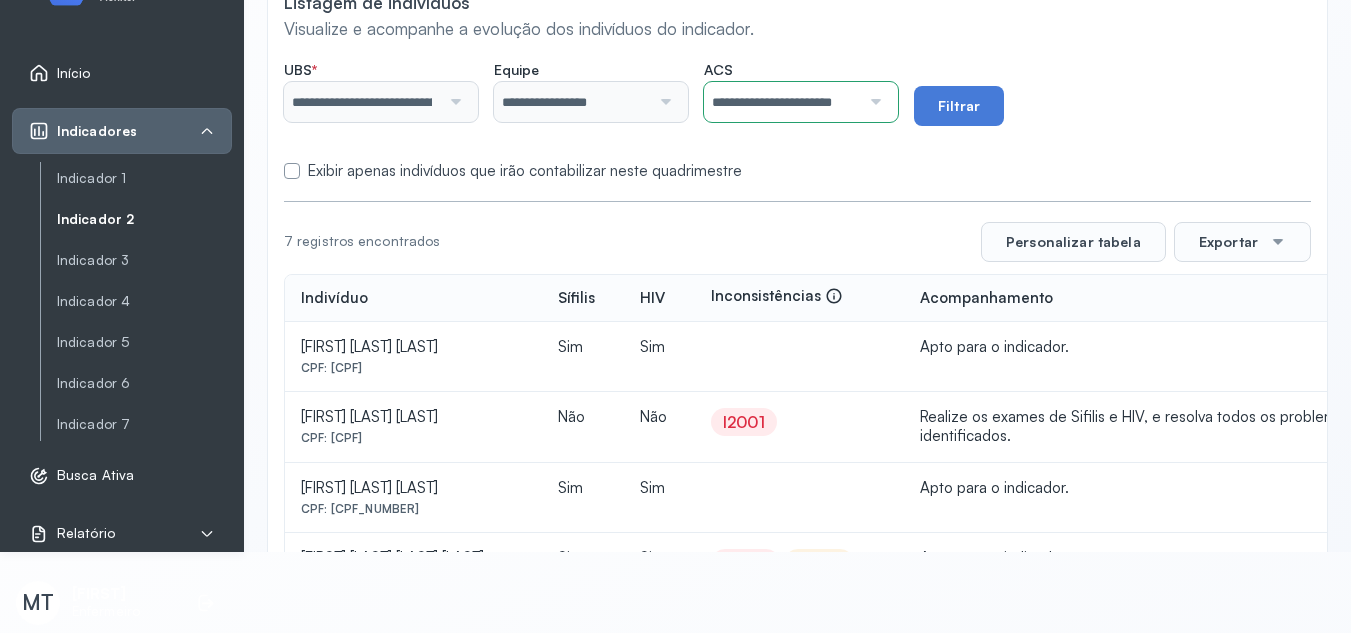 click on "Exibir apenas indivíduos que irão contabilizar neste quadrimestre" at bounding box center (797, 171) 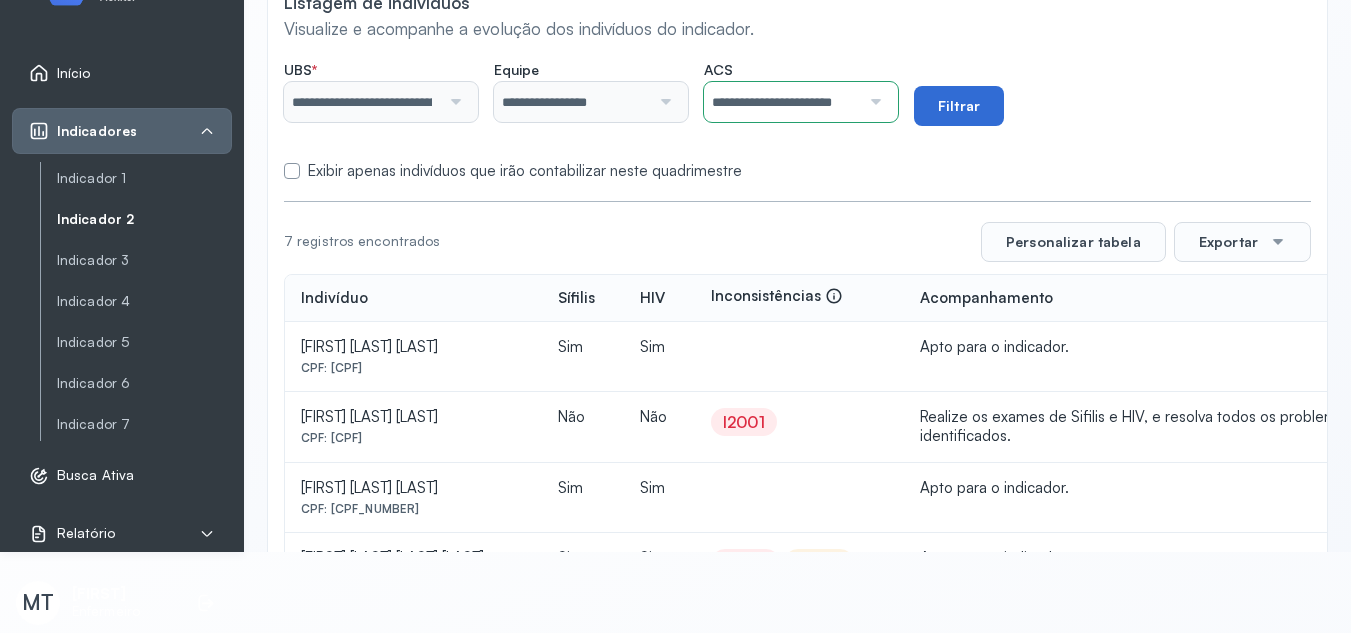 click on "Filtrar" at bounding box center (959, 106) 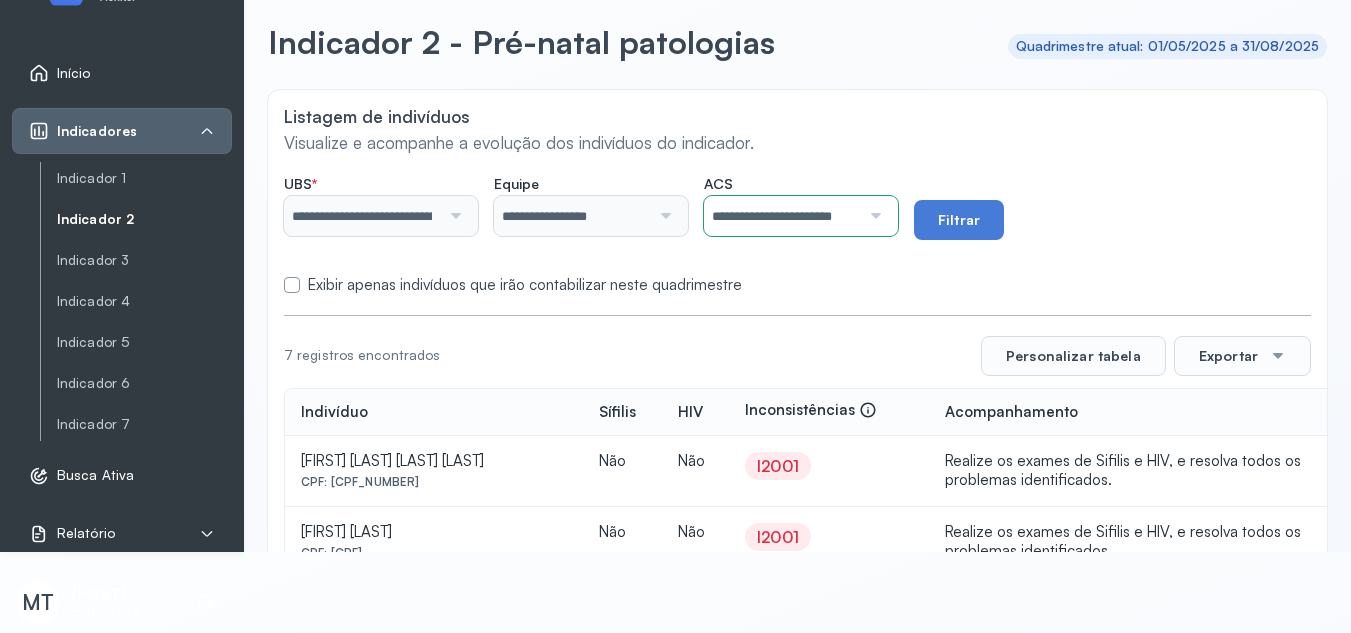 scroll, scrollTop: 0, scrollLeft: 0, axis: both 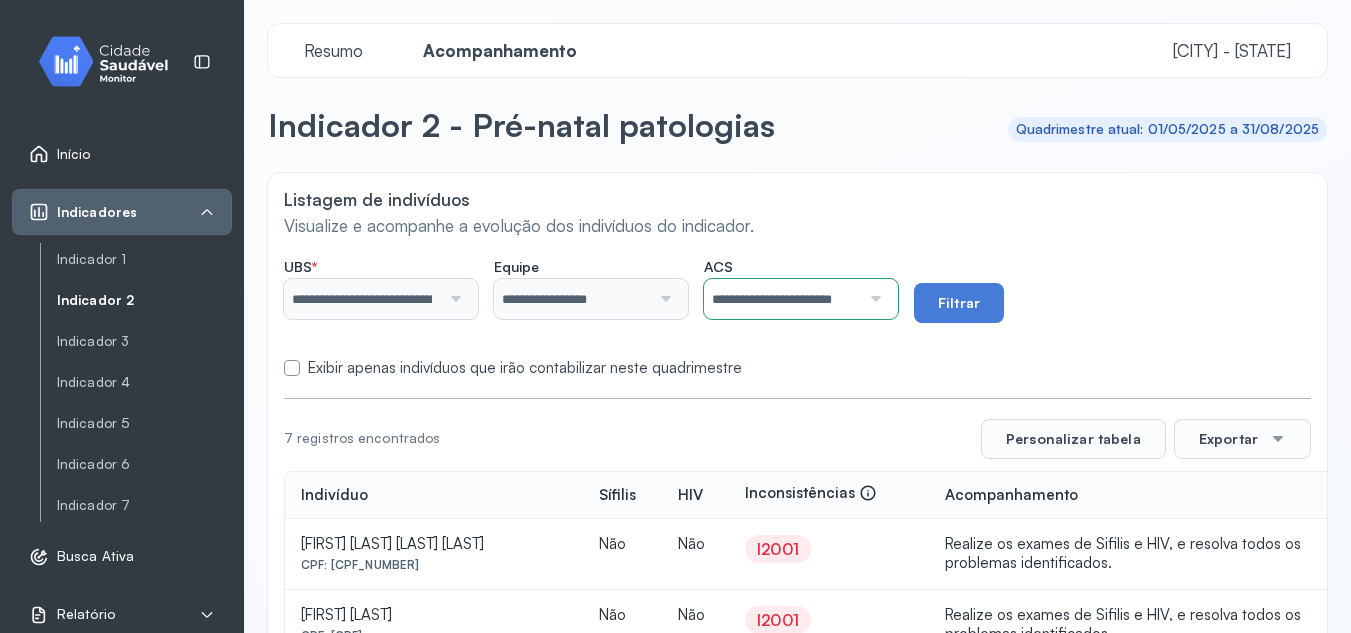 click on "Início" at bounding box center (74, 154) 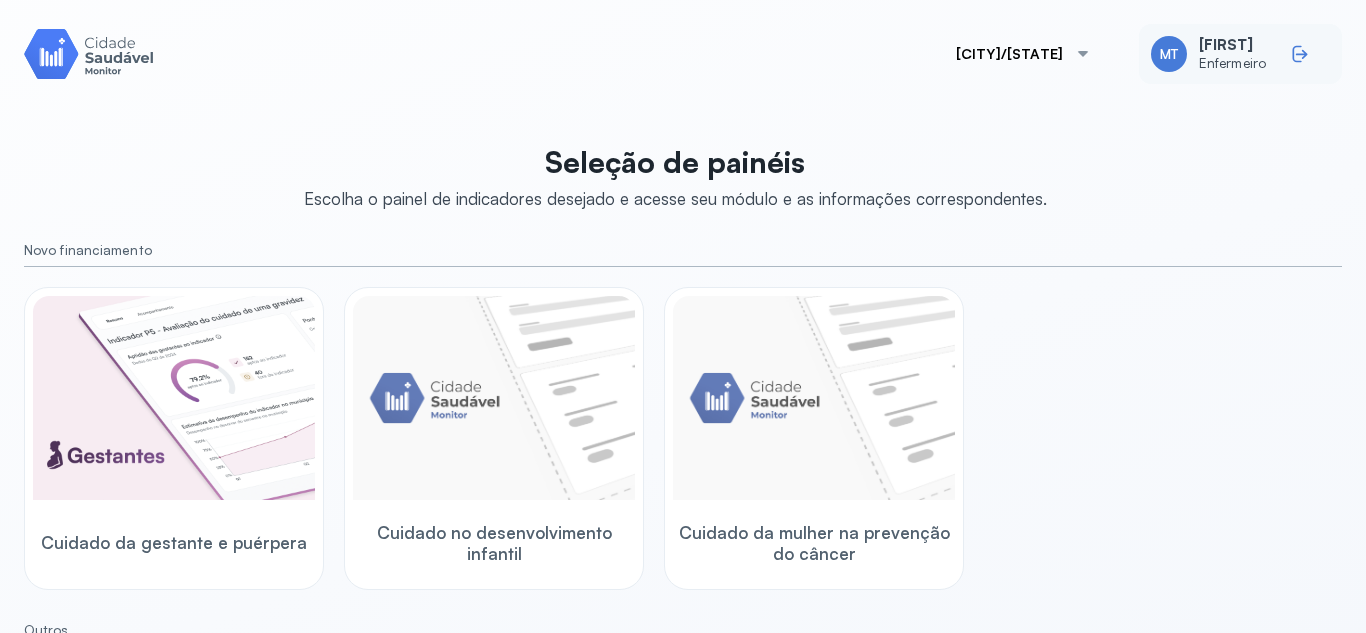 click 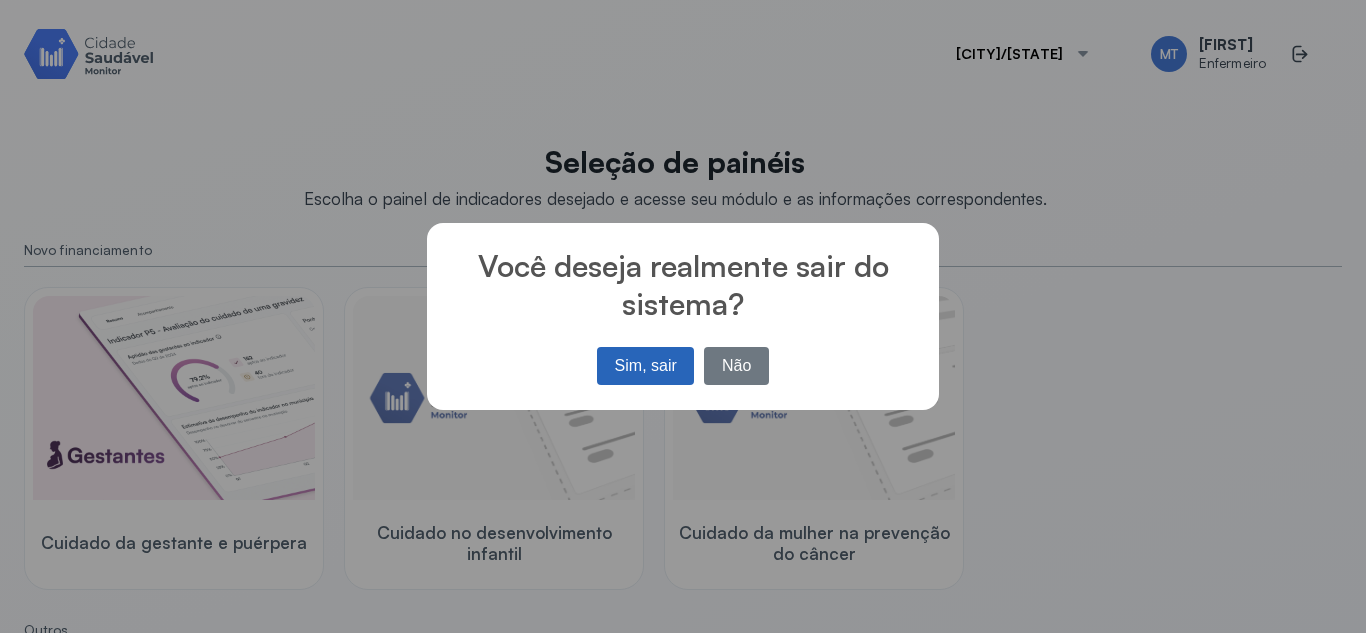 click on "Sim, sair" at bounding box center (645, 366) 